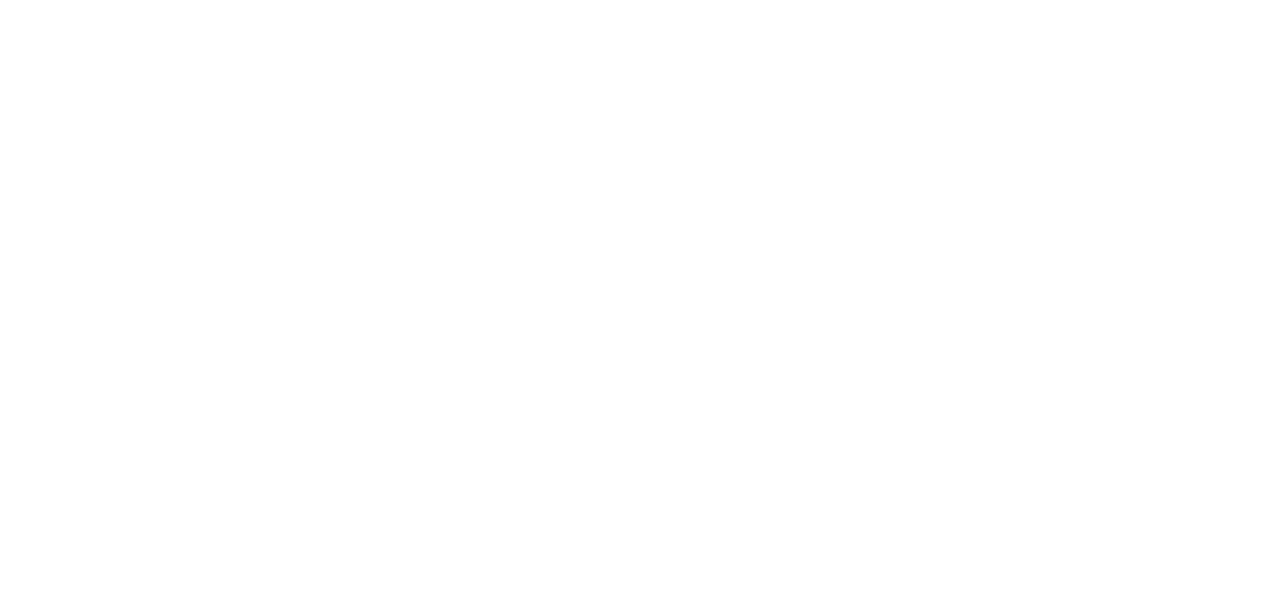 scroll, scrollTop: 0, scrollLeft: 0, axis: both 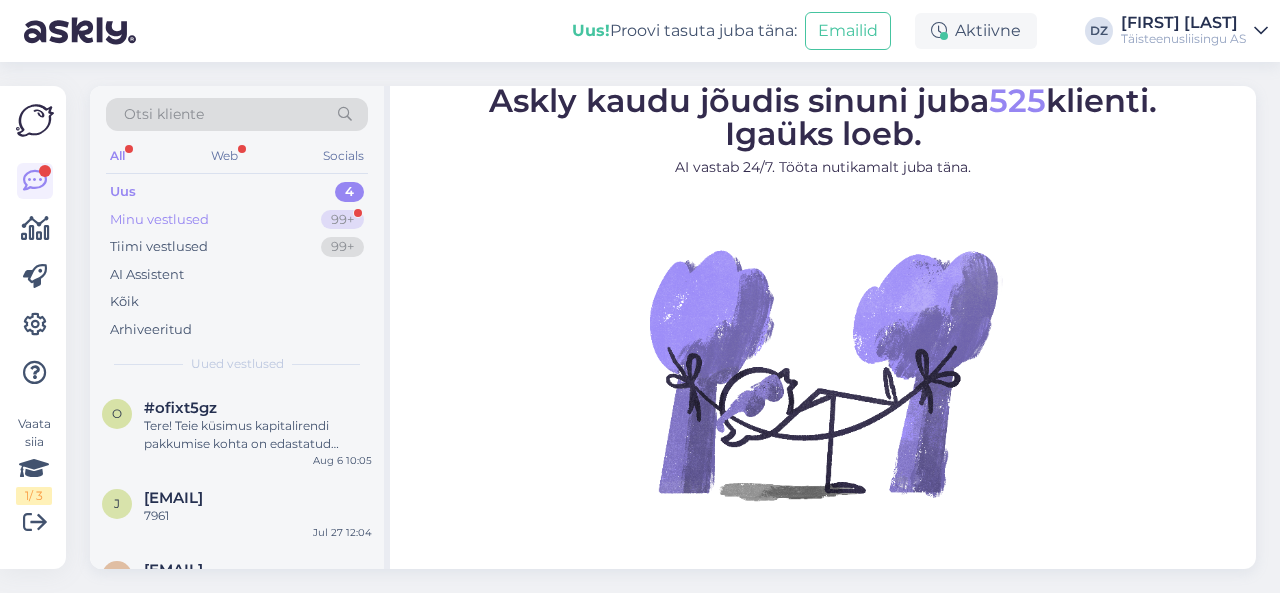 click on "Minu vestlused 99+" at bounding box center [237, 220] 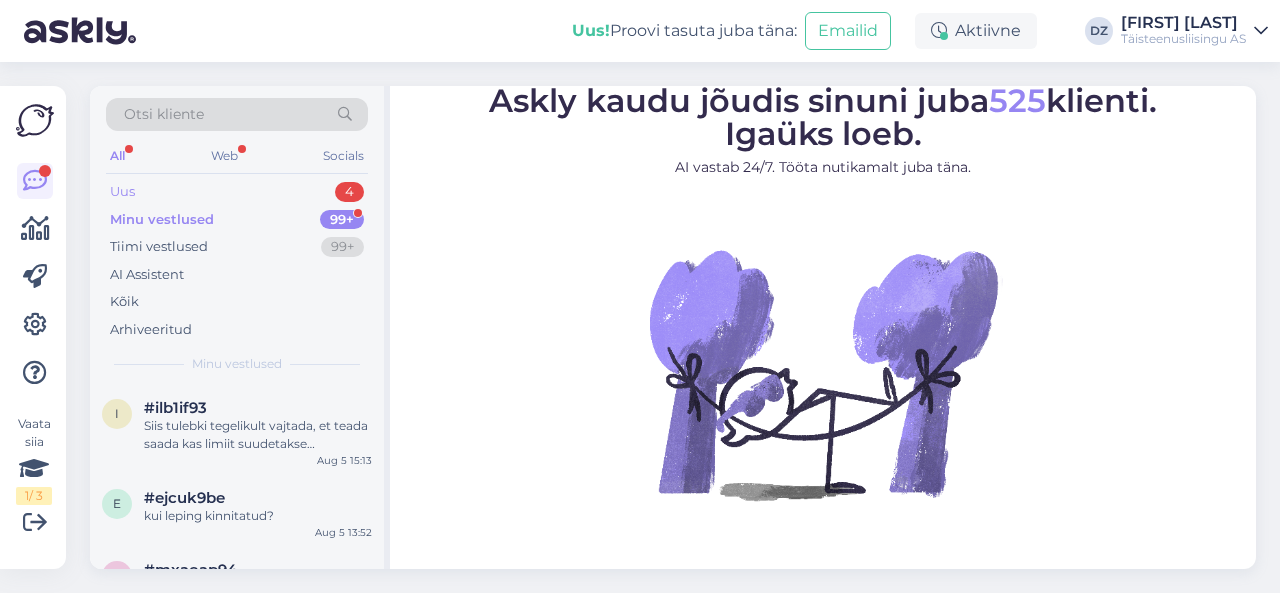 click on "Uus 4" at bounding box center (237, 192) 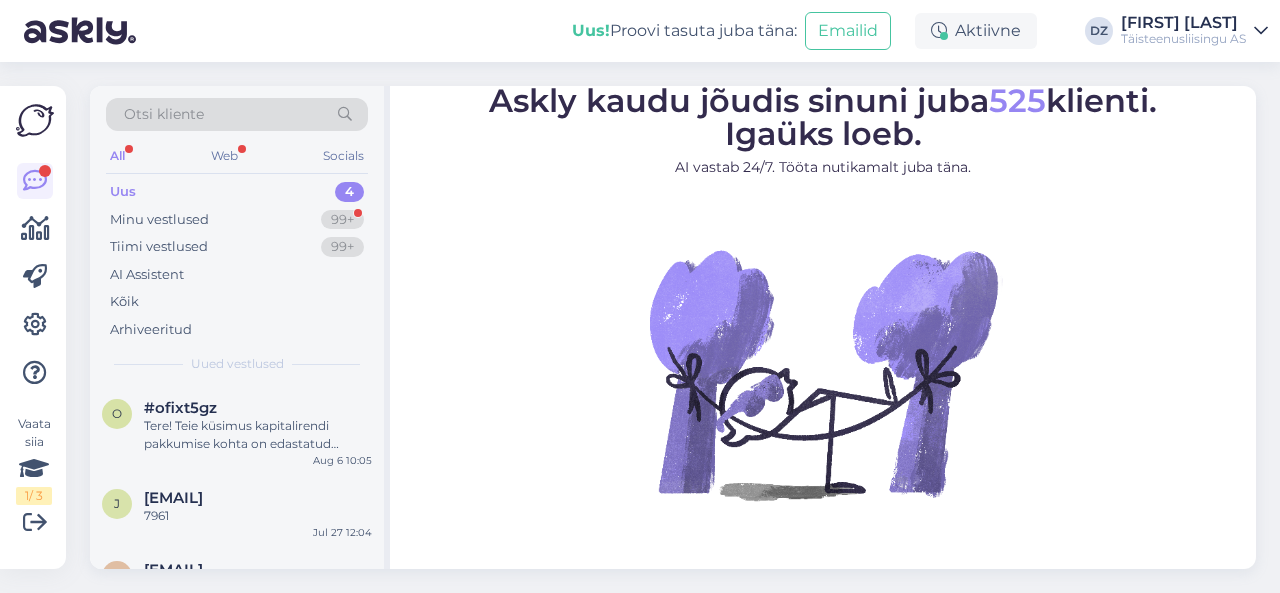 click on "[FIRST] [LAST]" at bounding box center (1183, 23) 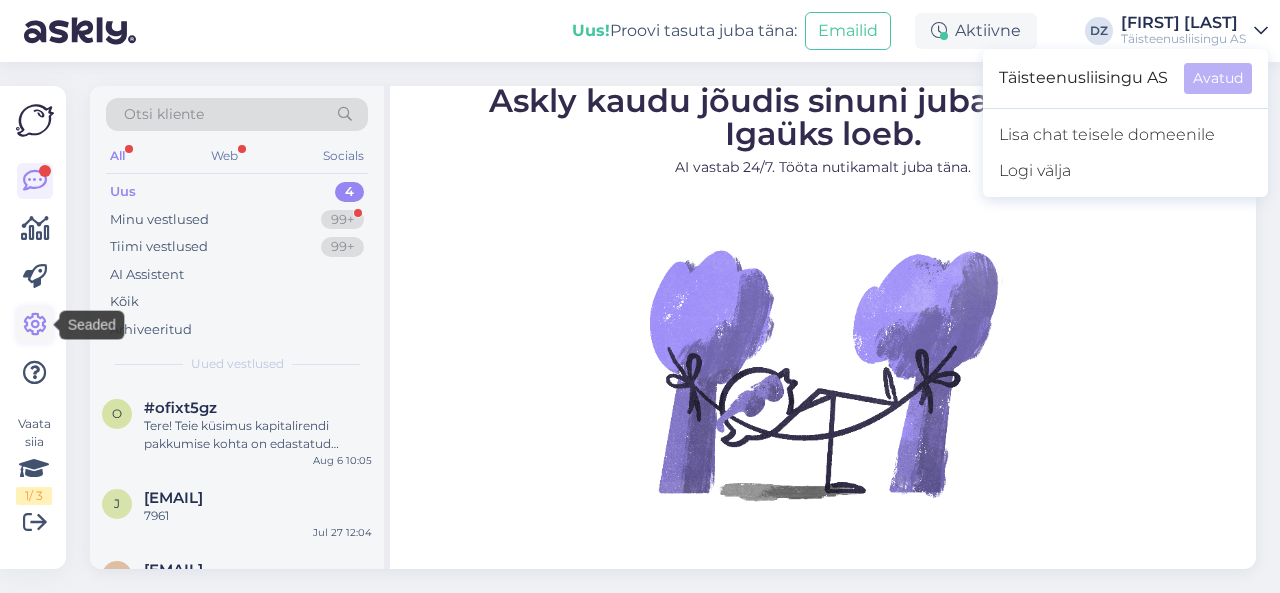 click at bounding box center (35, 325) 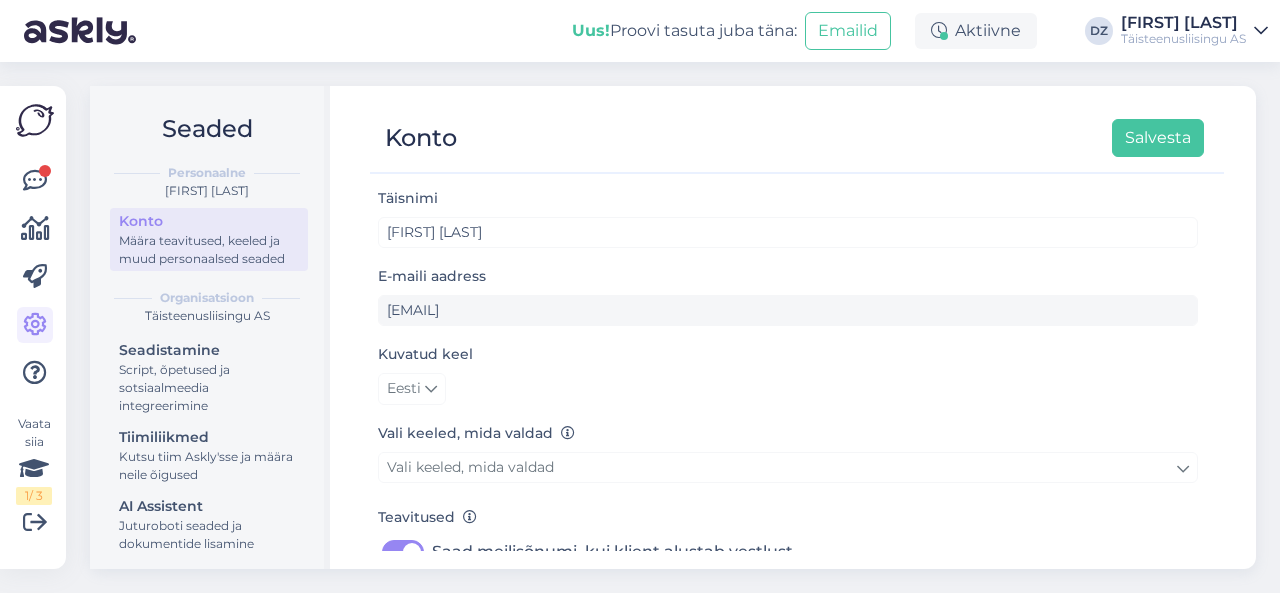scroll, scrollTop: 22, scrollLeft: 0, axis: vertical 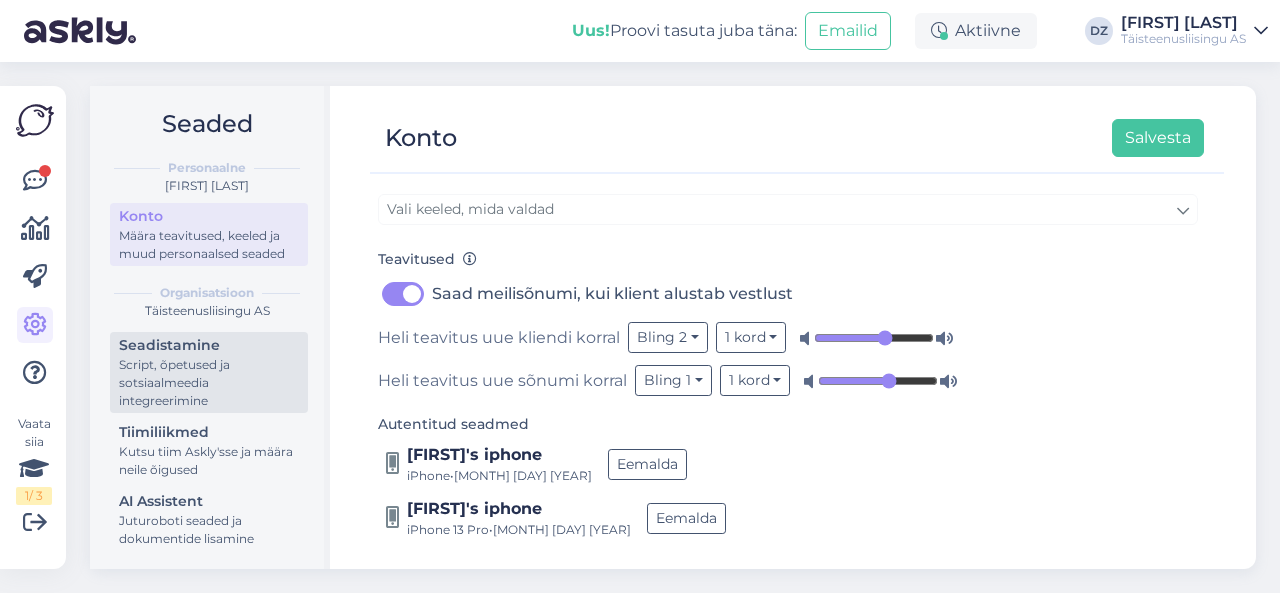 click on "Script, õpetused ja sotsiaalmeedia integreerimine" at bounding box center (209, 383) 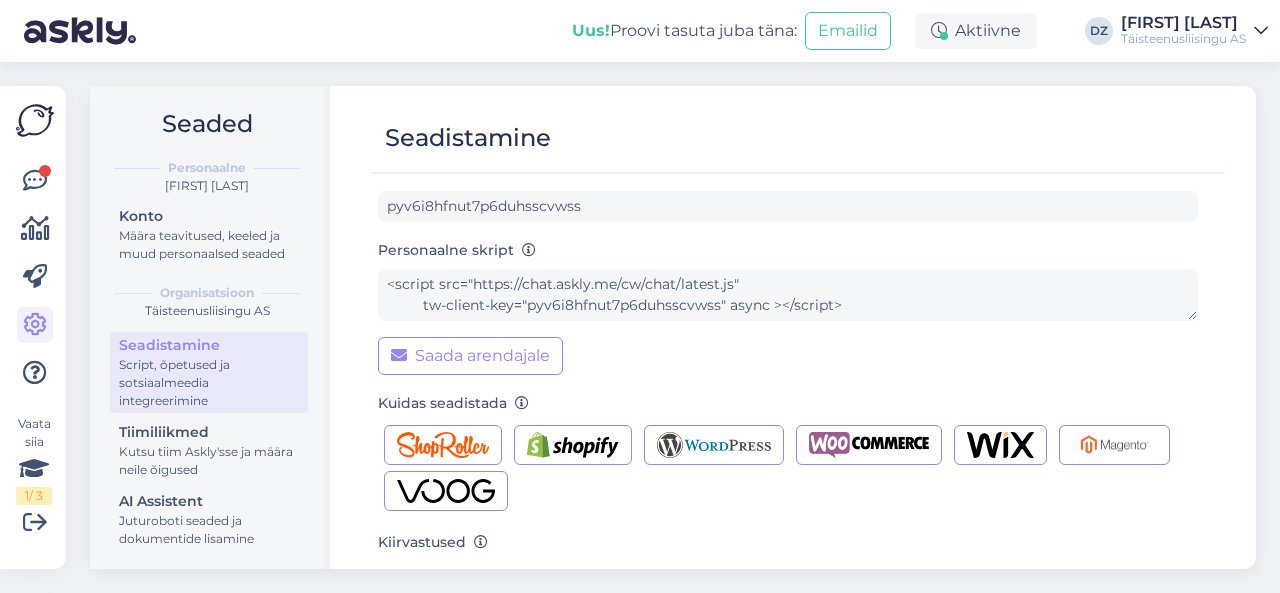 scroll, scrollTop: 163, scrollLeft: 0, axis: vertical 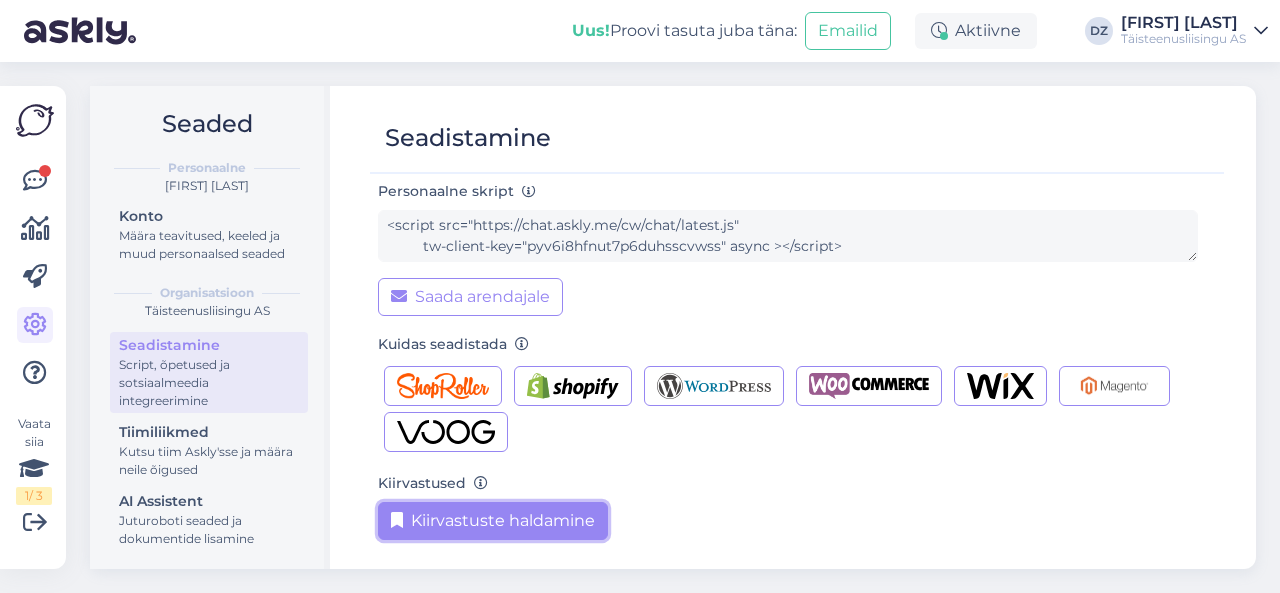 click on "Kiirvastuste haldamine" at bounding box center [493, 521] 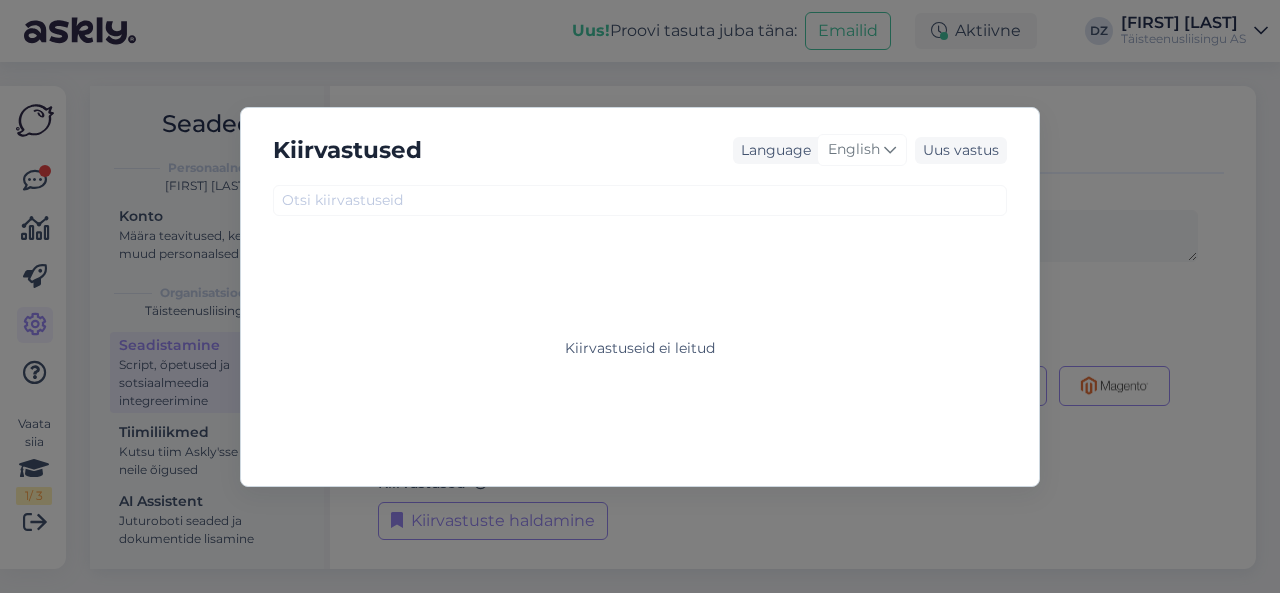 click on "Kiirvastused Language English Uus vastus Kiirvastuseid ei leitud" at bounding box center (640, 296) 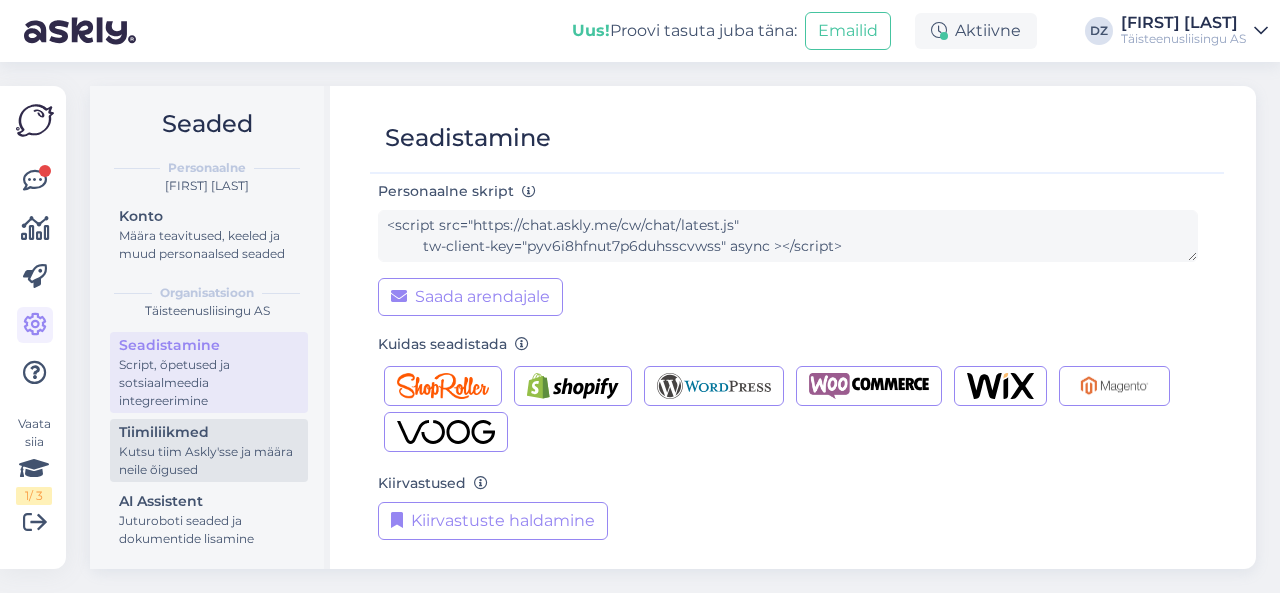 click on "Tiimiliikmed" at bounding box center [209, 432] 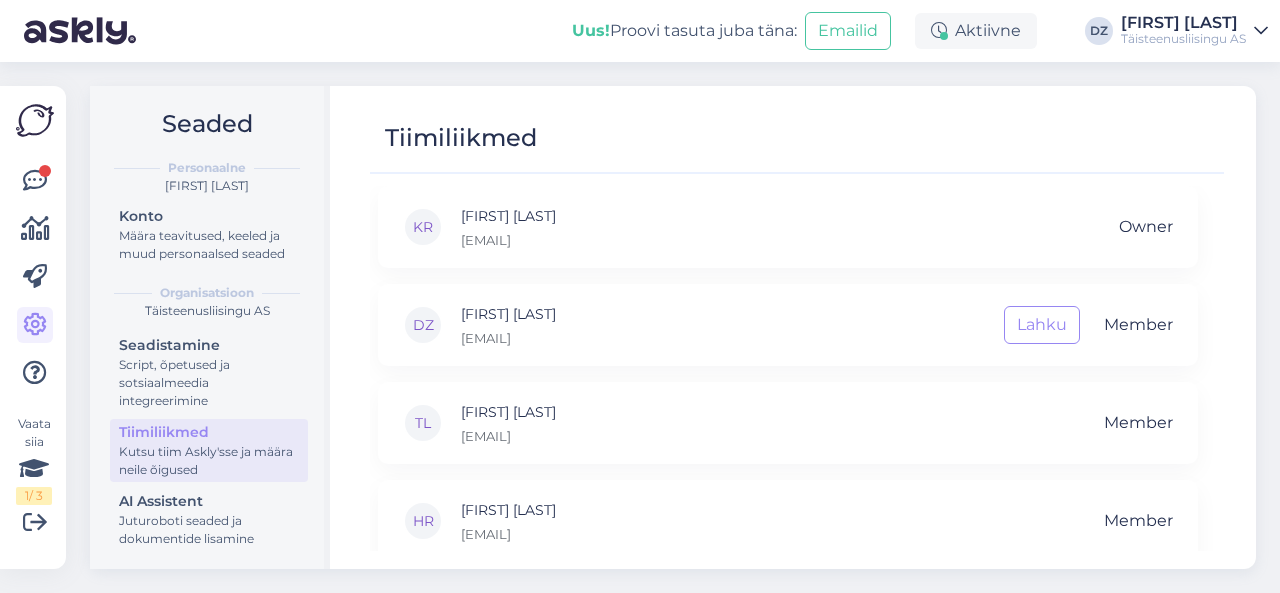 scroll, scrollTop: 24, scrollLeft: 0, axis: vertical 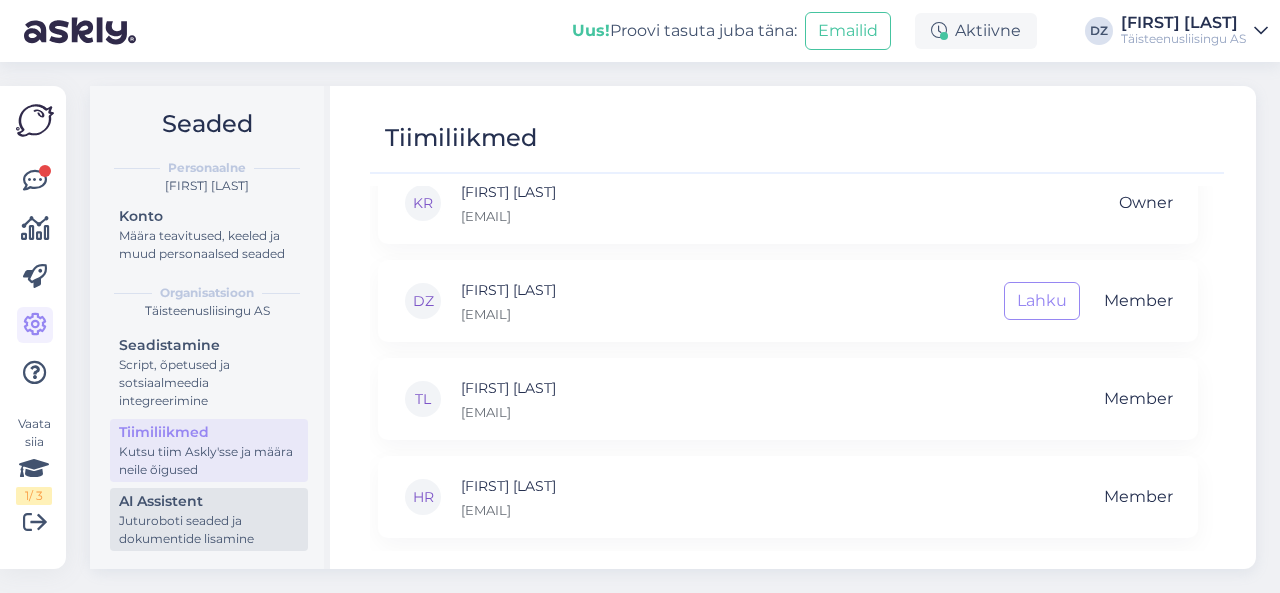 click on "Juturoboti seaded ja dokumentide lisamine" at bounding box center (209, 530) 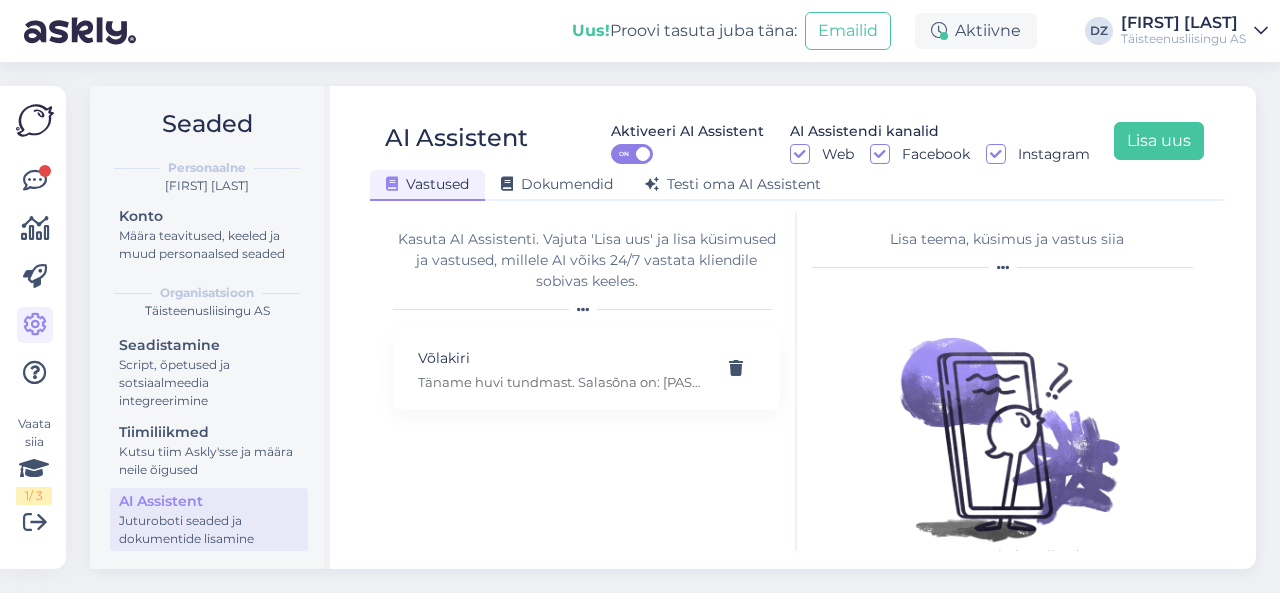 scroll, scrollTop: 0, scrollLeft: 0, axis: both 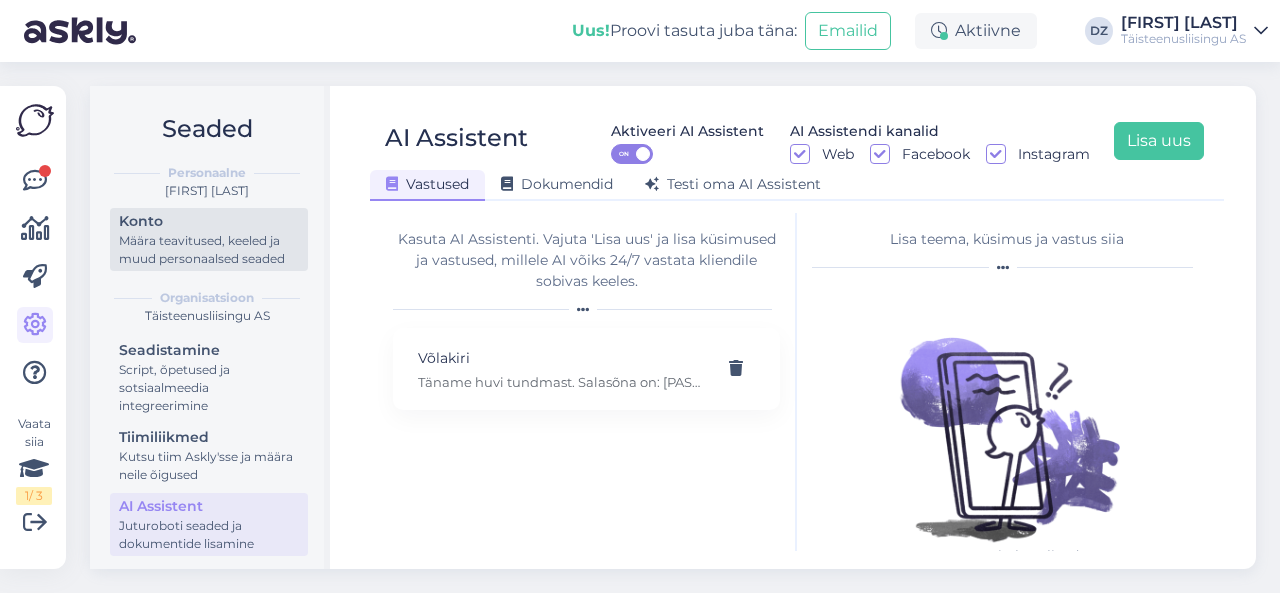 click on "Määra teavitused, keeled ja muud personaalsed seaded" at bounding box center [209, 250] 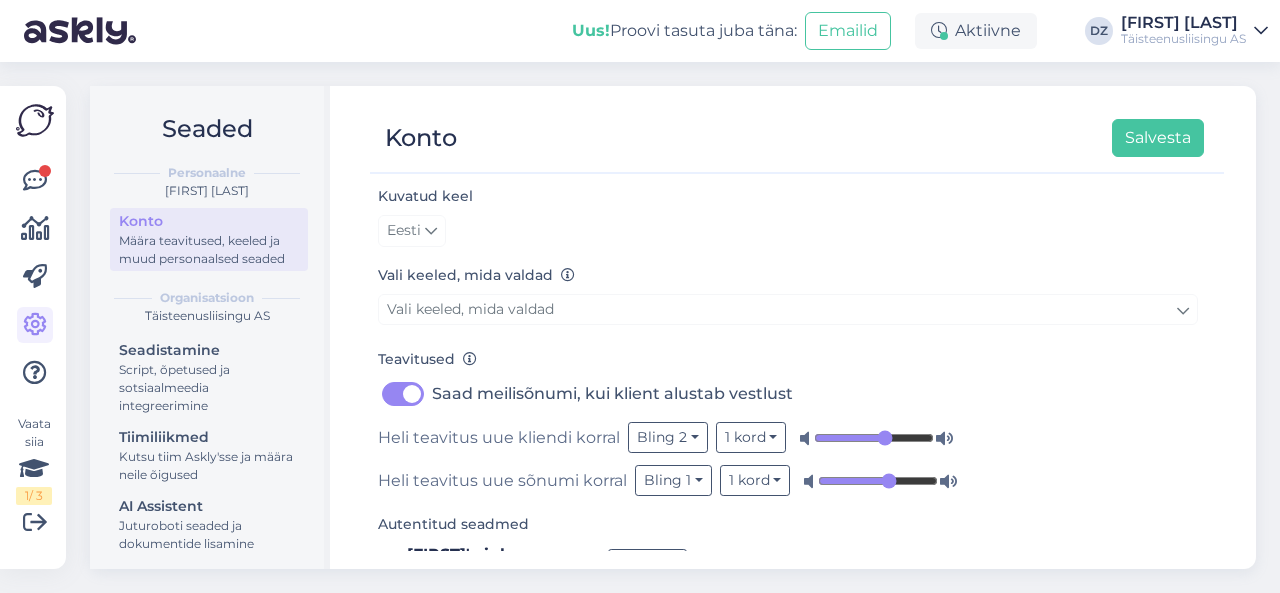 scroll, scrollTop: 258, scrollLeft: 0, axis: vertical 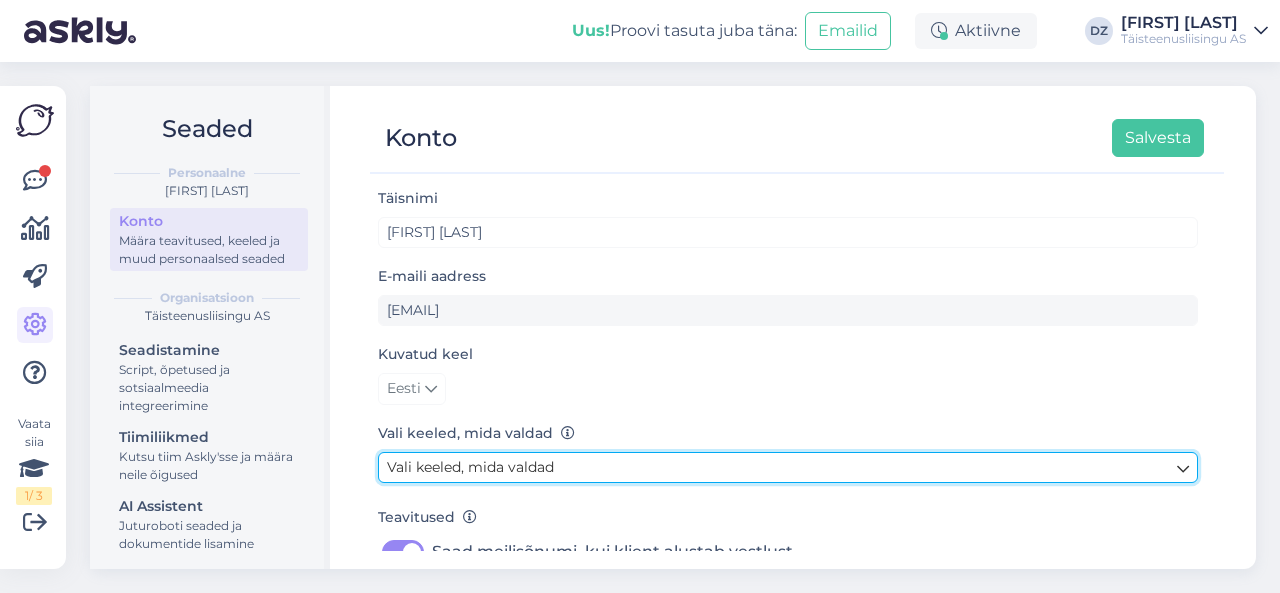 click at bounding box center [1183, 468] 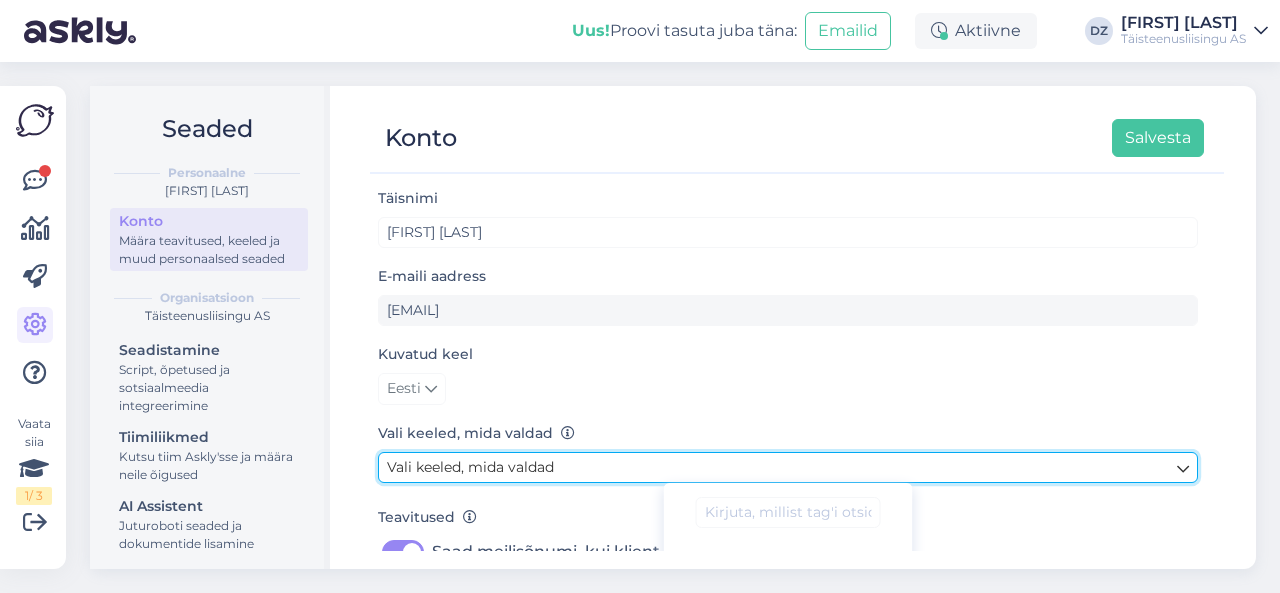 click at bounding box center [1183, 468] 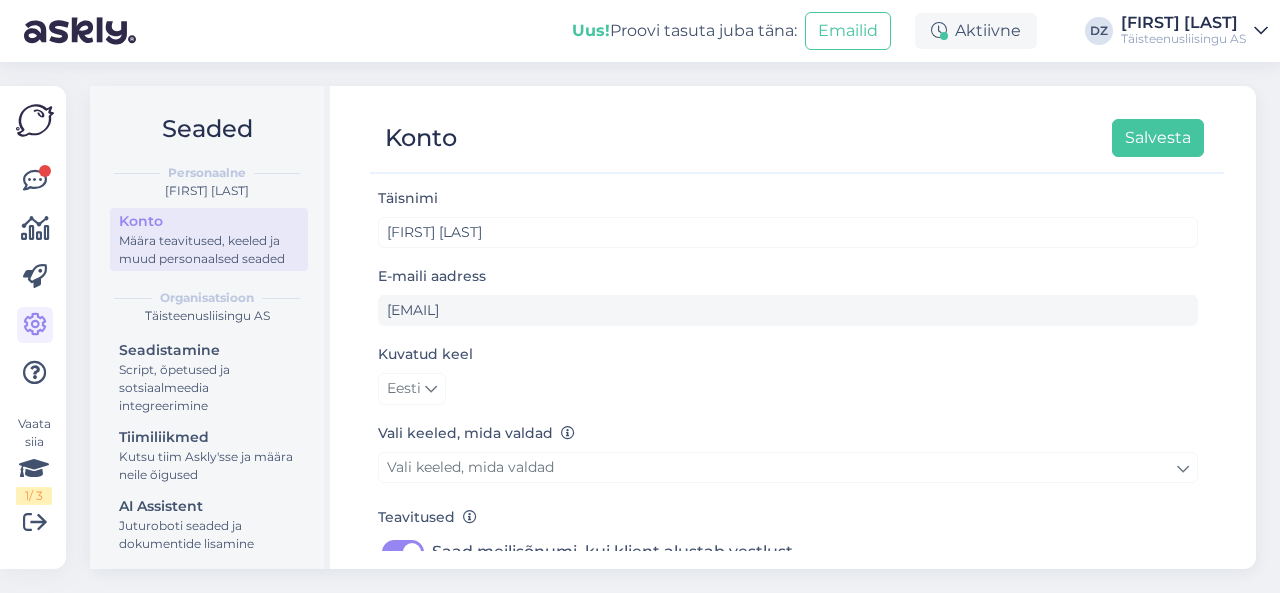 click on "Määra teavitused, keeled ja muud personaalsed seaded" at bounding box center (209, 250) 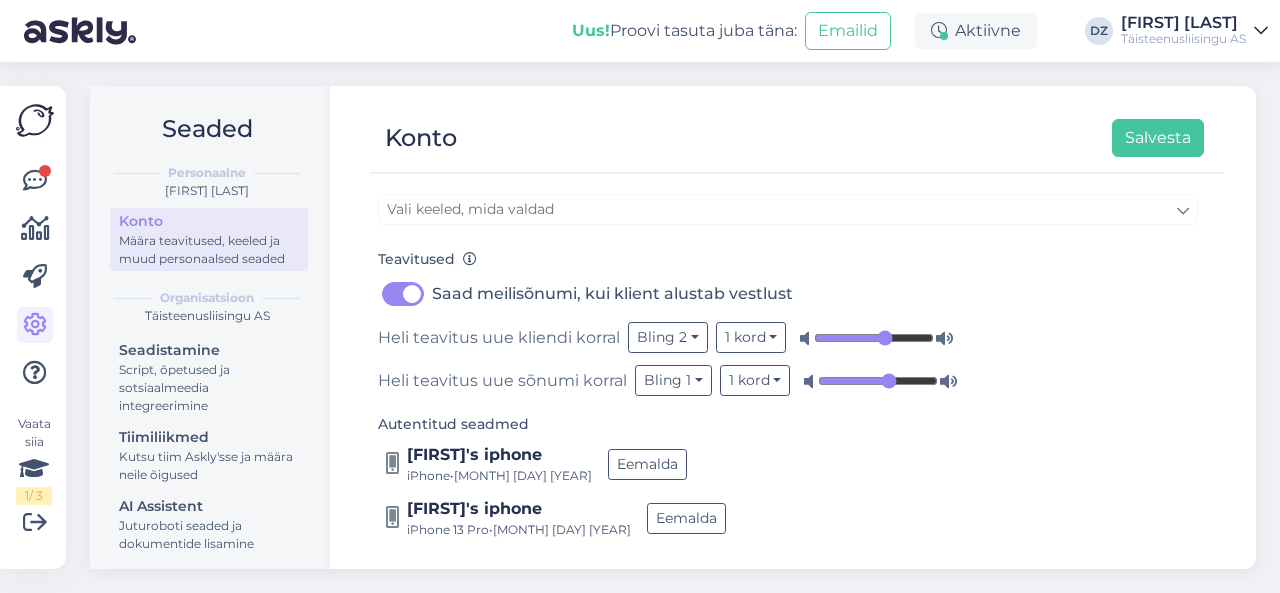 scroll, scrollTop: 0, scrollLeft: 0, axis: both 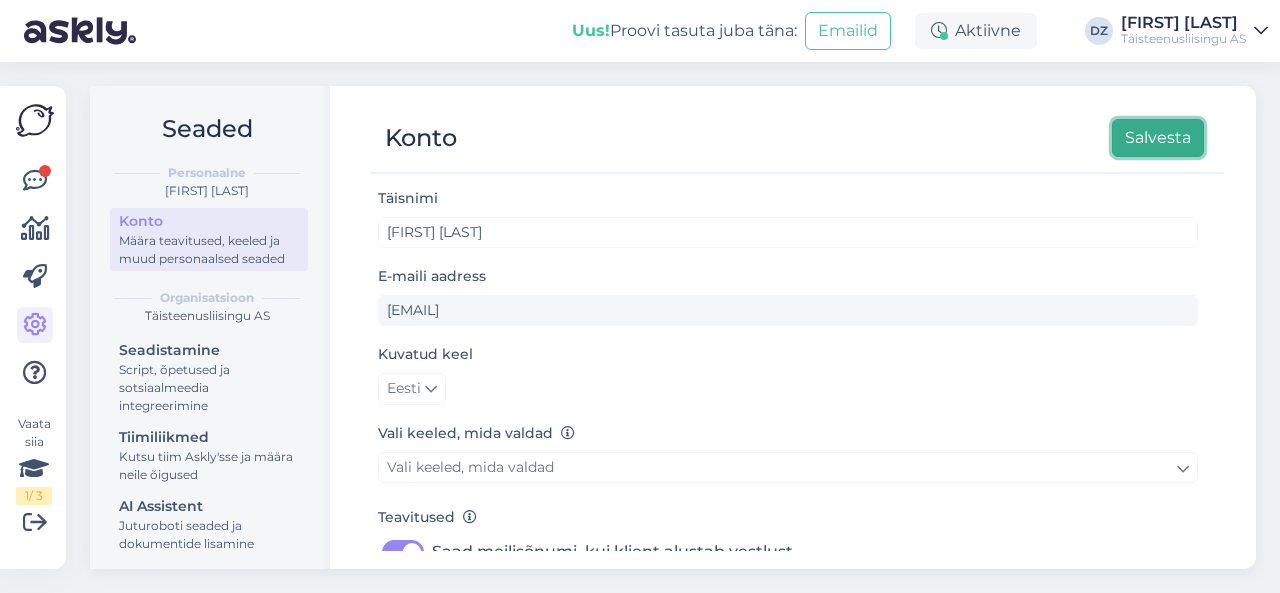 click on "Salvesta" at bounding box center [1158, 138] 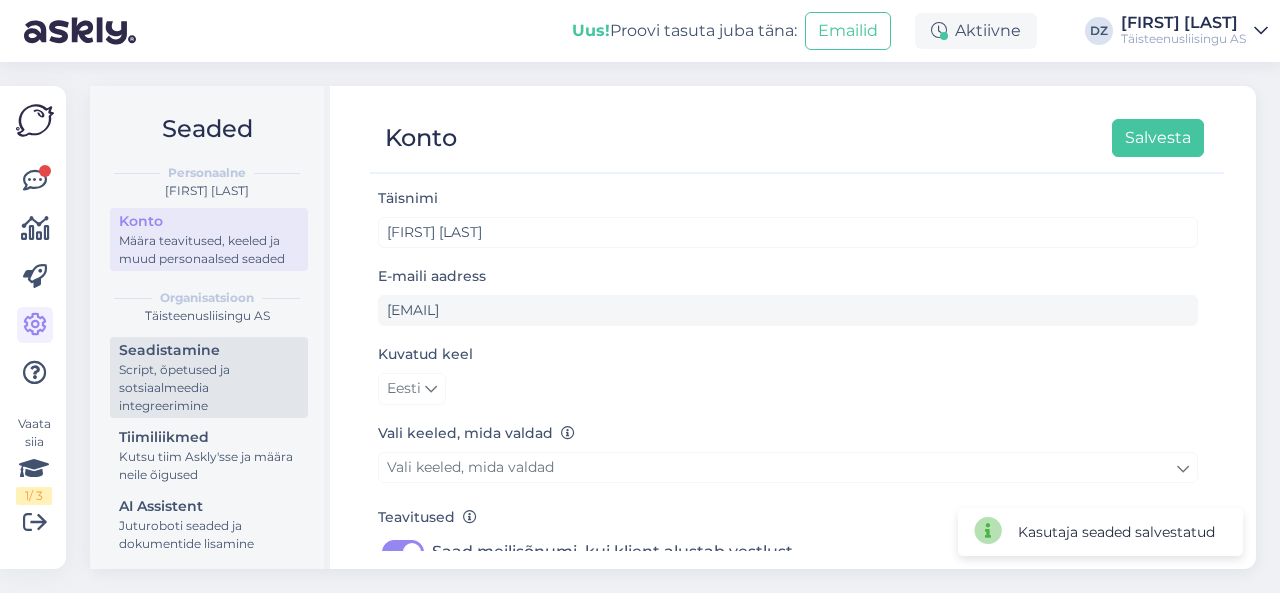 click on "Seadistamine" at bounding box center (209, 350) 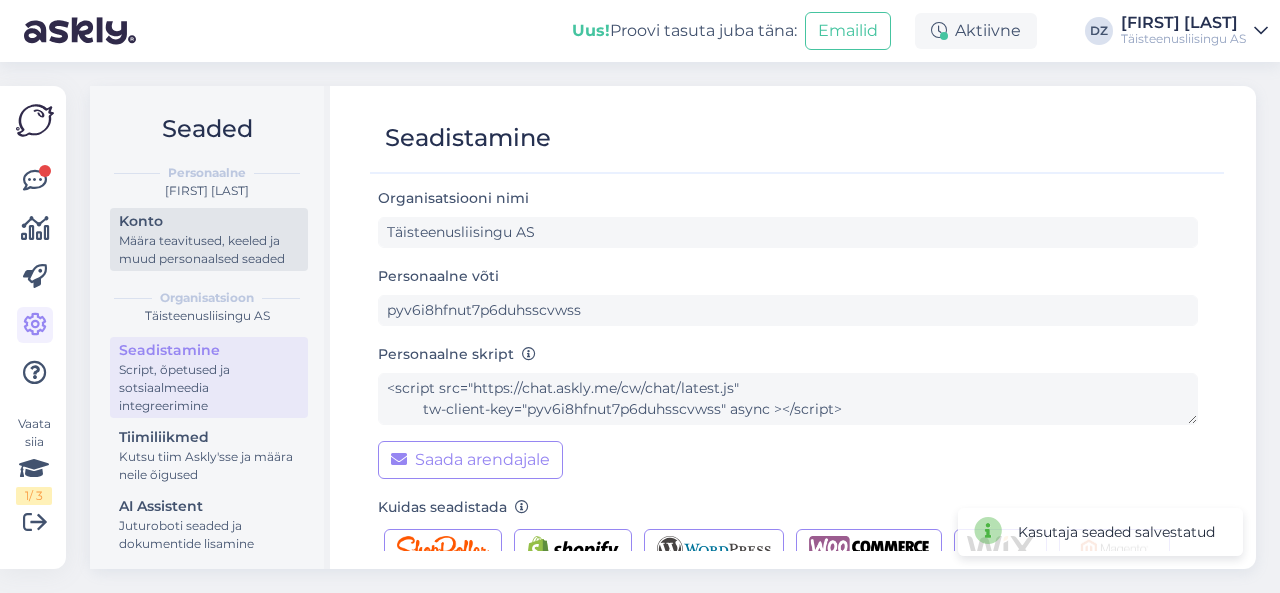 click on "Määra teavitused, keeled ja muud personaalsed seaded" at bounding box center (209, 250) 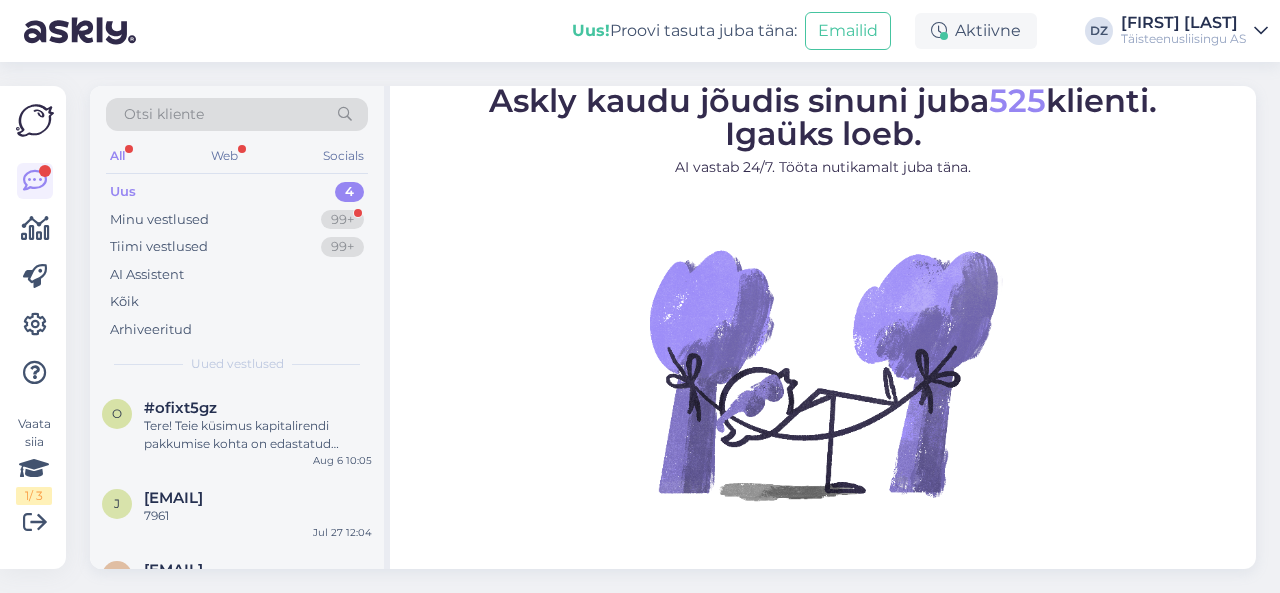 scroll, scrollTop: 0, scrollLeft: 0, axis: both 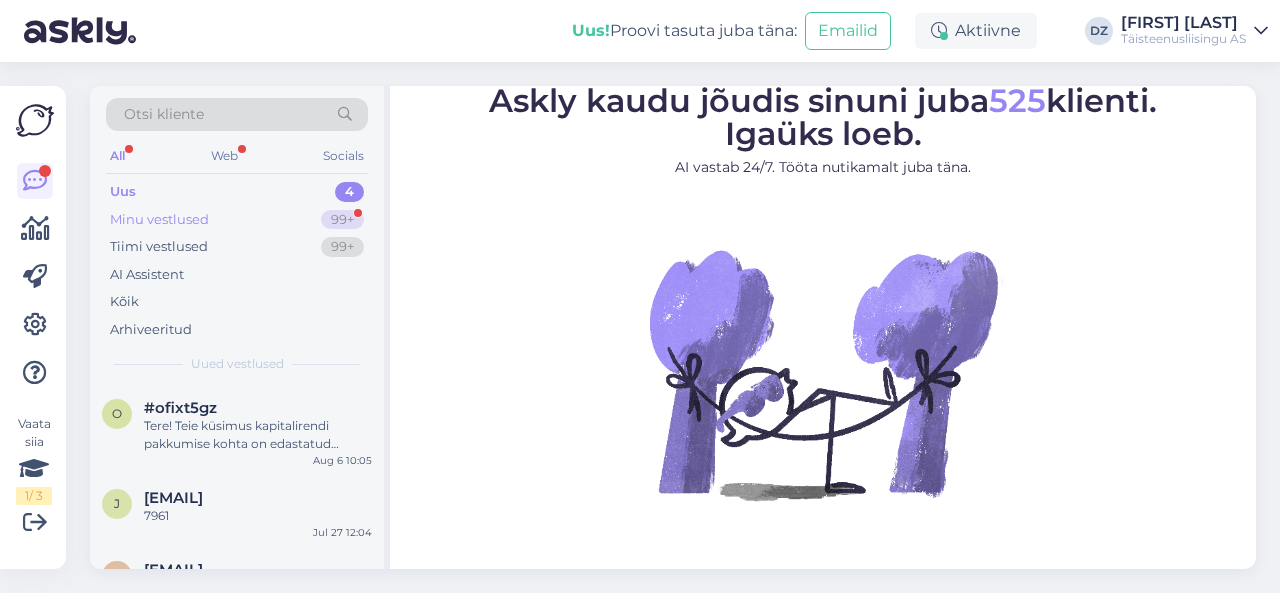 click on "Minu vestlused 99+" at bounding box center (237, 220) 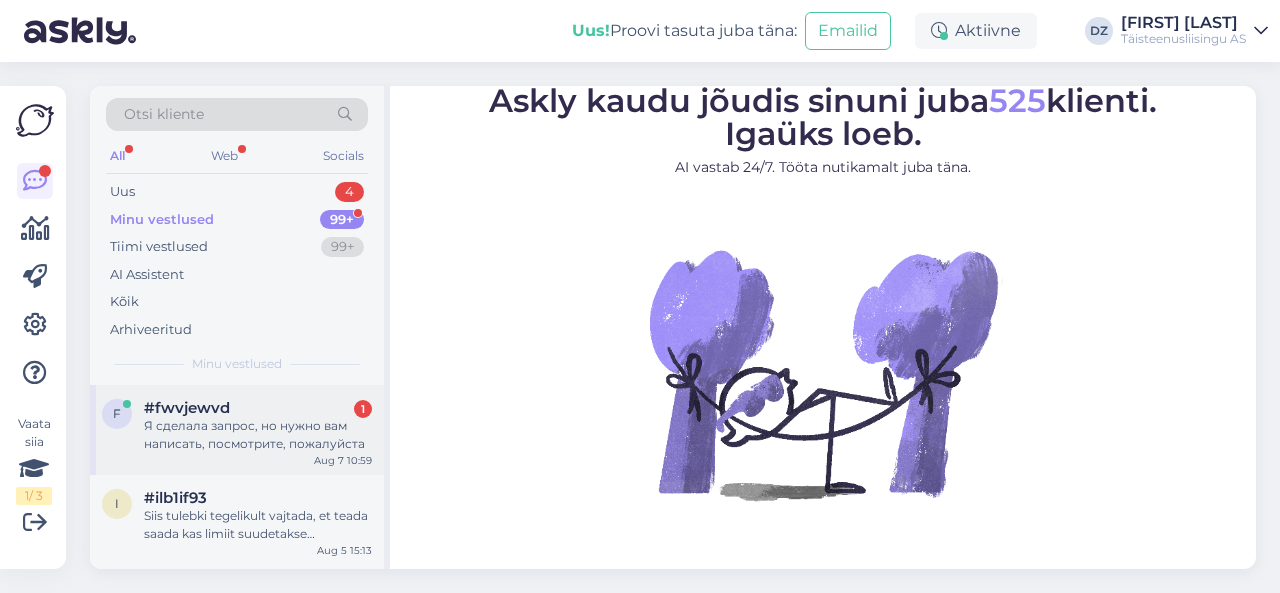 click on "Я сделала запрос, но нужно вам написать, посмотрите, пожалуйста" at bounding box center (258, 435) 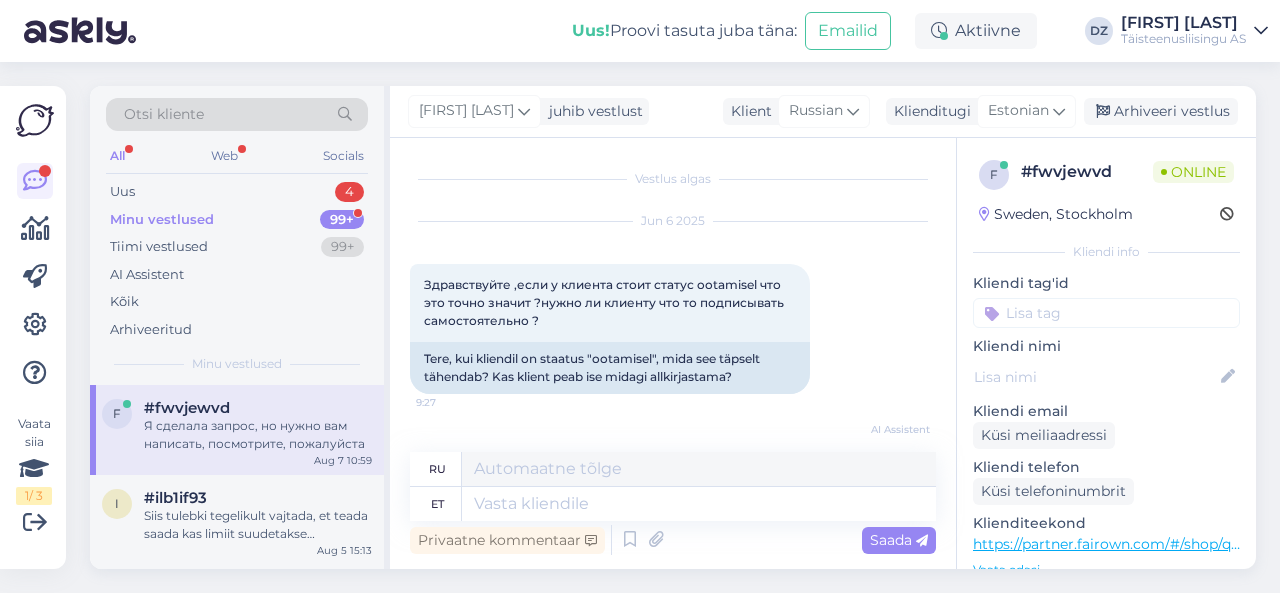 scroll, scrollTop: 10442, scrollLeft: 0, axis: vertical 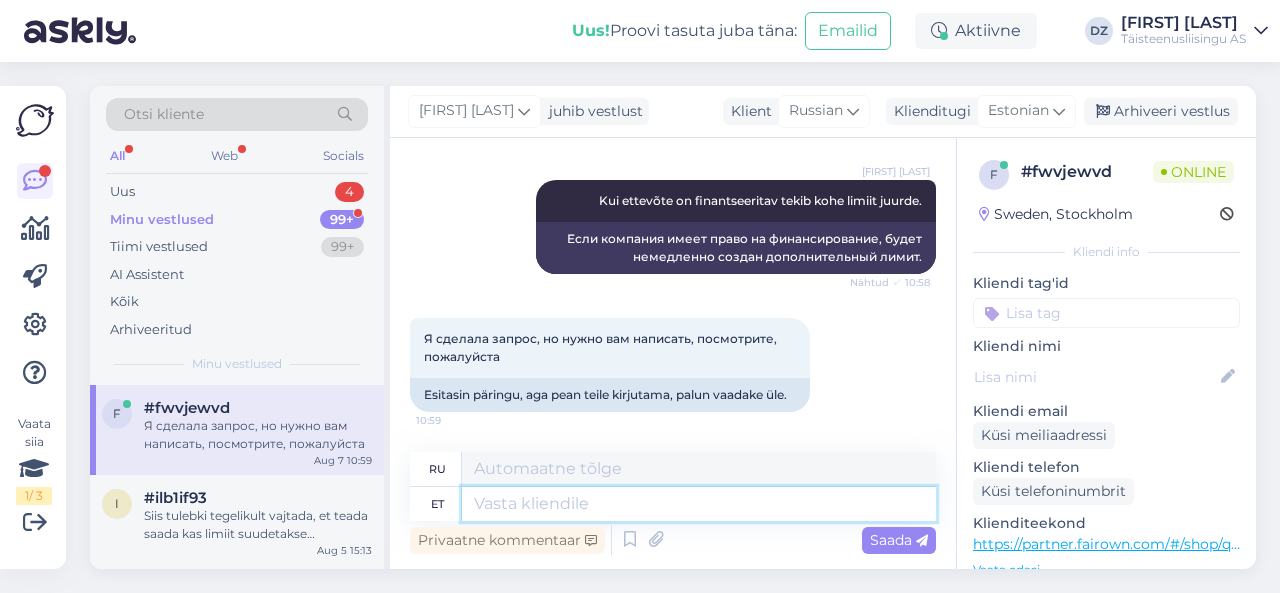 click at bounding box center [699, 504] 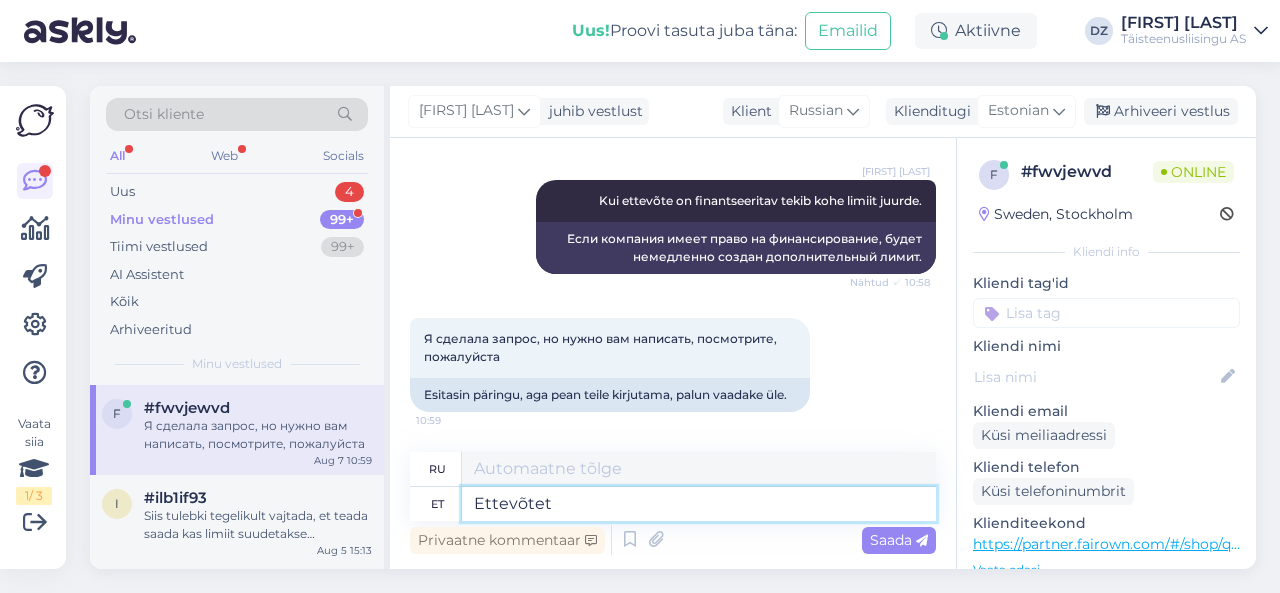 type on "Ettevõtet e" 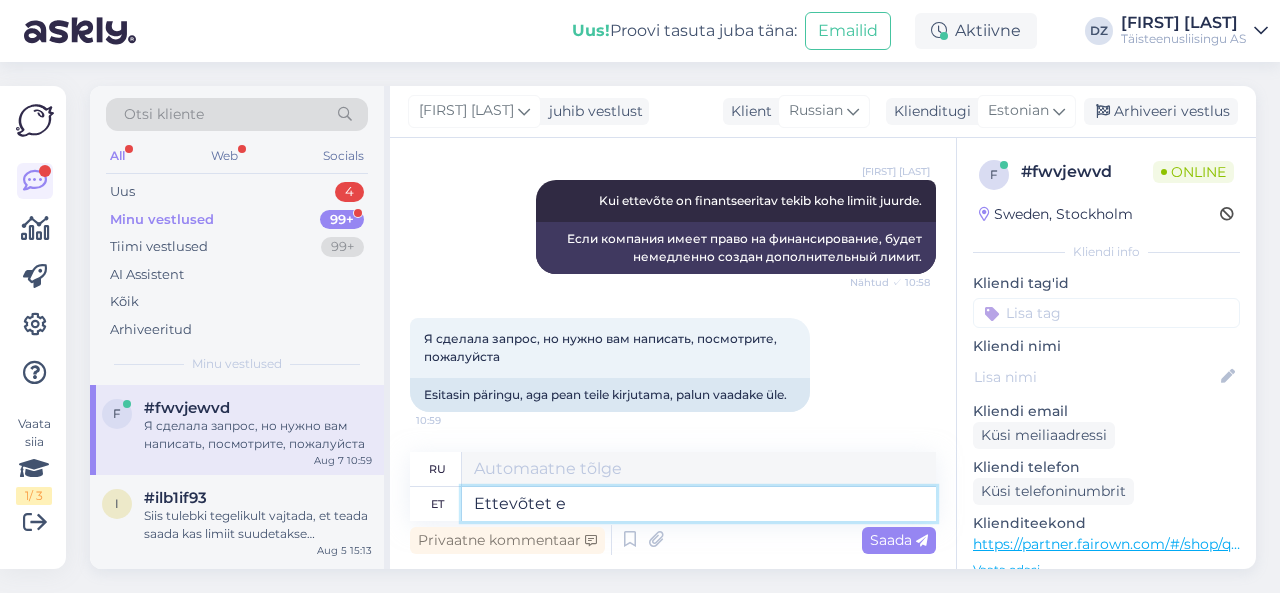 type on "Компания" 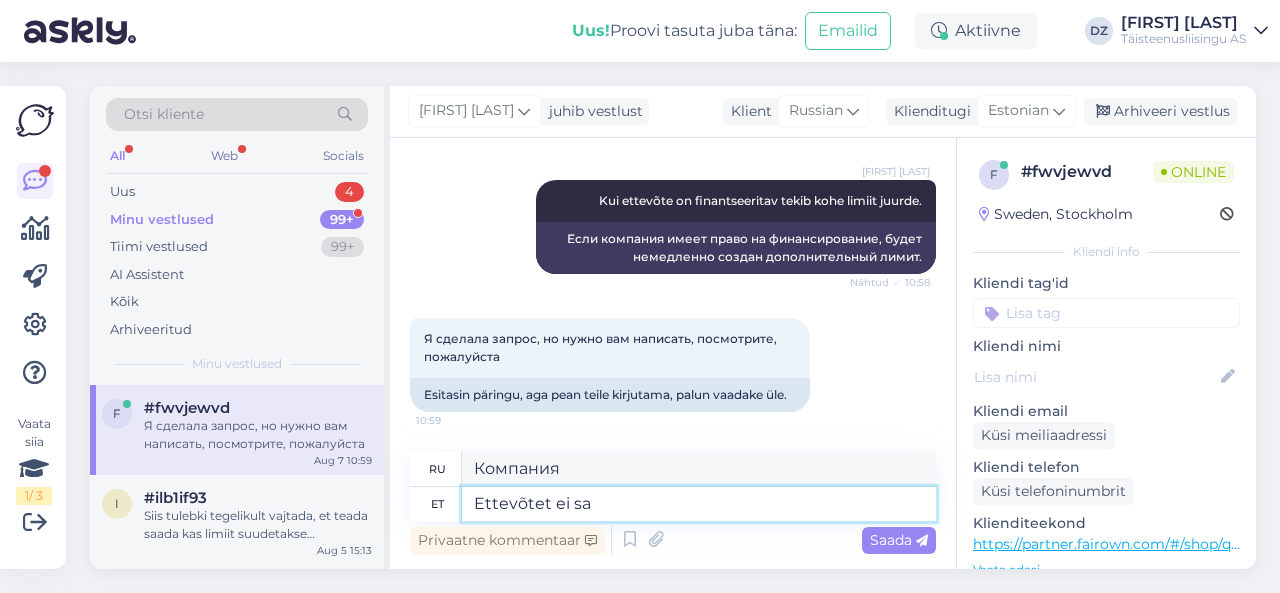 type on "Ettevõtet ei saa" 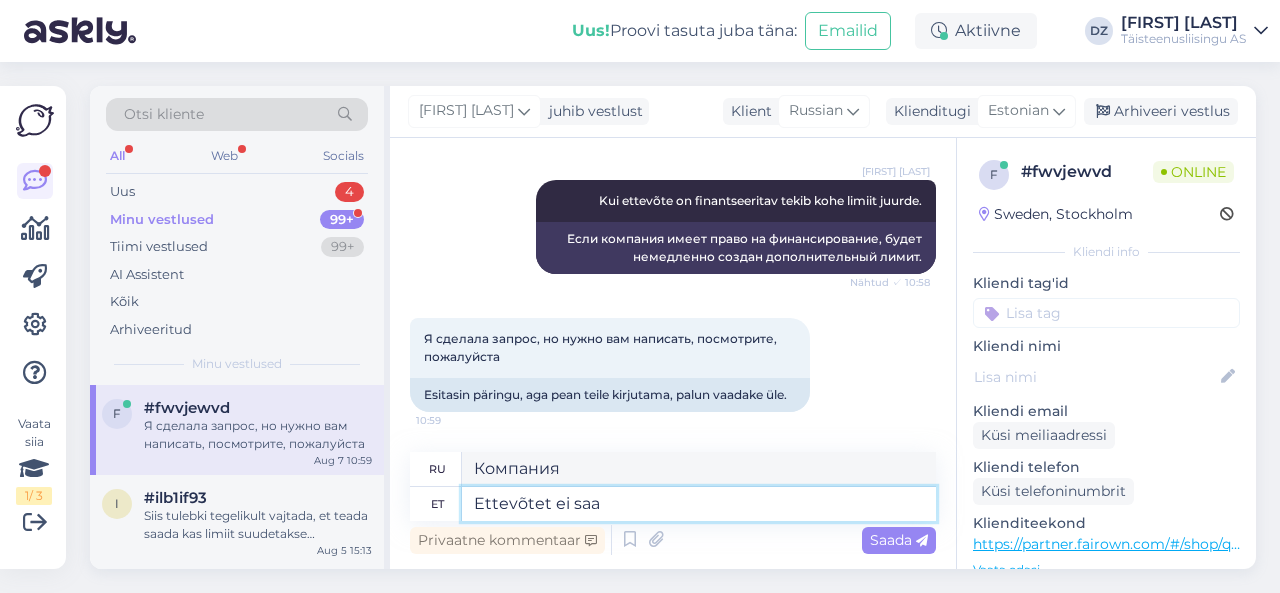 type on "Компания не является" 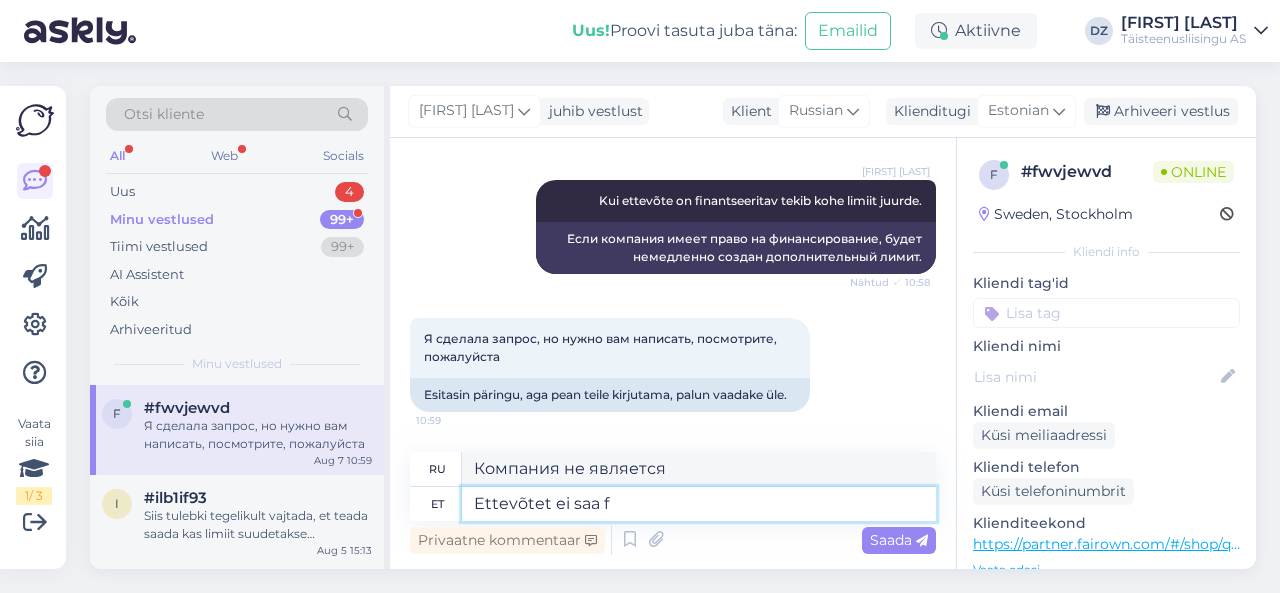 type on "Ettevõtet ei saa fi" 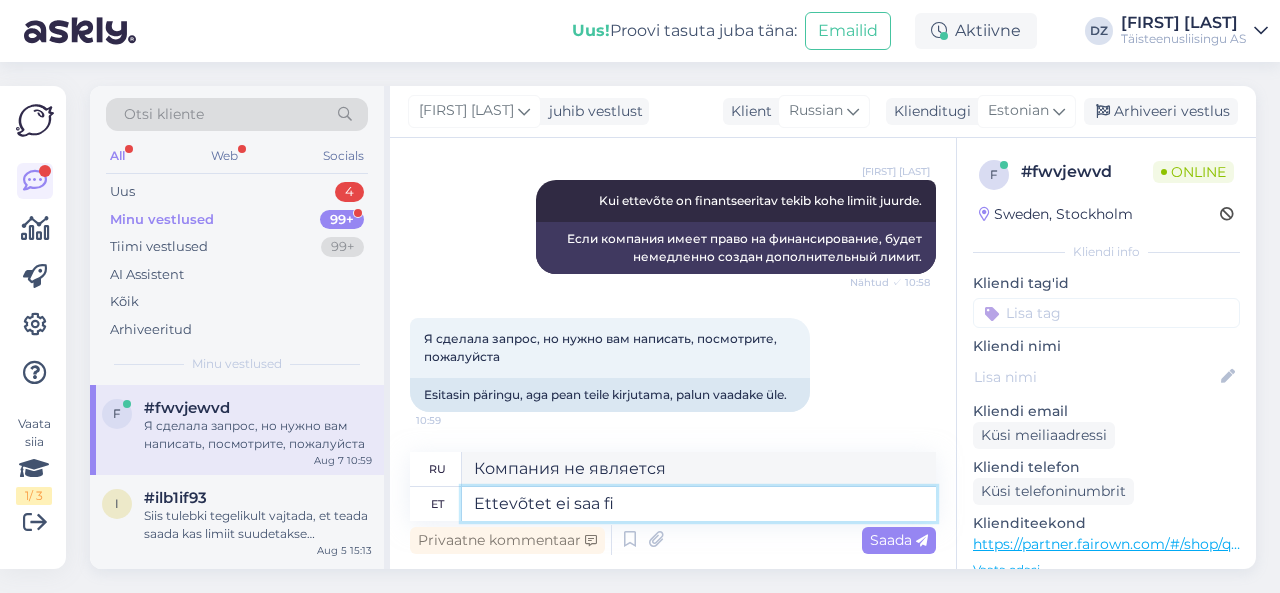 type on "Компания не может быть" 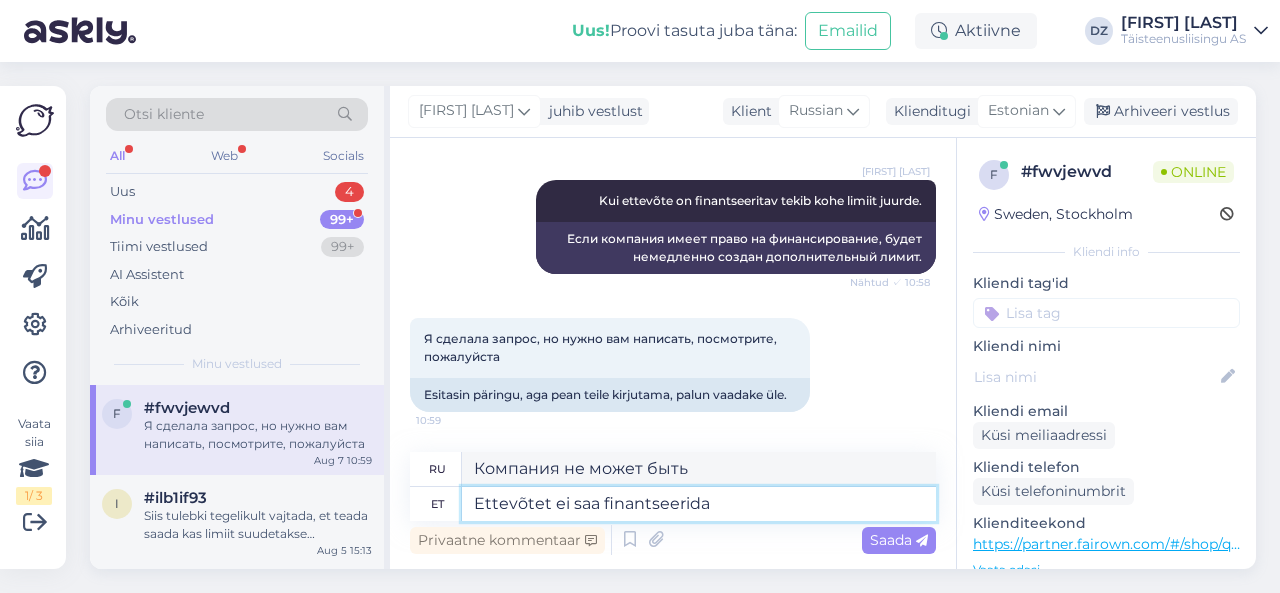 type on "Ettevõtet ei saa finantseerida." 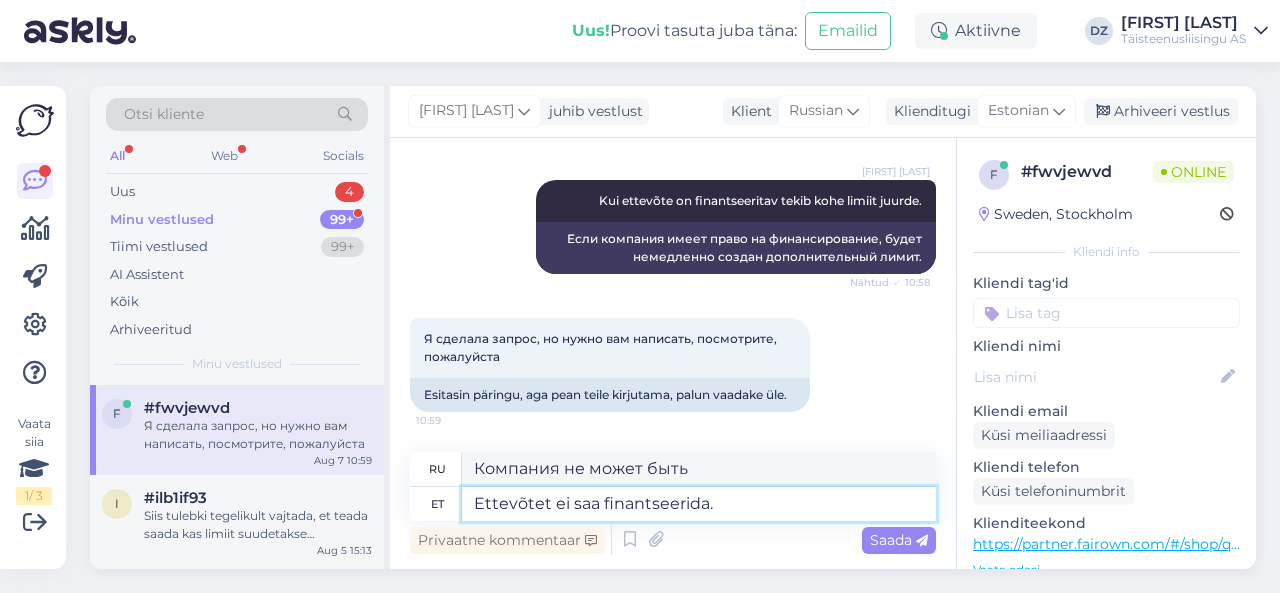 type on "Компания не может быть профинансирована." 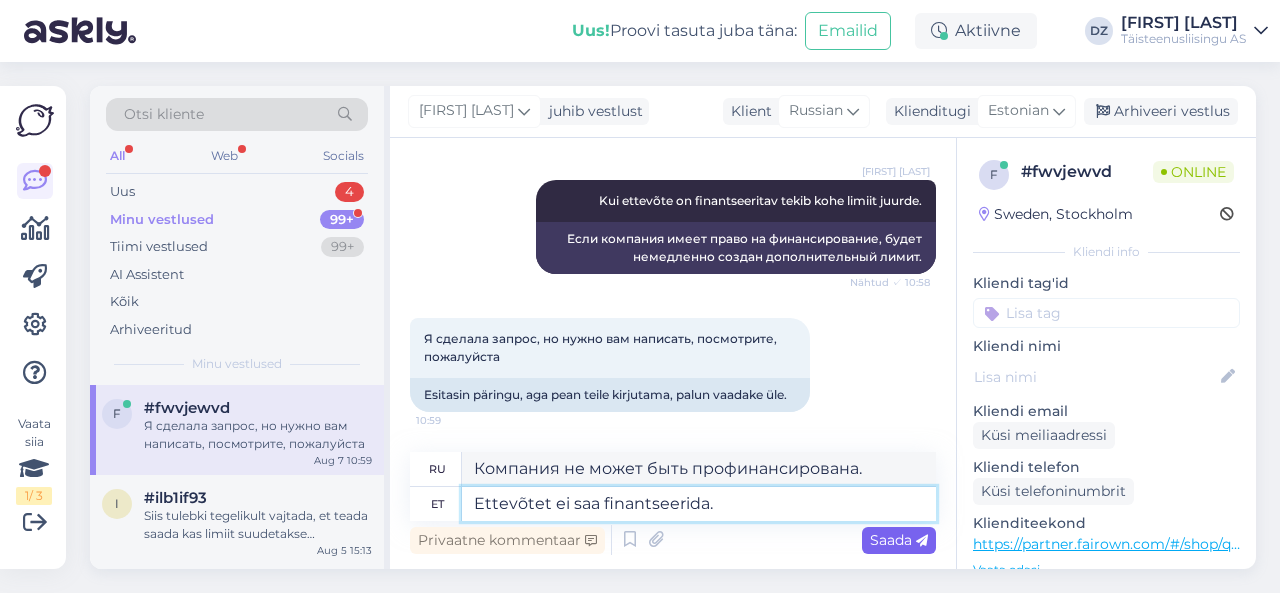 type on "Ettevõtet ei saa finantseerida." 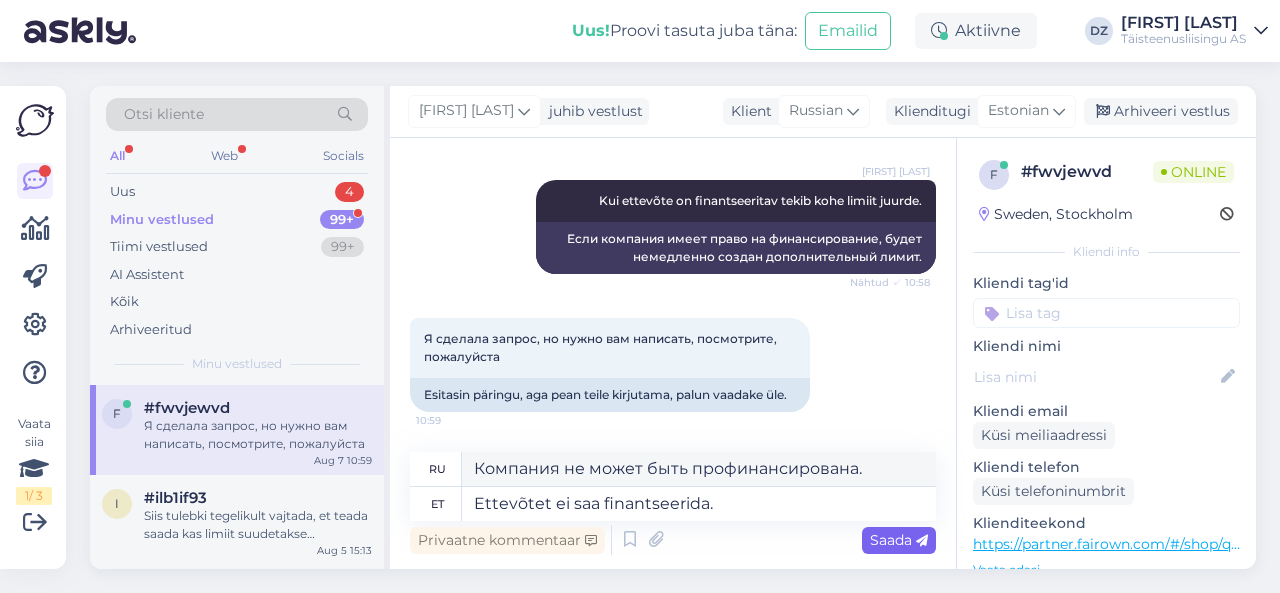 click on "Saada" at bounding box center (899, 540) 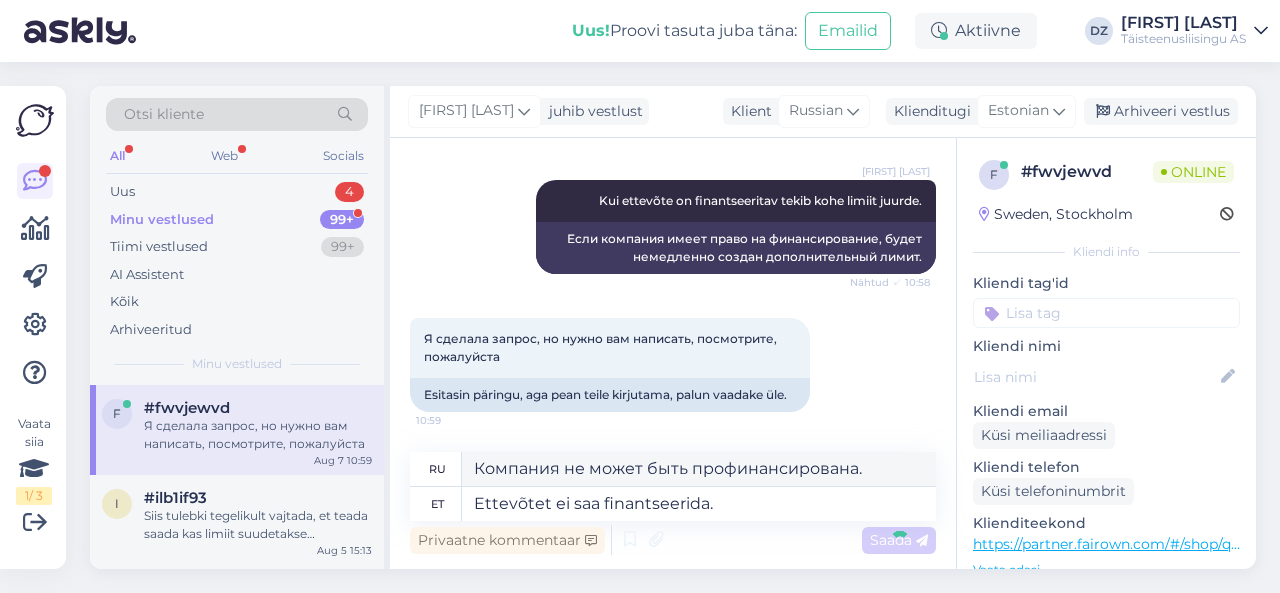 type 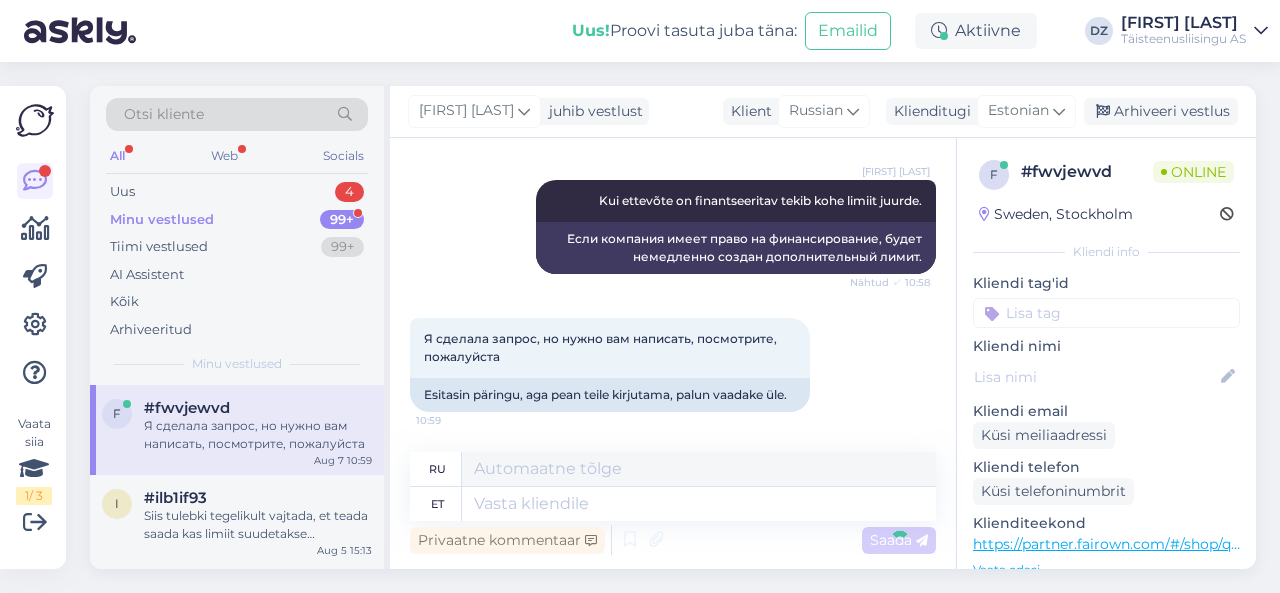 scroll, scrollTop: 10562, scrollLeft: 0, axis: vertical 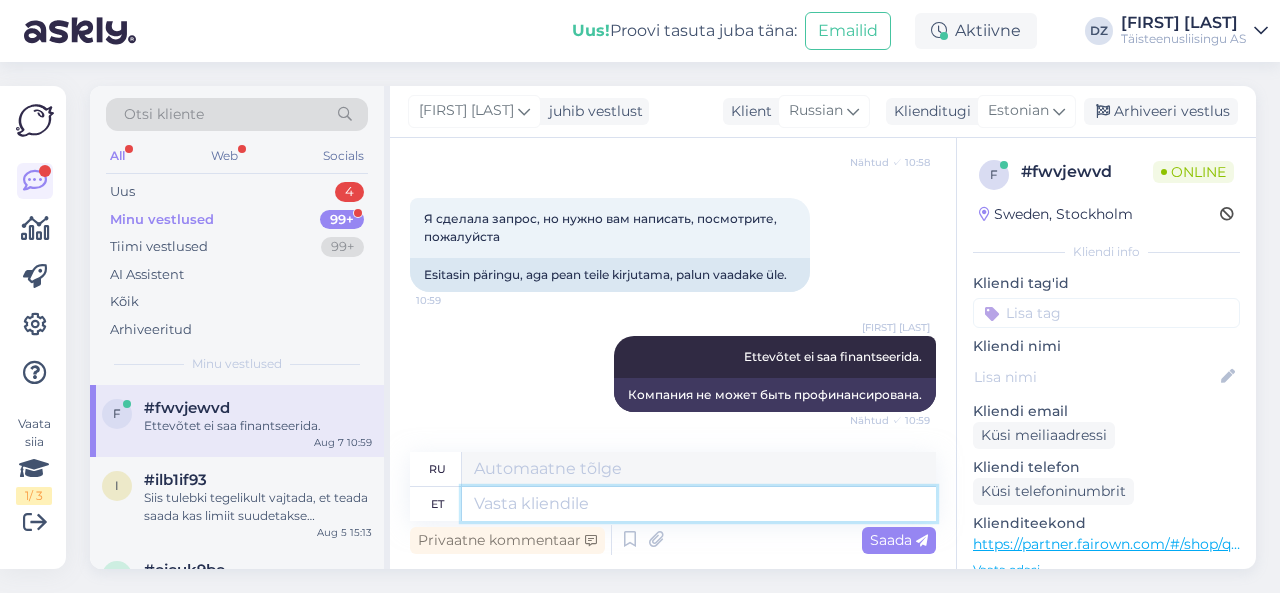 click at bounding box center (699, 504) 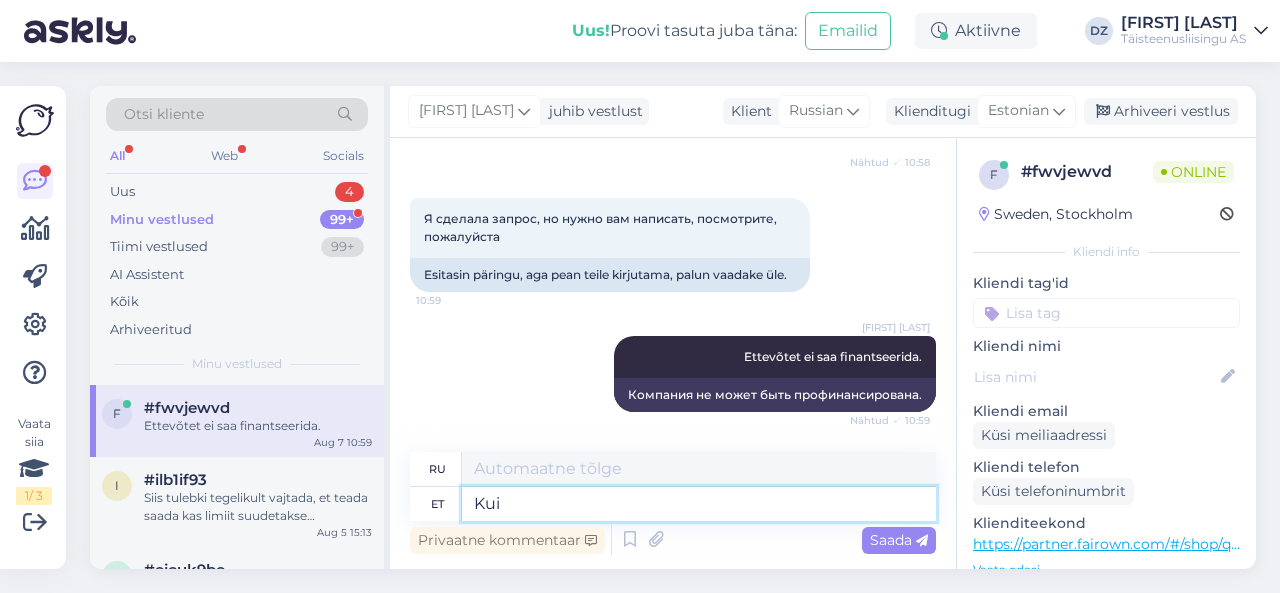 type on "Kui j" 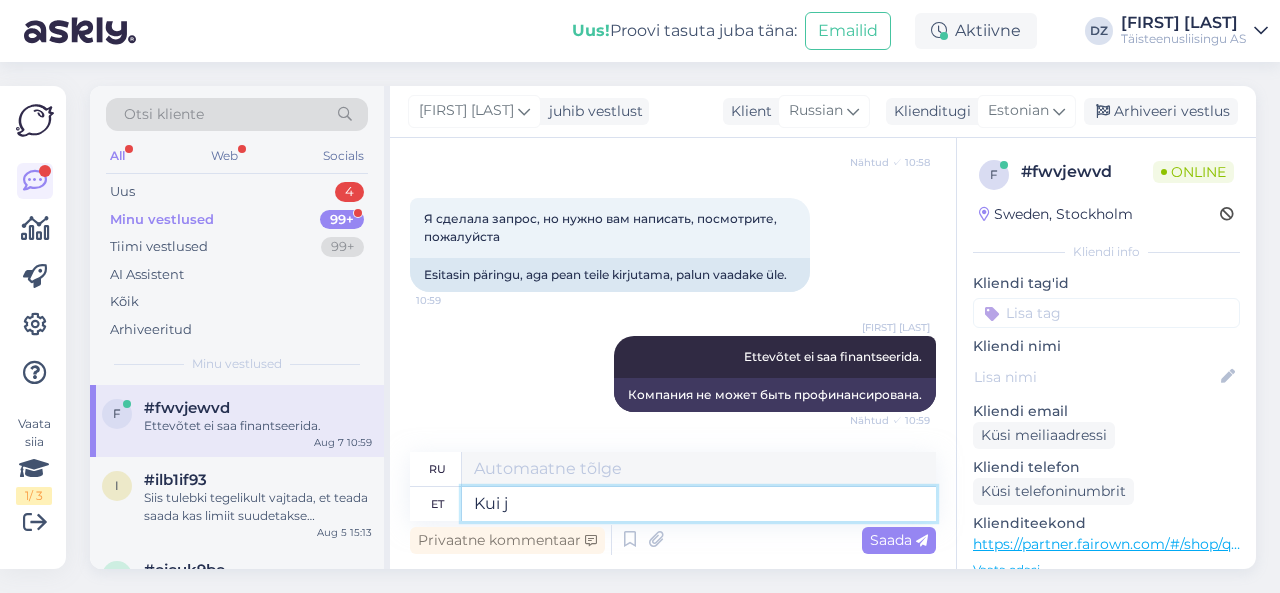type on "Если" 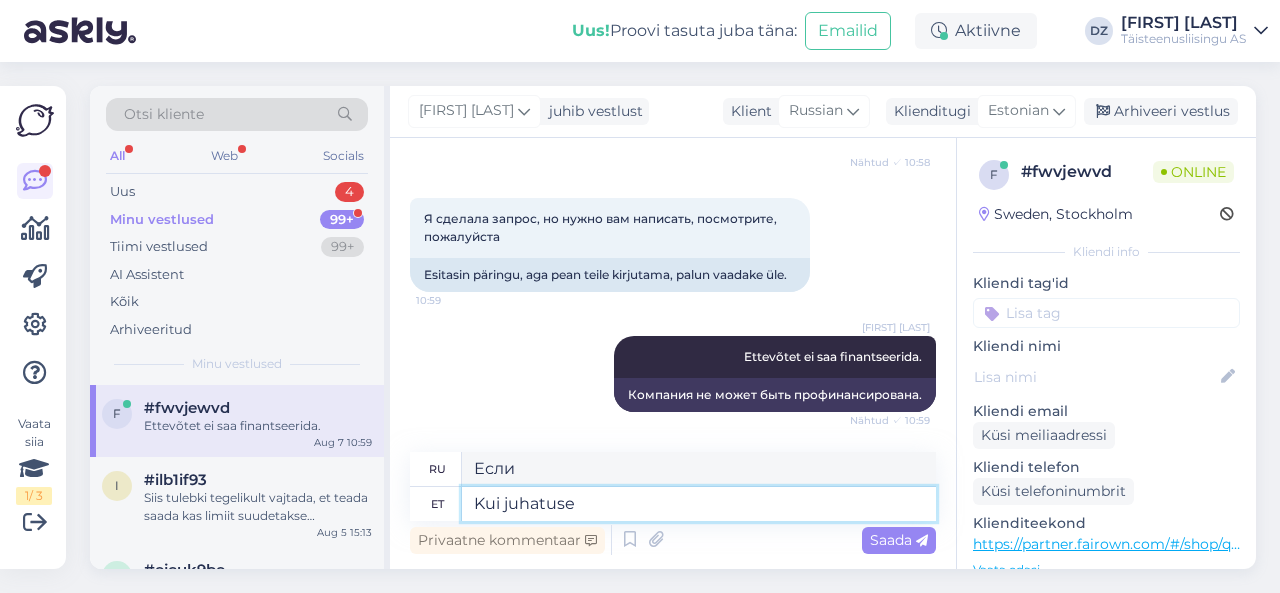 type on "Kui juhatuse l" 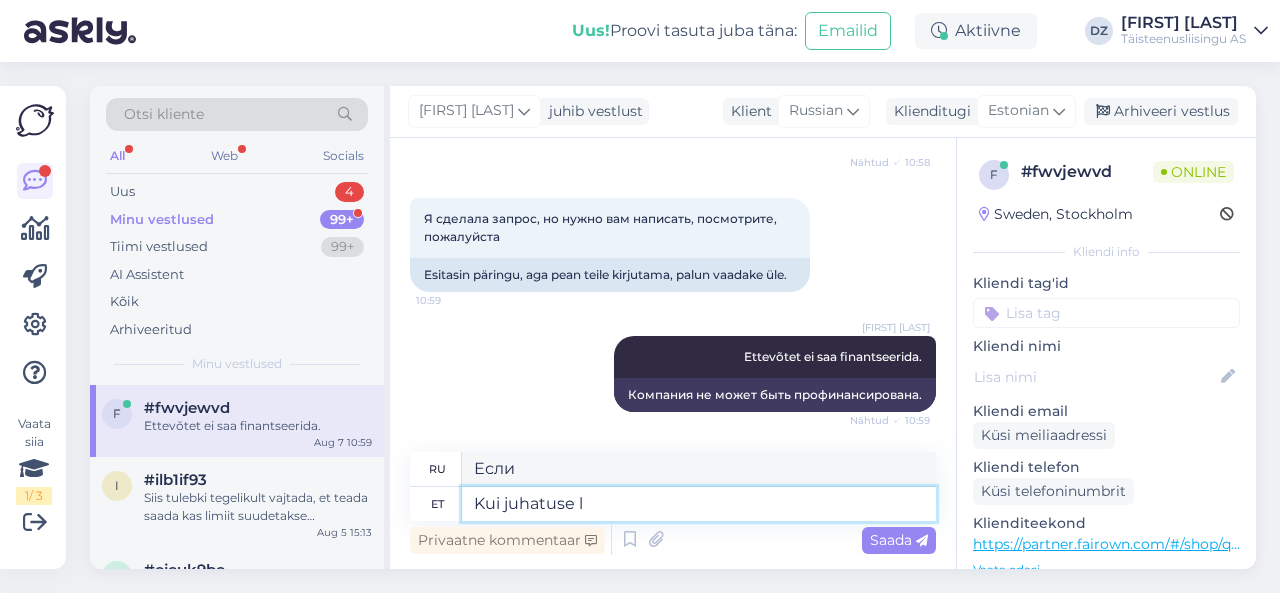 type on "Если доска" 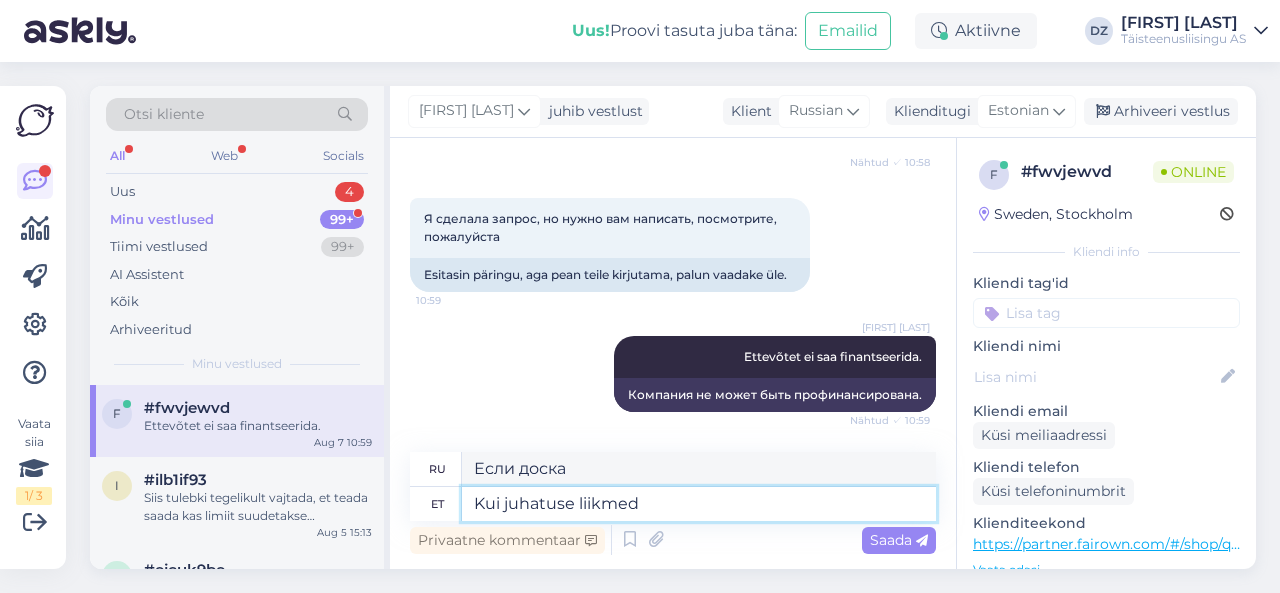 type on "Kui juhatuse liikmed" 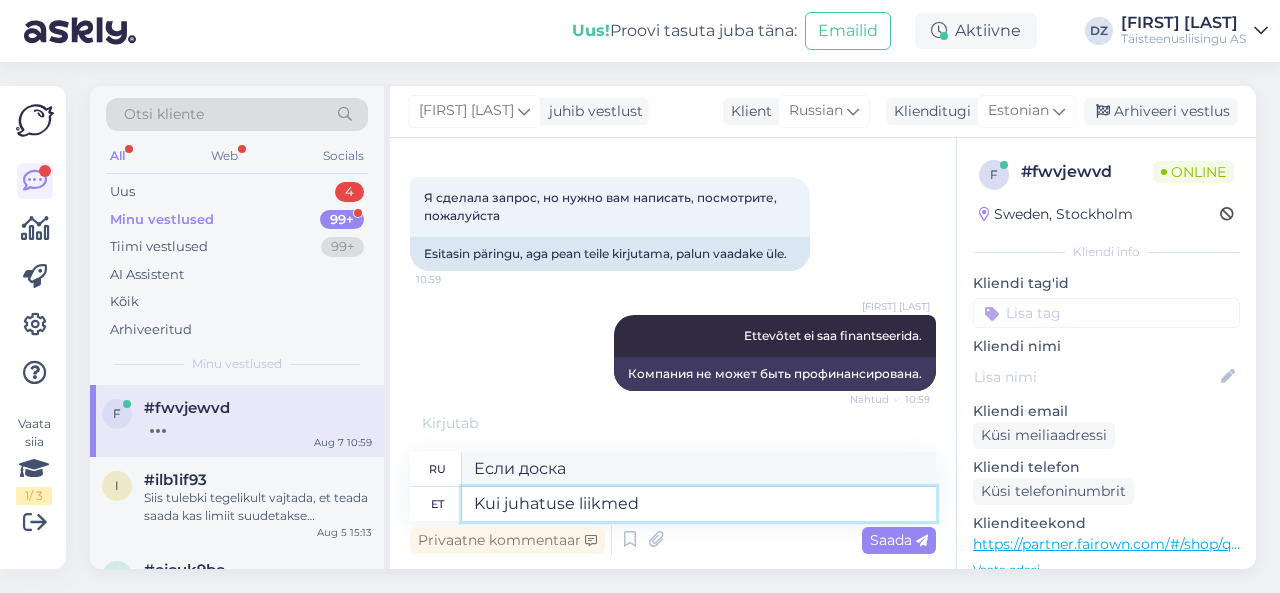 type on "Если члены совета" 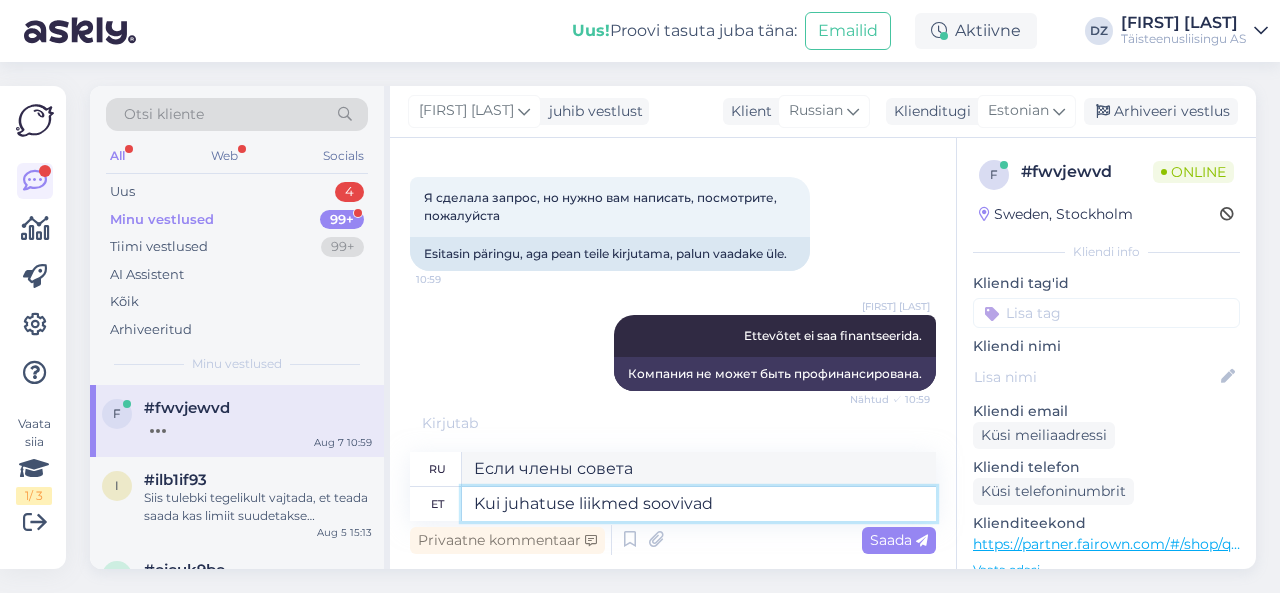 type on "Kui juhatuse liikmed soovivad" 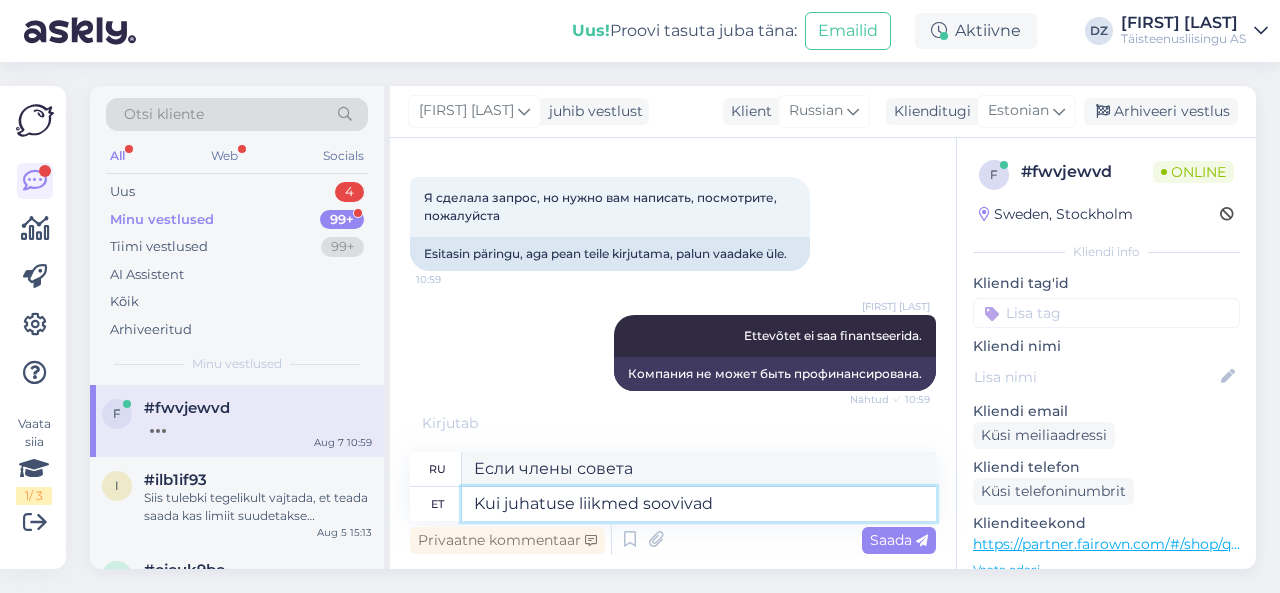 type on "Если члены совета пожелают" 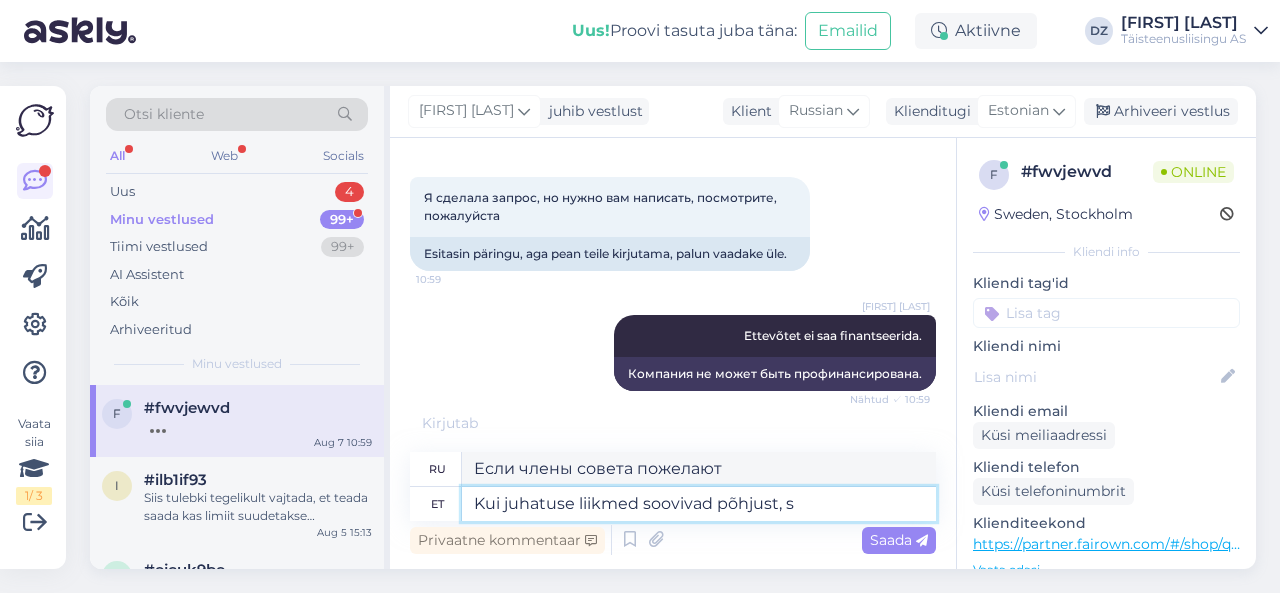 type on "Kui juhatuse liikmed soovivad põhjust, si" 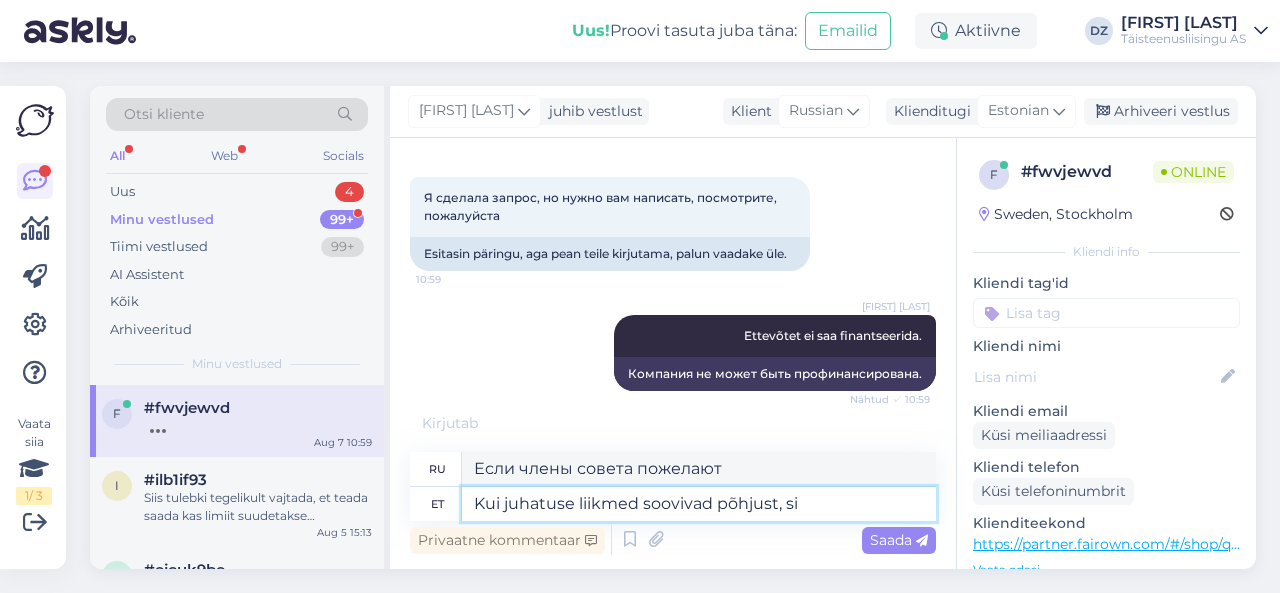 type on "Если членам совета нужна причина," 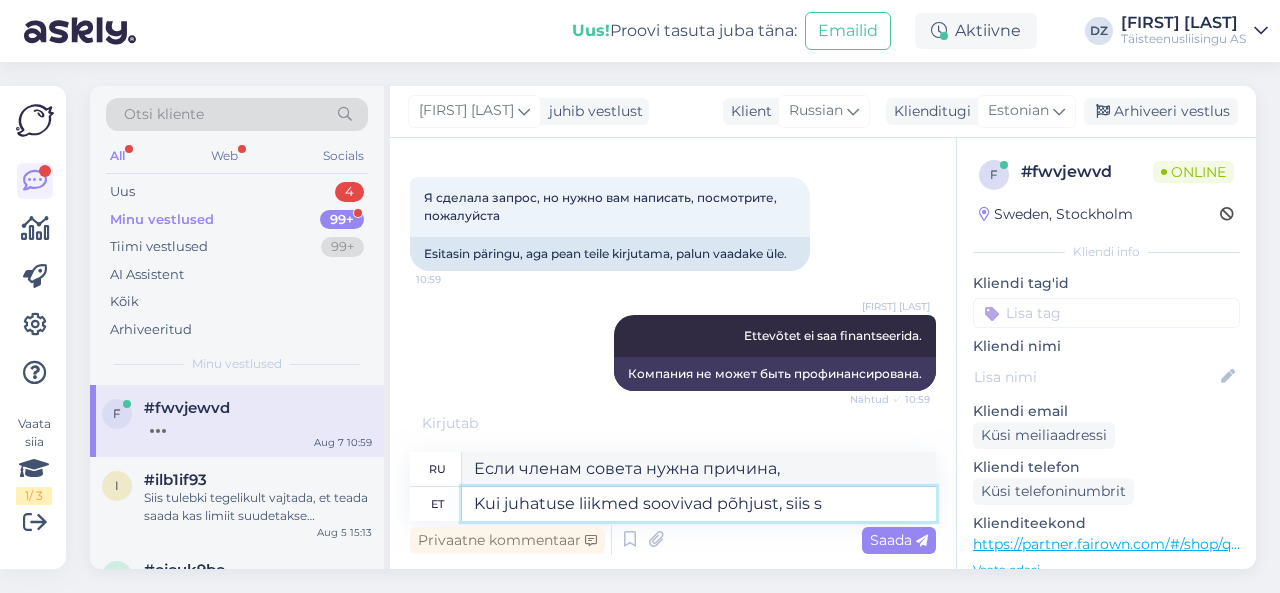 type on "Kui juhatuse liikmed soovivad põhjust, siis sa" 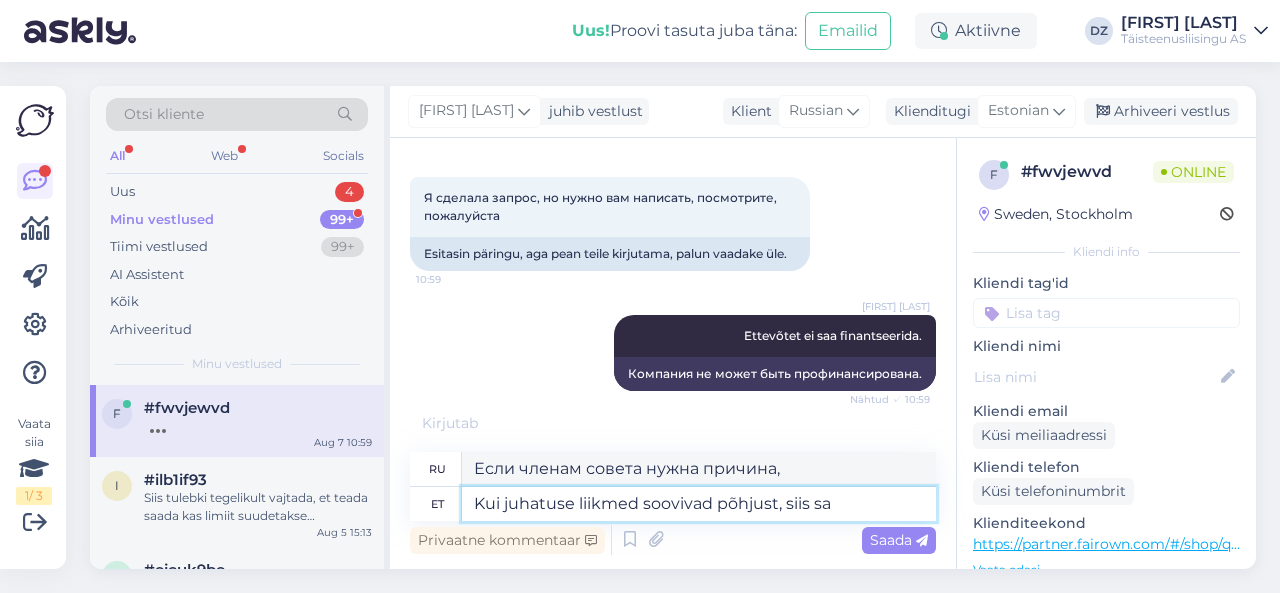 type on "Если членам совета нужна причина, тогда" 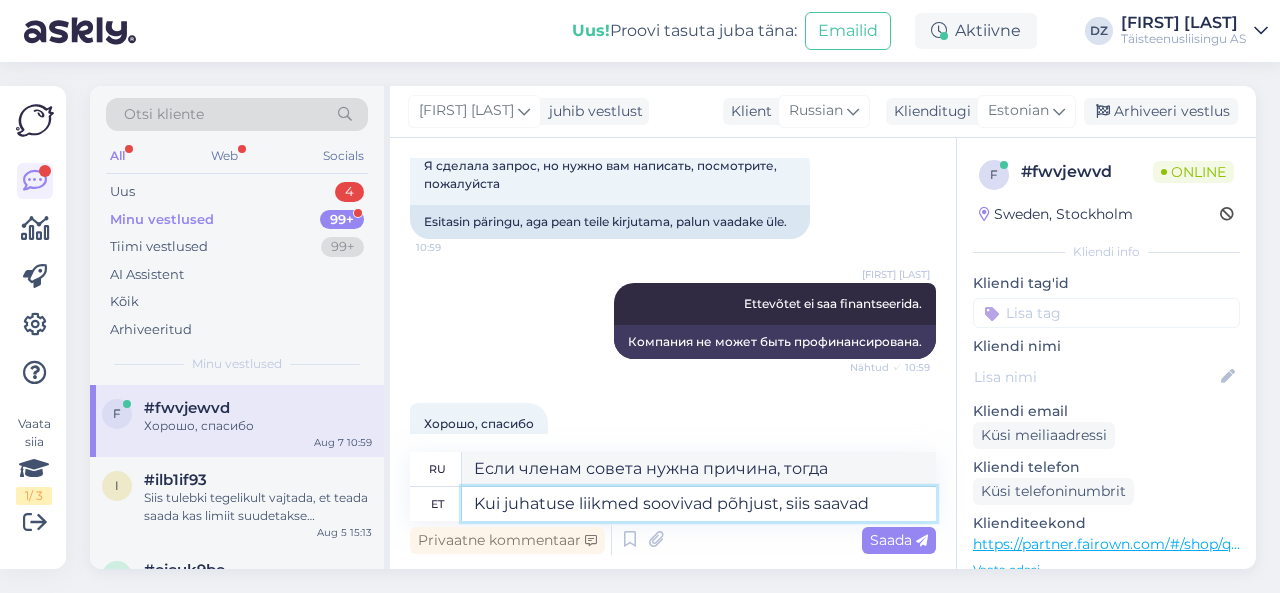 scroll, scrollTop: 10682, scrollLeft: 0, axis: vertical 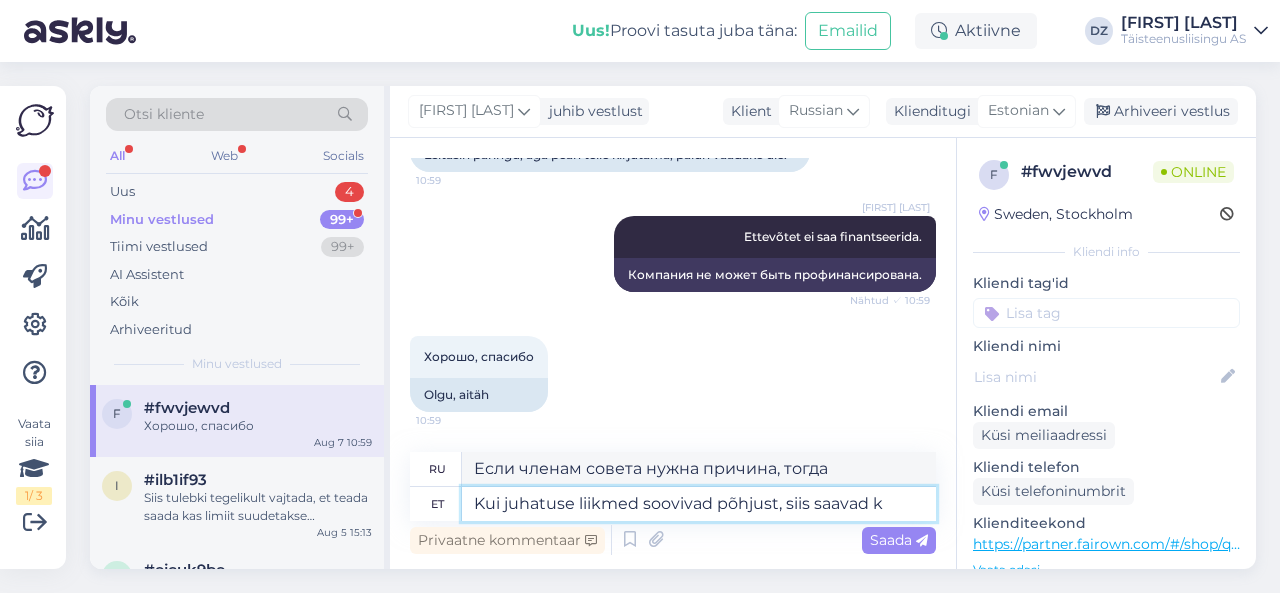 type on "Kui juhatuse liikmed soovivad põhjust, siis saavad ki" 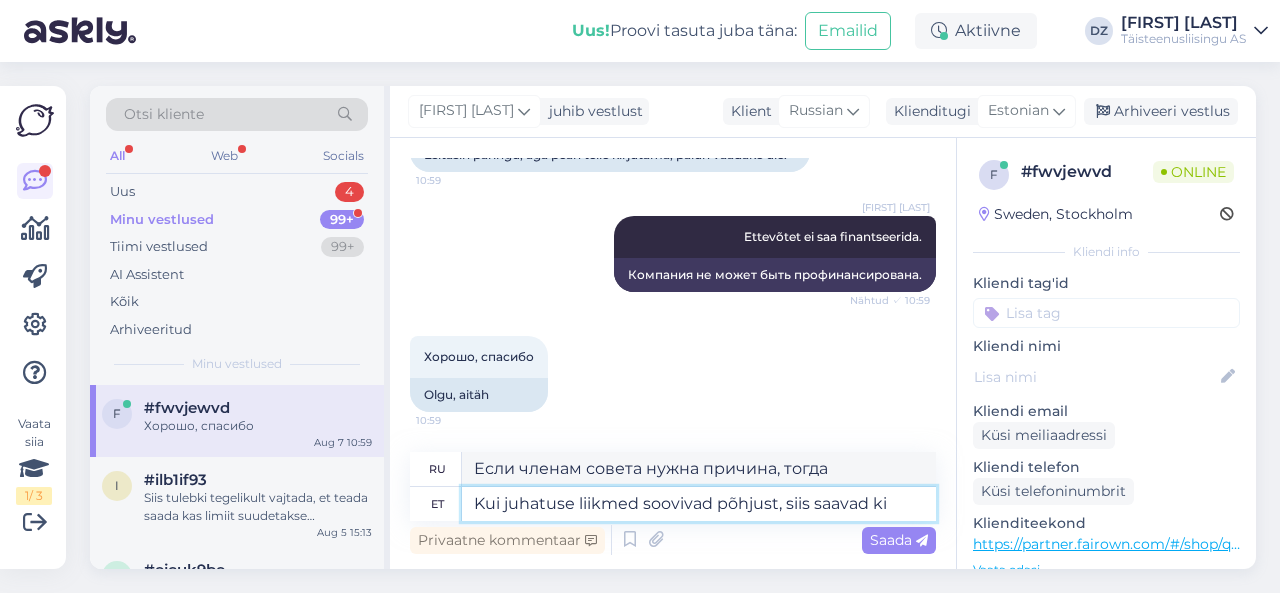 type on "Если членам совета нужна причина, они могут" 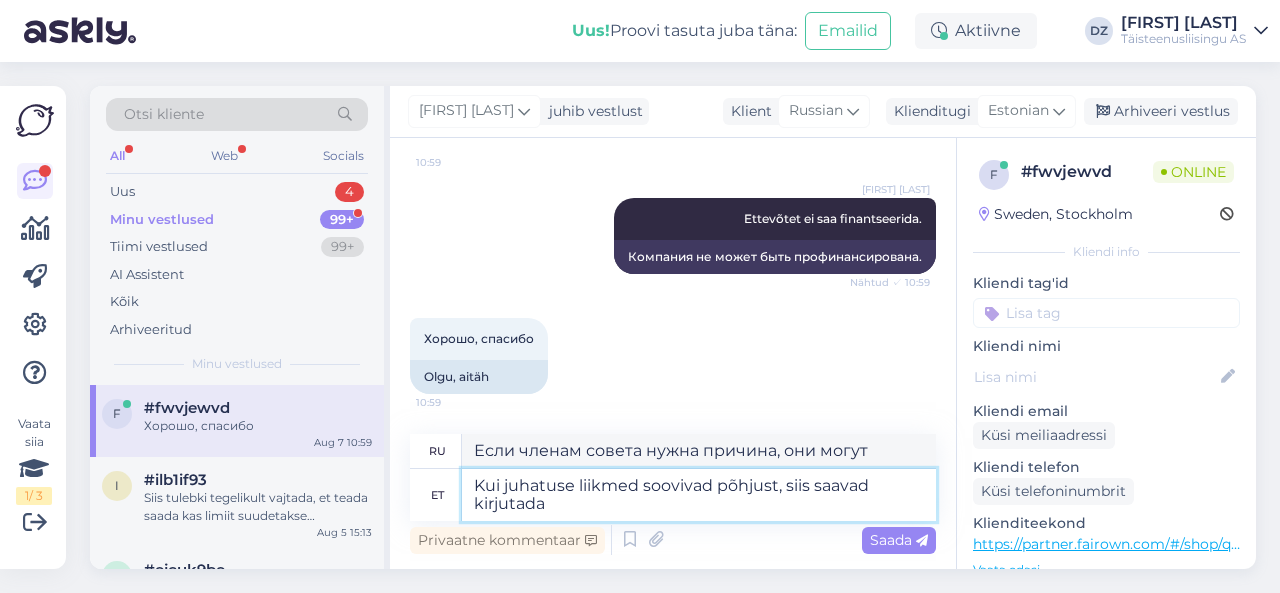 type on "Kui juhatuse liikmed soovivad põhjust, siis saavad kirjutada" 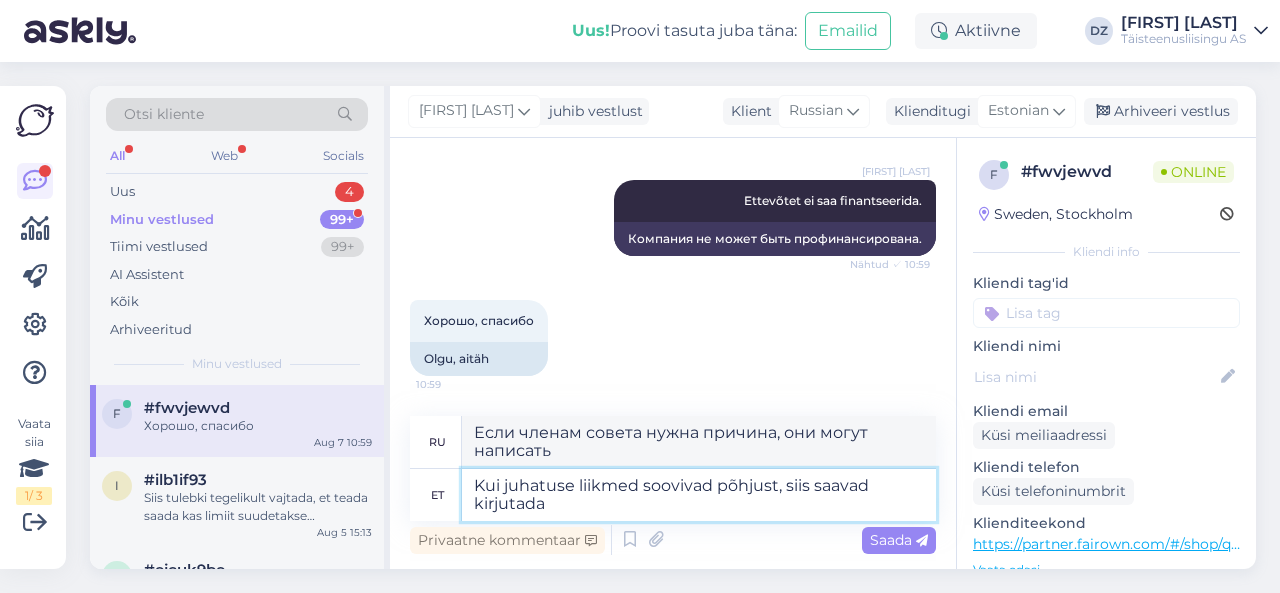 scroll, scrollTop: 10702, scrollLeft: 0, axis: vertical 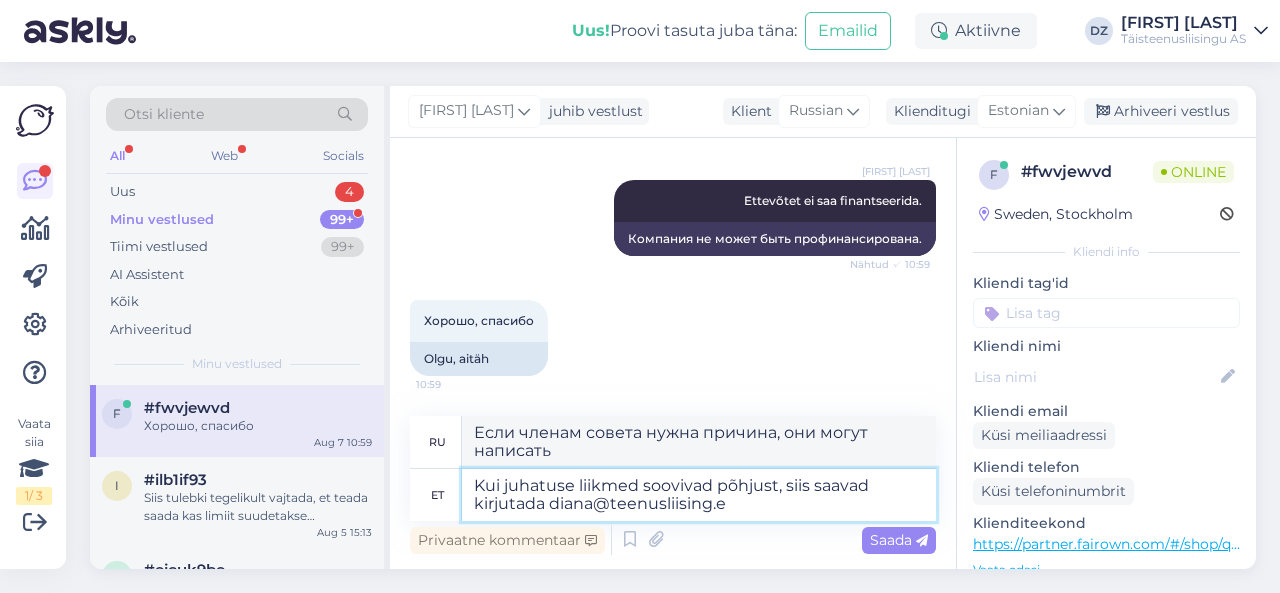 type on "Kui juhatuse liikmed soovivad põhjust, siis saavad kirjutada diana@teenusliising.ee" 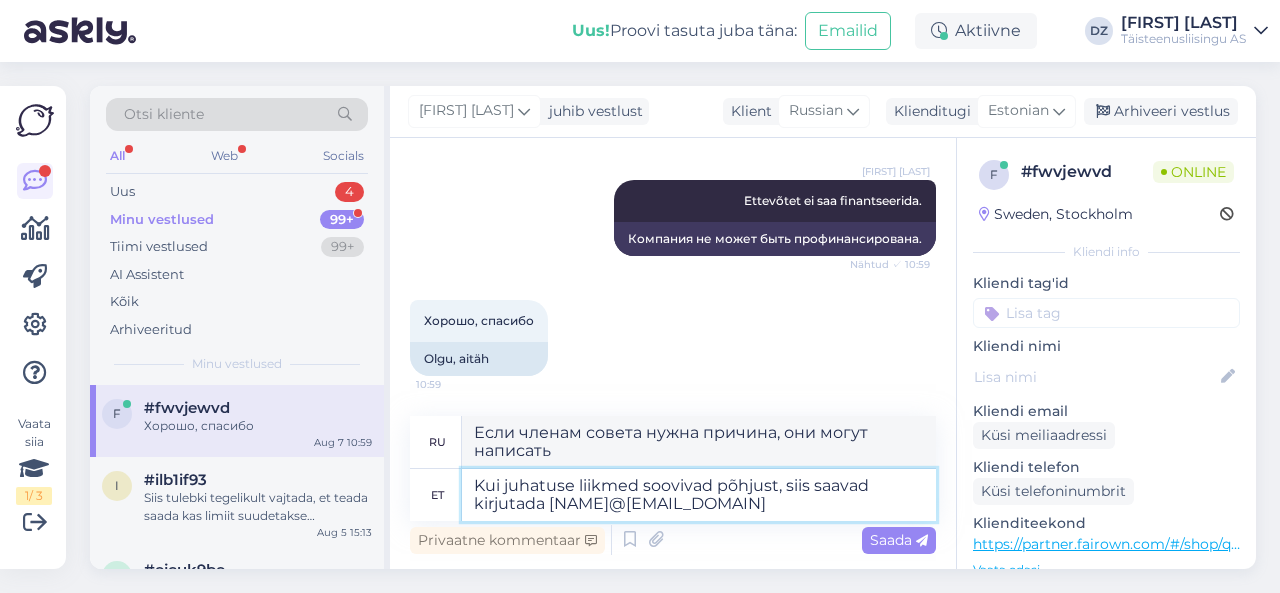 type on "Если членам правления нужна причина, они могут написать diana@teenusliising.ee" 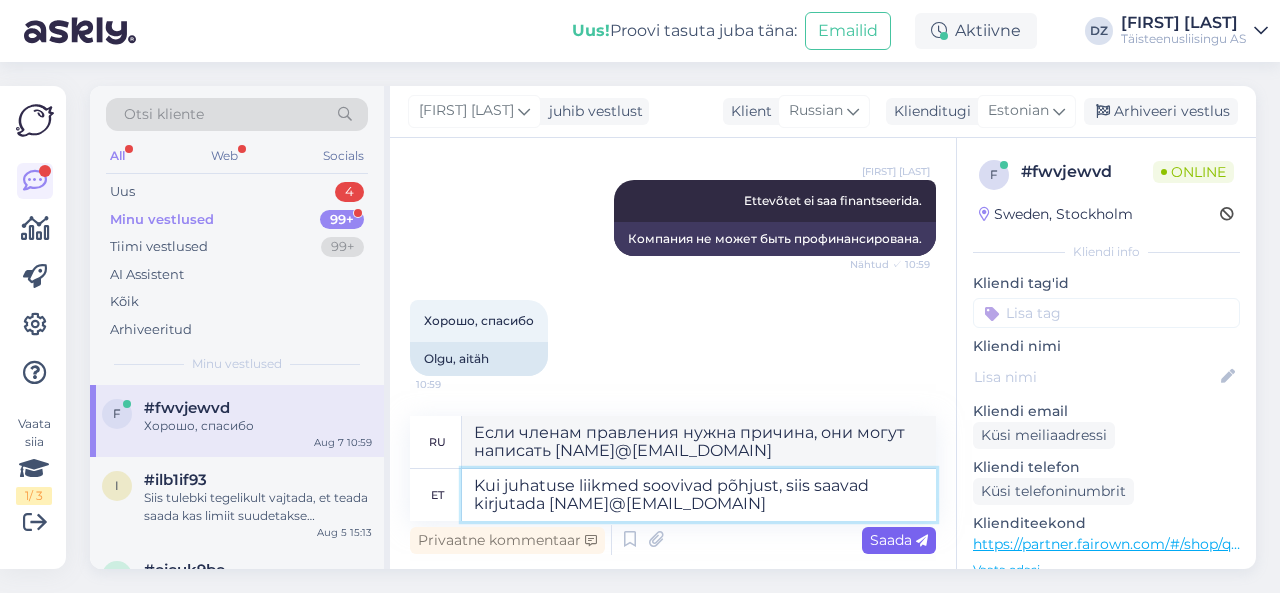 type on "Kui juhatuse liikmed soovivad põhjust, siis saavad kirjutada diana@teenusliising.ee" 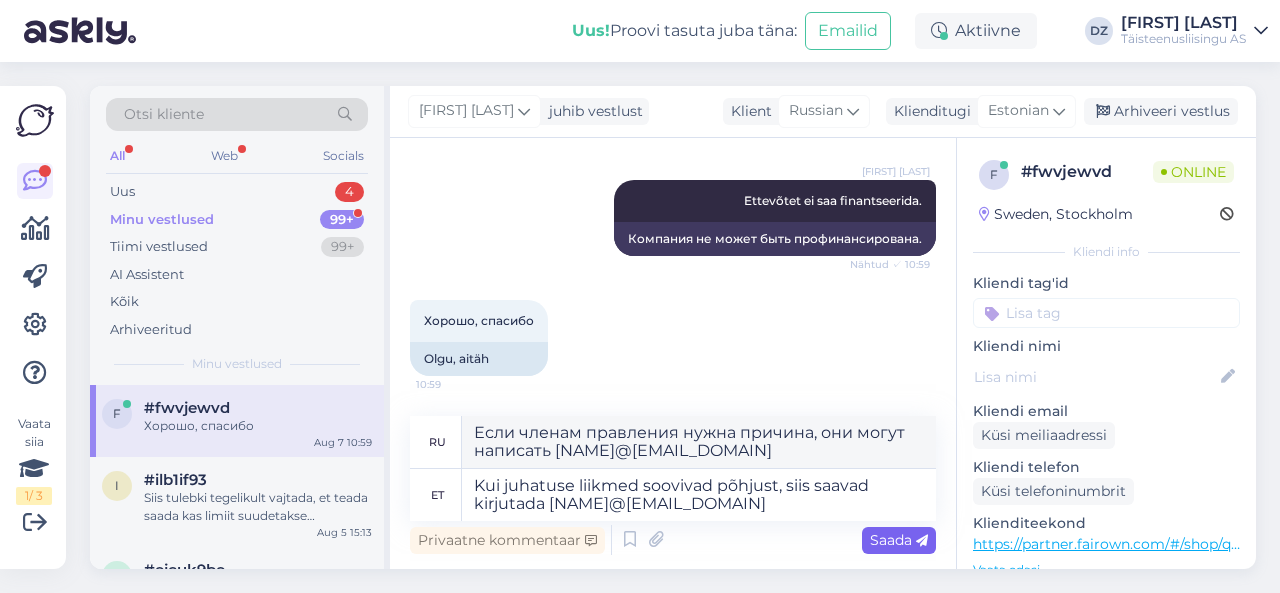 click on "Saada" at bounding box center [899, 540] 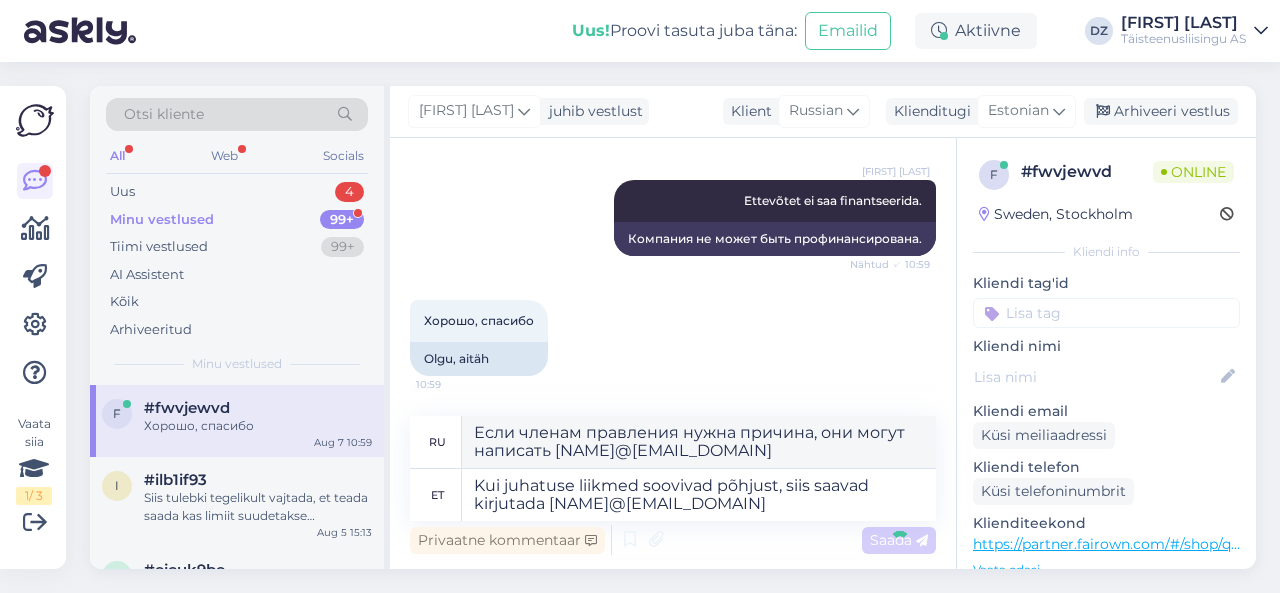 type 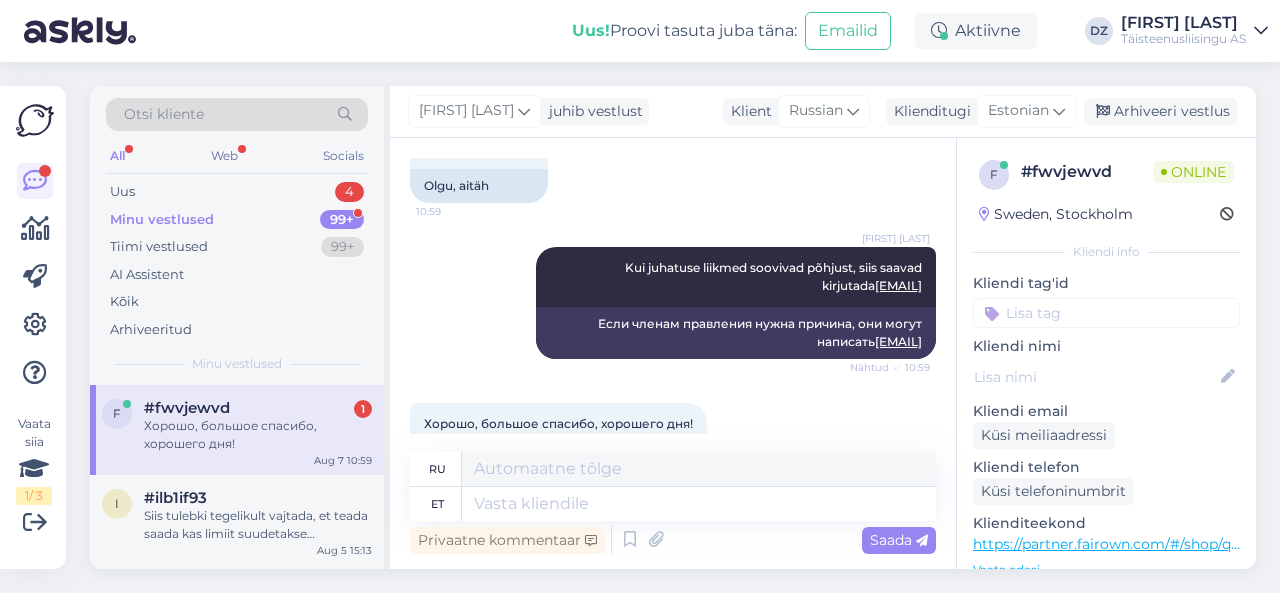 scroll, scrollTop: 10958, scrollLeft: 0, axis: vertical 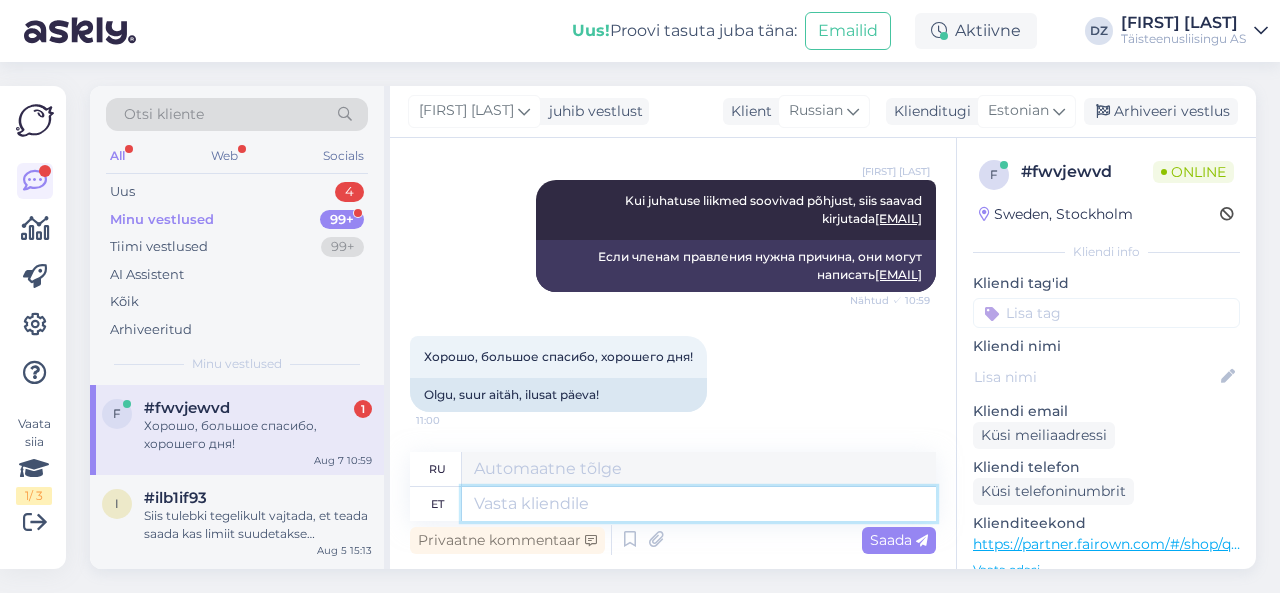 click at bounding box center (699, 504) 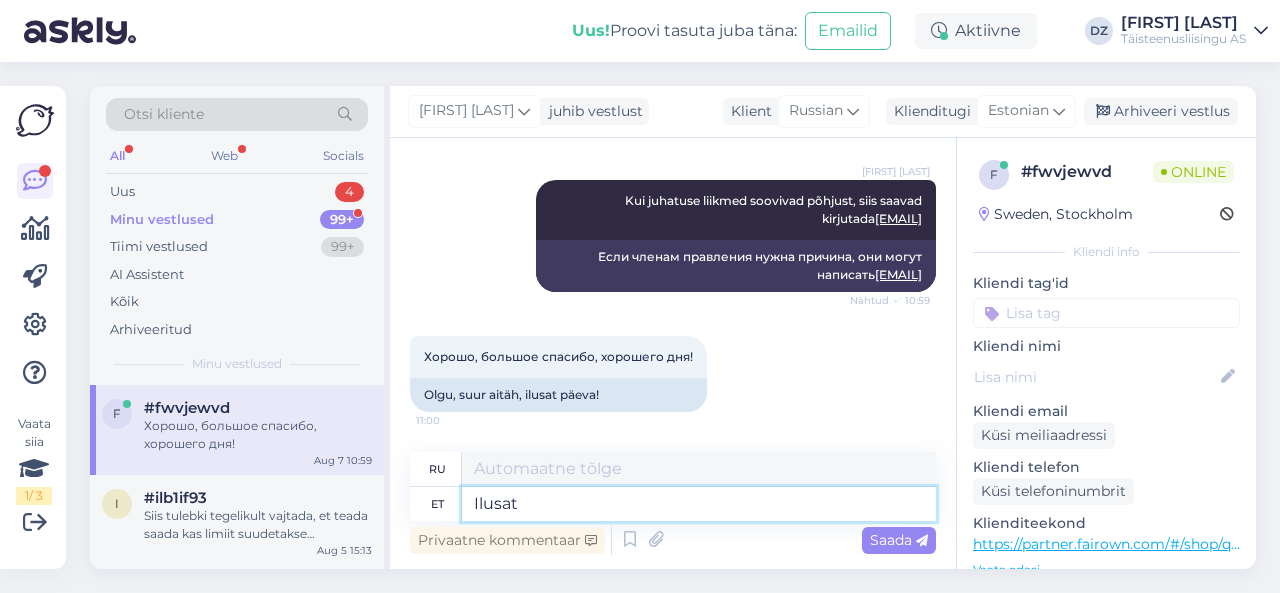 type on "Ilusat p" 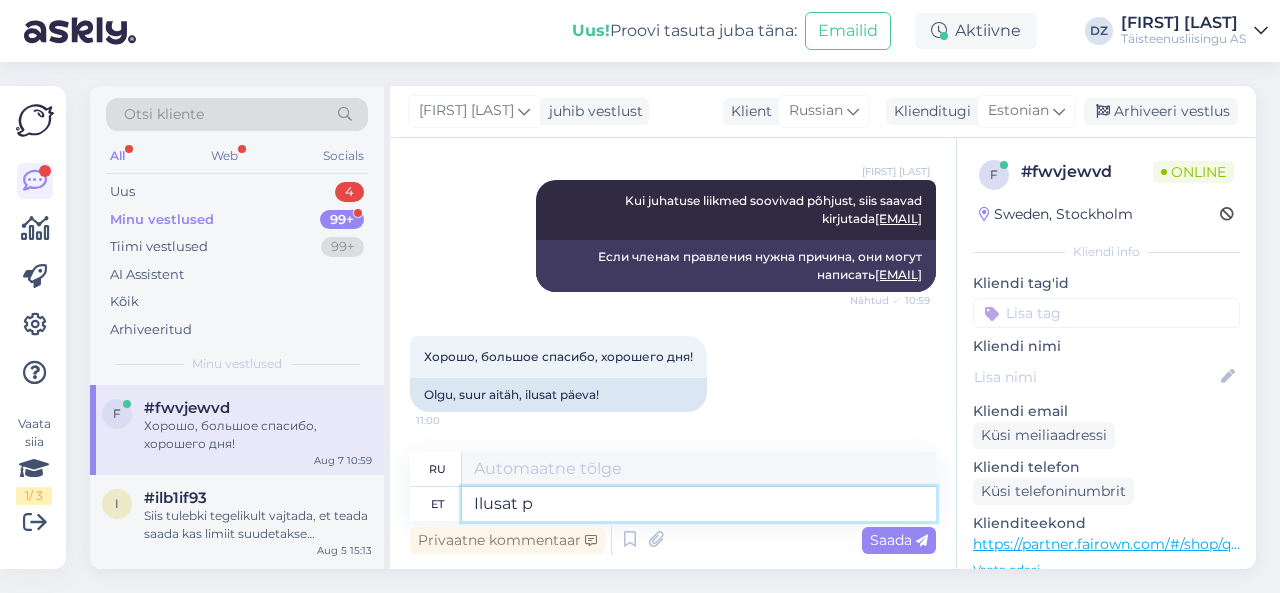 type on "Красивый" 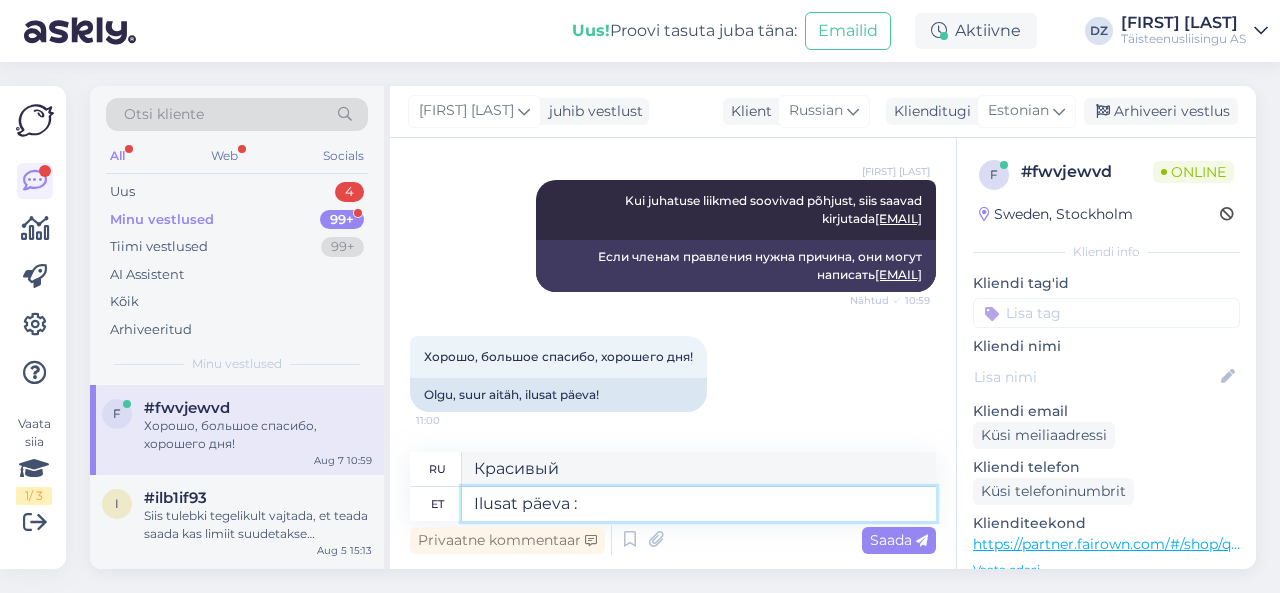 type on "Ilusat päeva :)" 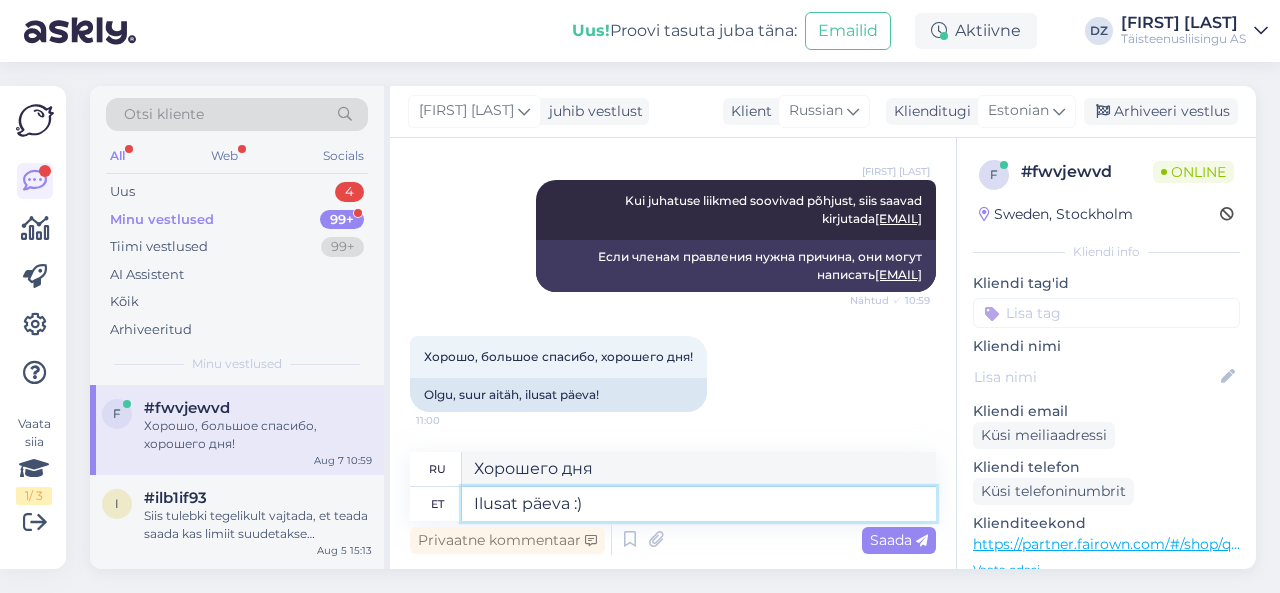 type on "Хорошего дня :)" 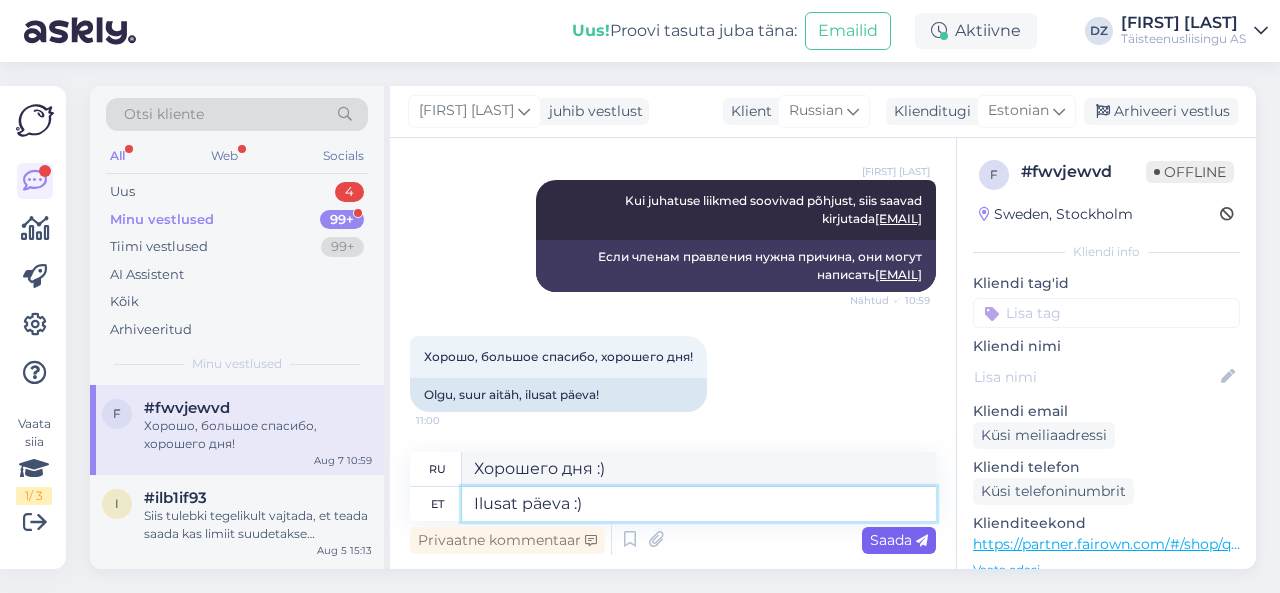 type on "Ilusat päeva :)" 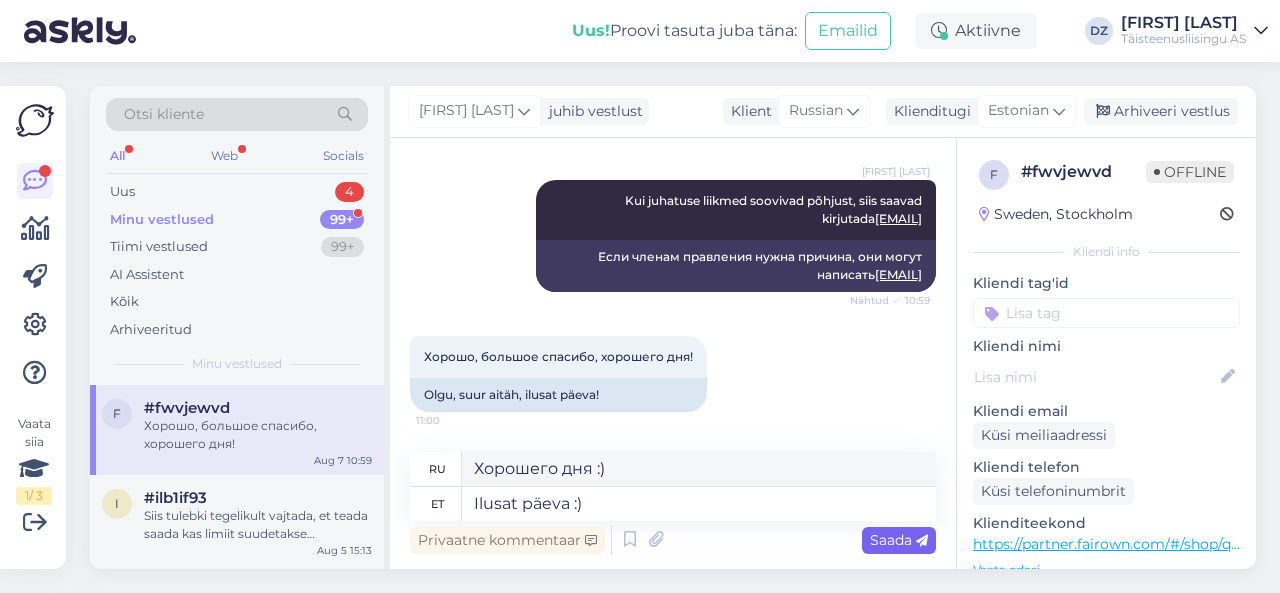 click at bounding box center [922, 541] 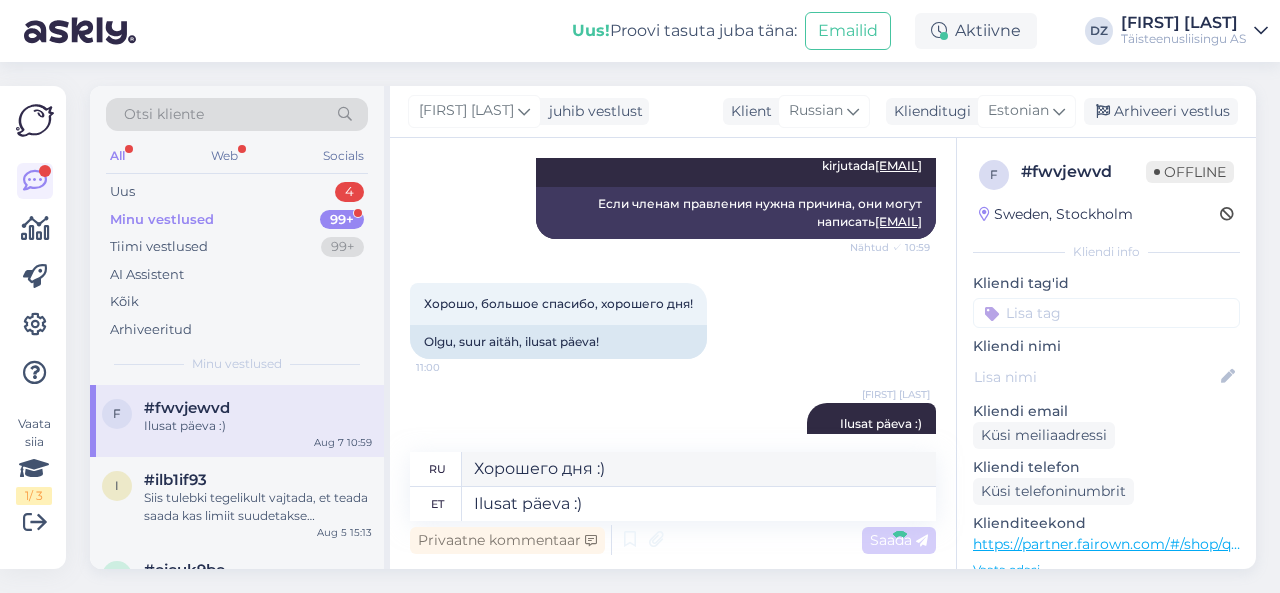 scroll, scrollTop: 11078, scrollLeft: 0, axis: vertical 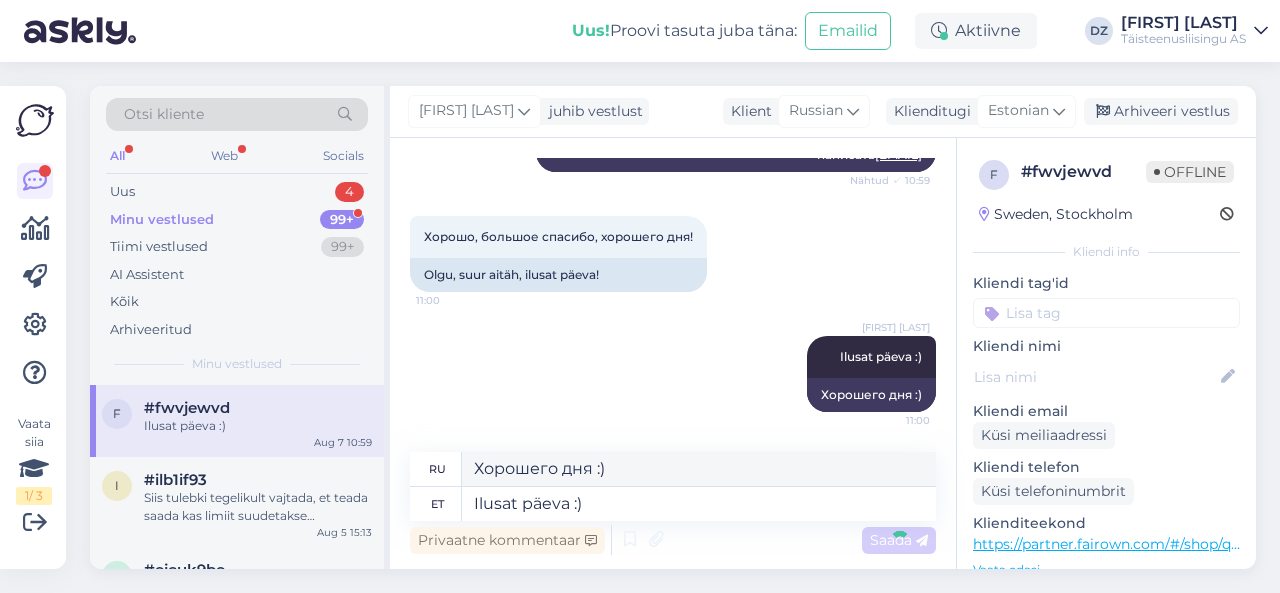 type 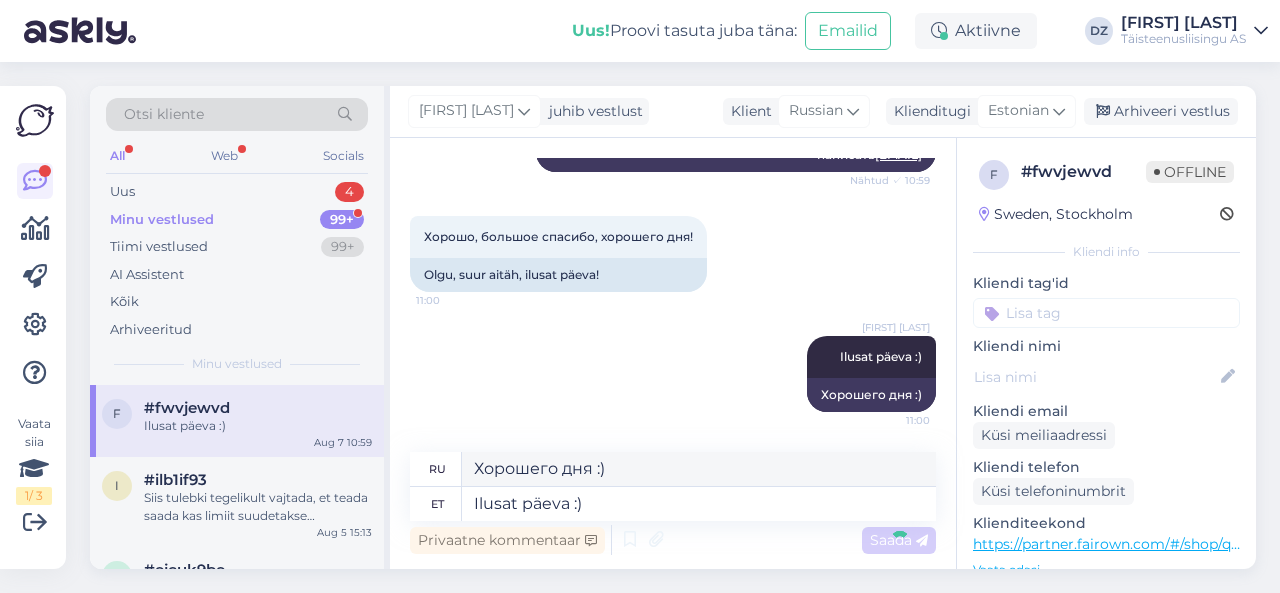 type 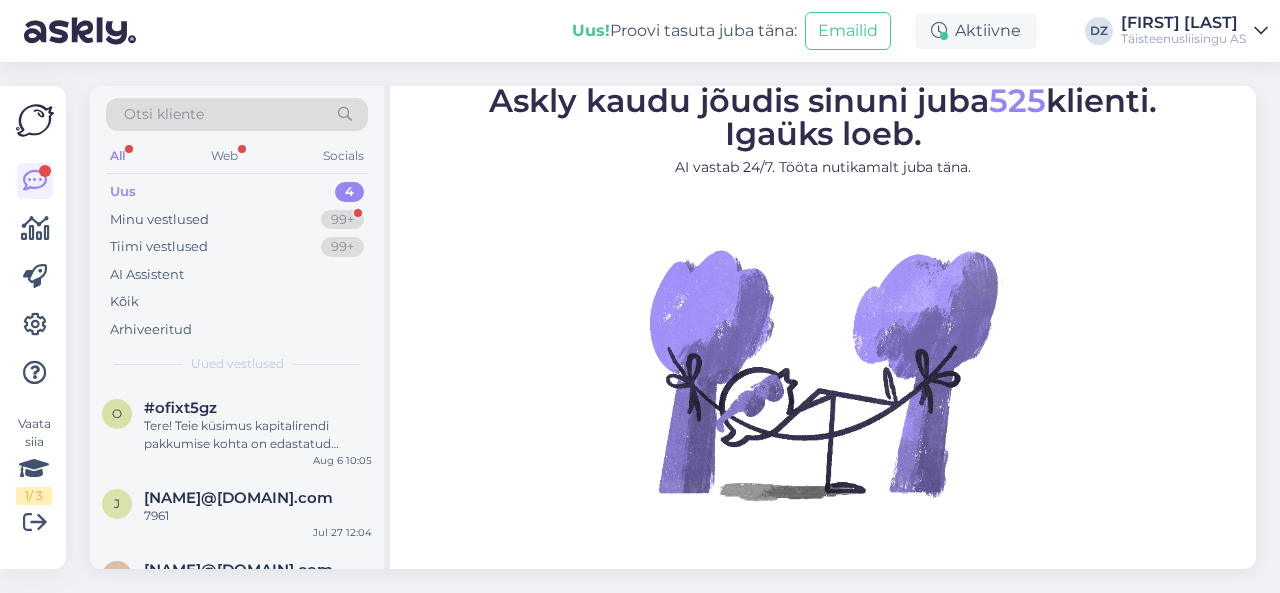 scroll, scrollTop: 0, scrollLeft: 0, axis: both 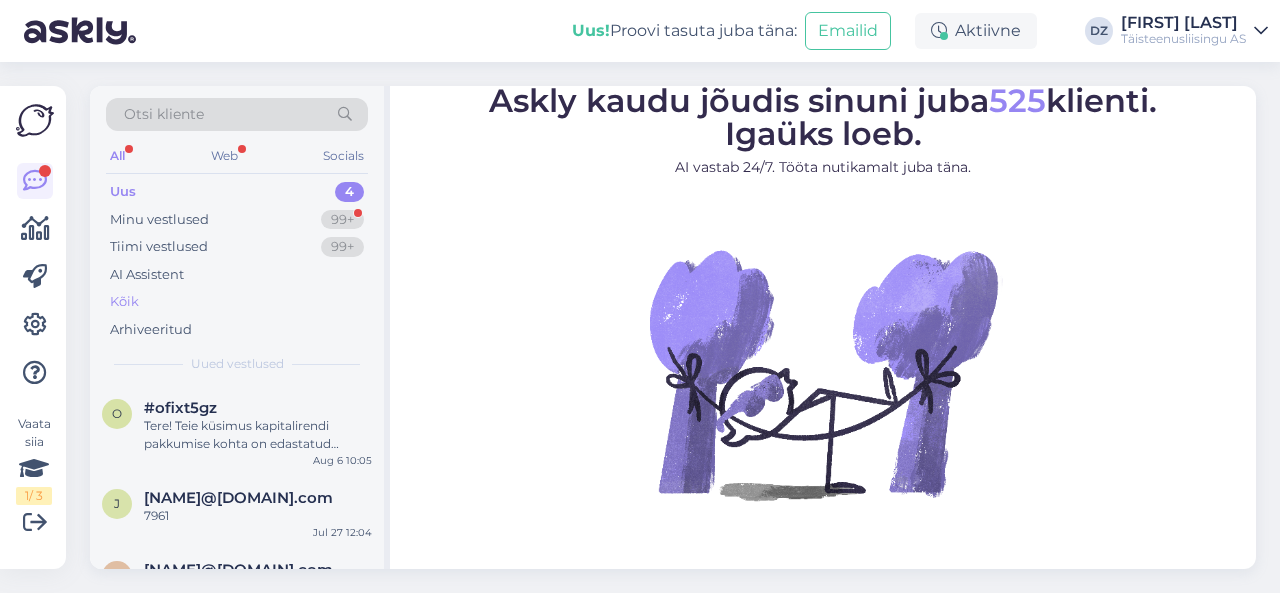 click on "Kõik" at bounding box center (237, 302) 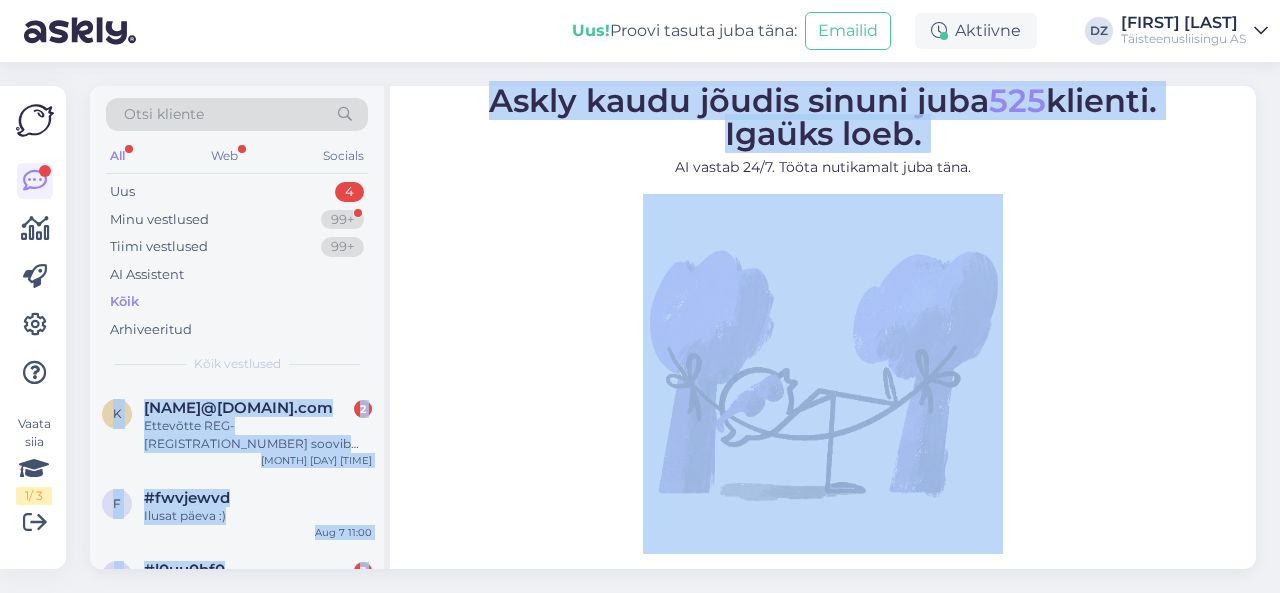 drag, startPoint x: 384, startPoint y: 345, endPoint x: 396, endPoint y: 391, distance: 47.539455 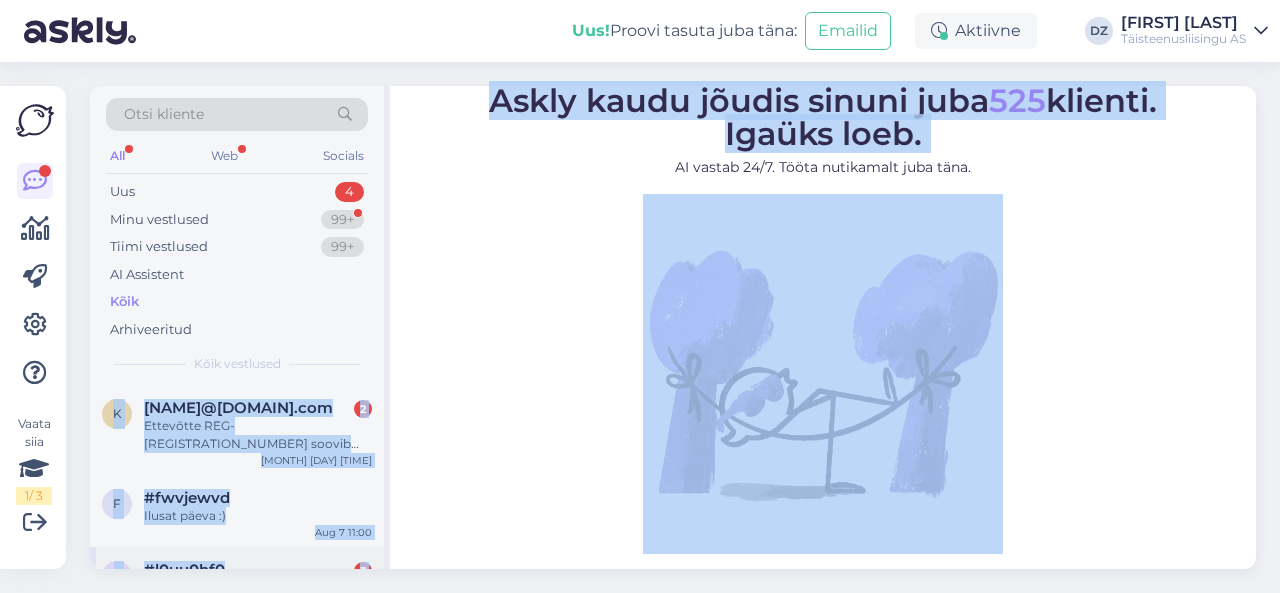 click on "[MONTH] [DAY] [TIME]" at bounding box center (237, 583) 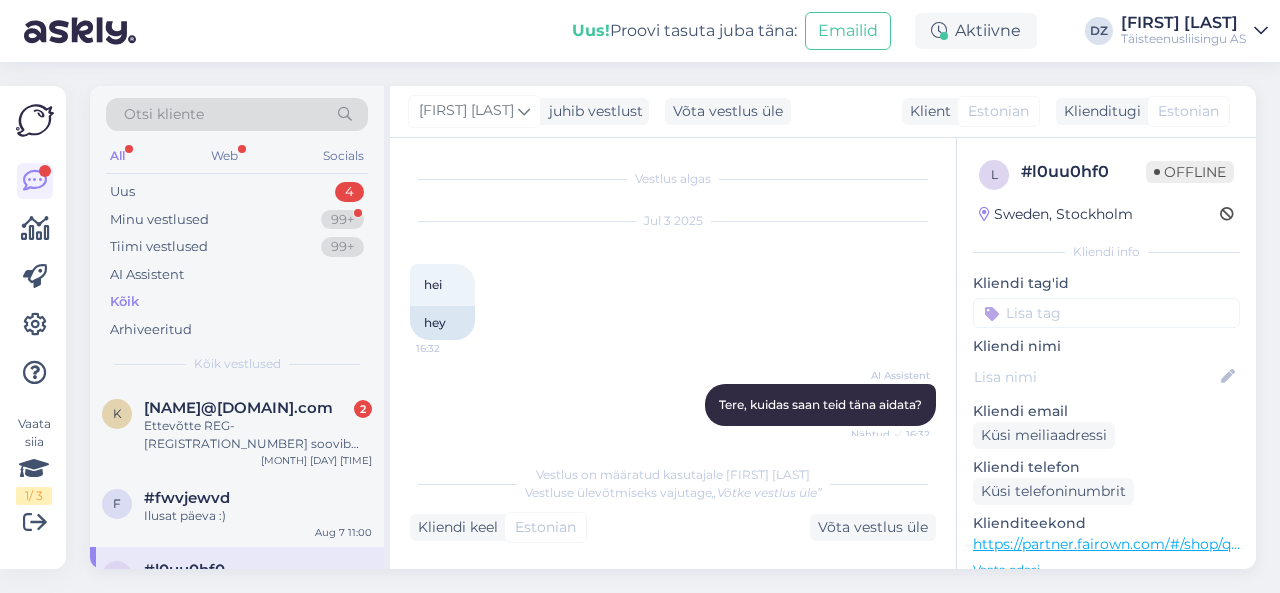 scroll, scrollTop: 3151, scrollLeft: 0, axis: vertical 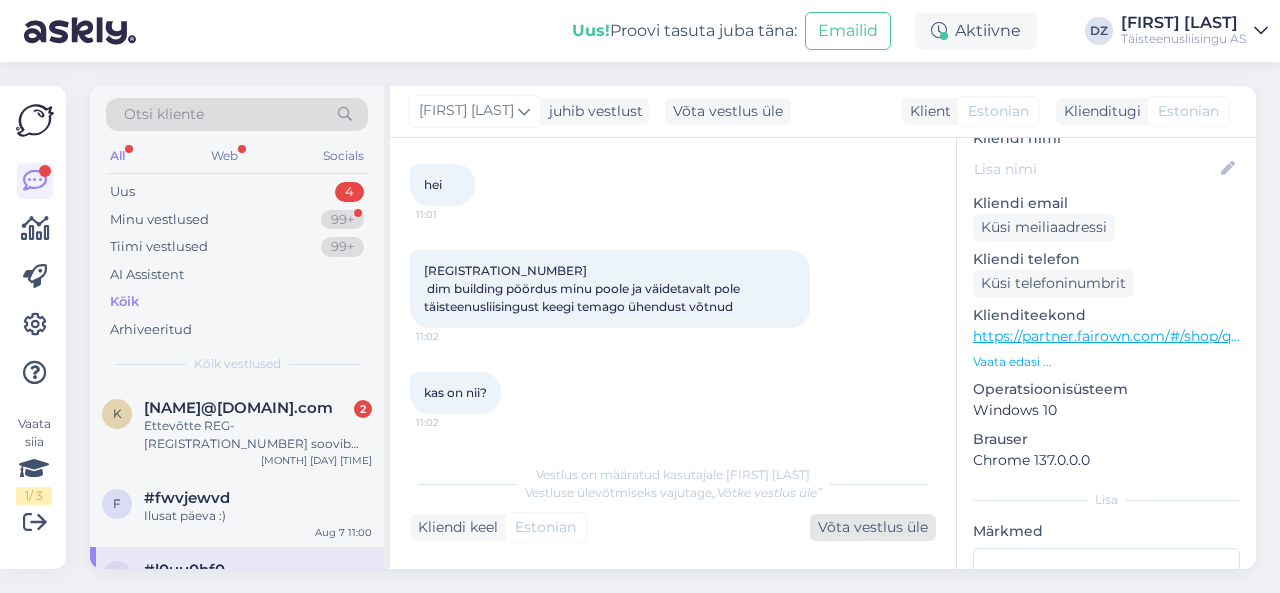 click on "Võta vestlus üle" at bounding box center [873, 527] 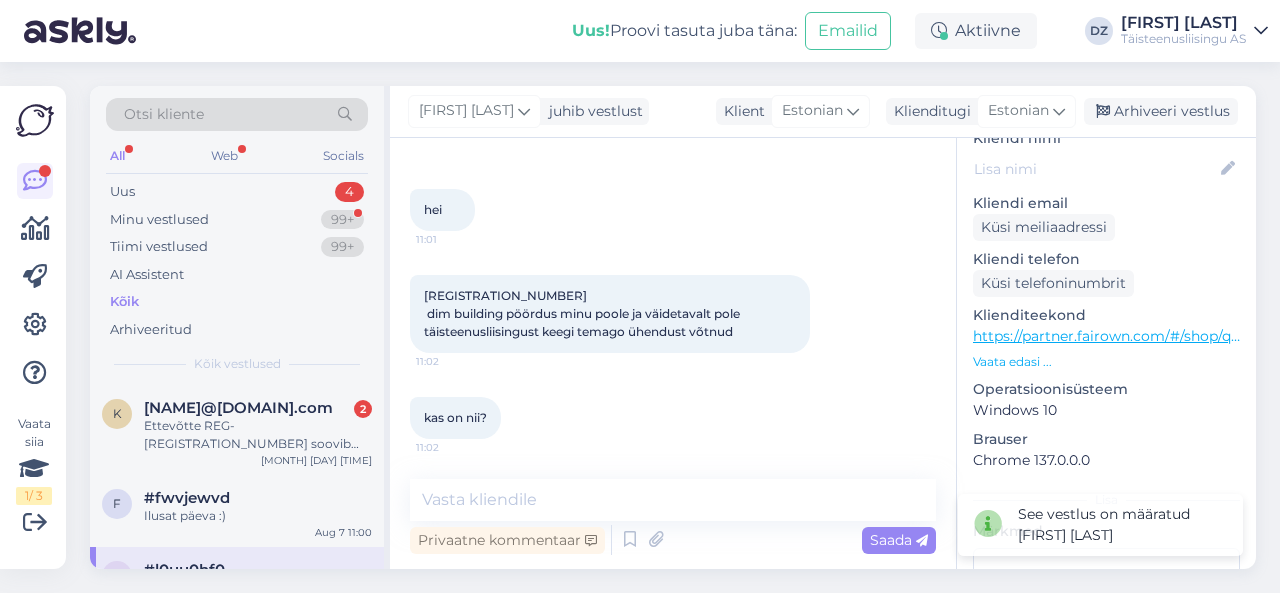 click on "[REGISTRATION_NUMBER]
dim building pöördus minu poole ja väidetavalt pole täisteenusliisingust keegi temago ühendust võtnud" at bounding box center (583, 313) 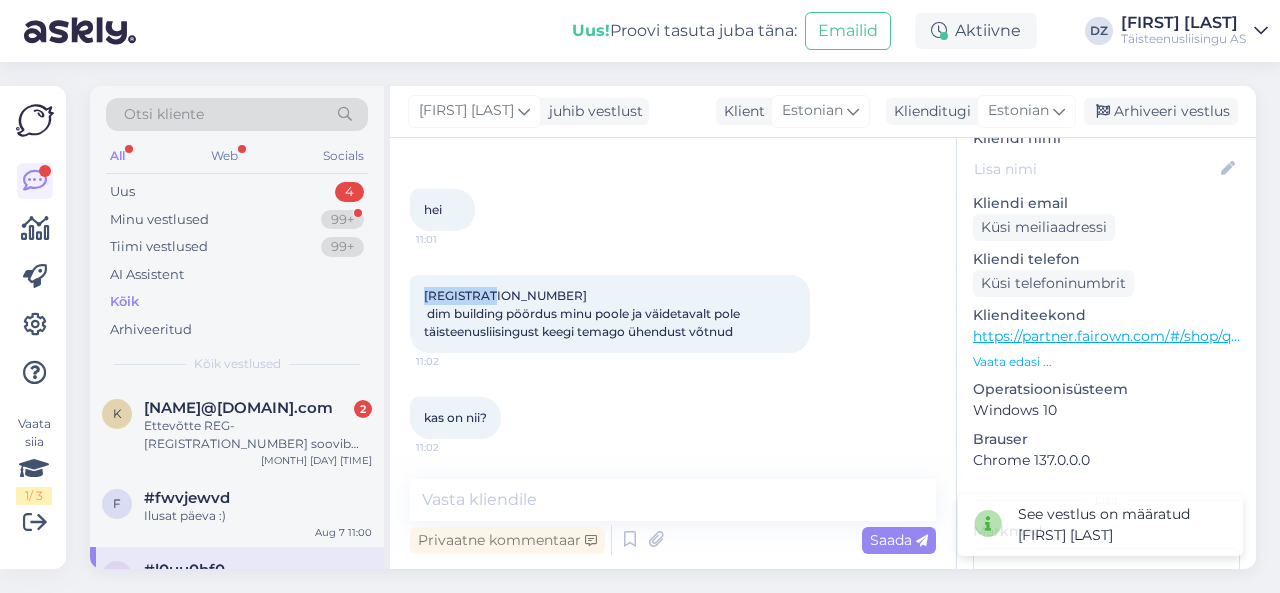 click on "[REGISTRATION_NUMBER]
dim building pöördus minu poole ja väidetavalt pole täisteenusliisingust keegi temago ühendust võtnud" at bounding box center [583, 313] 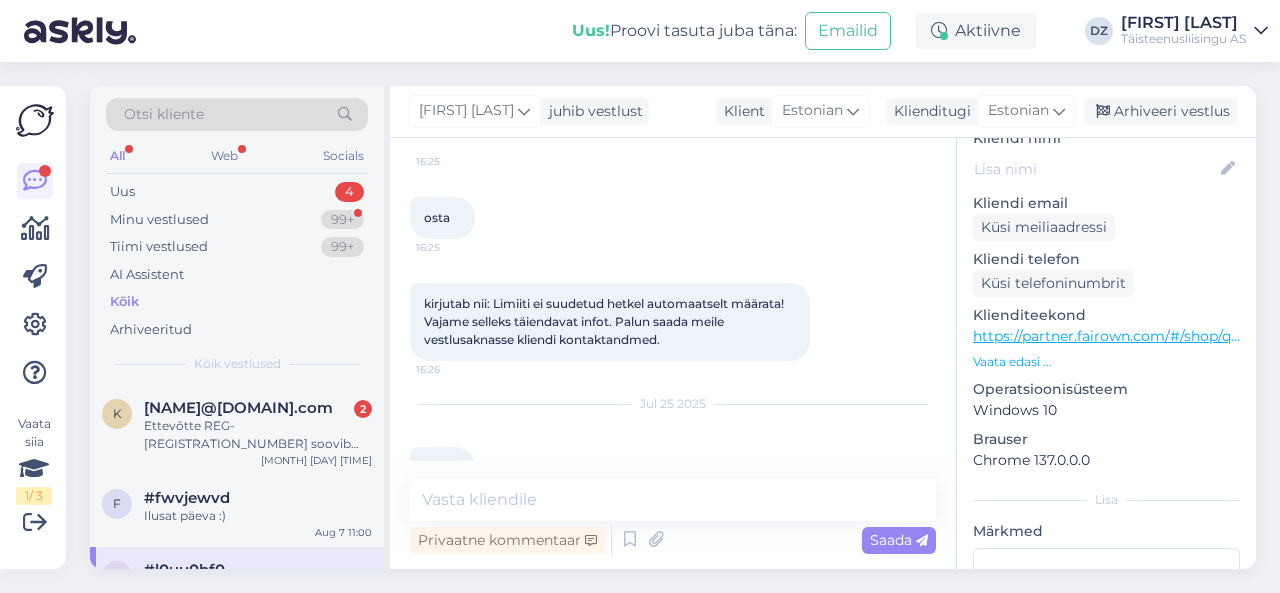 scroll, scrollTop: 2438, scrollLeft: 0, axis: vertical 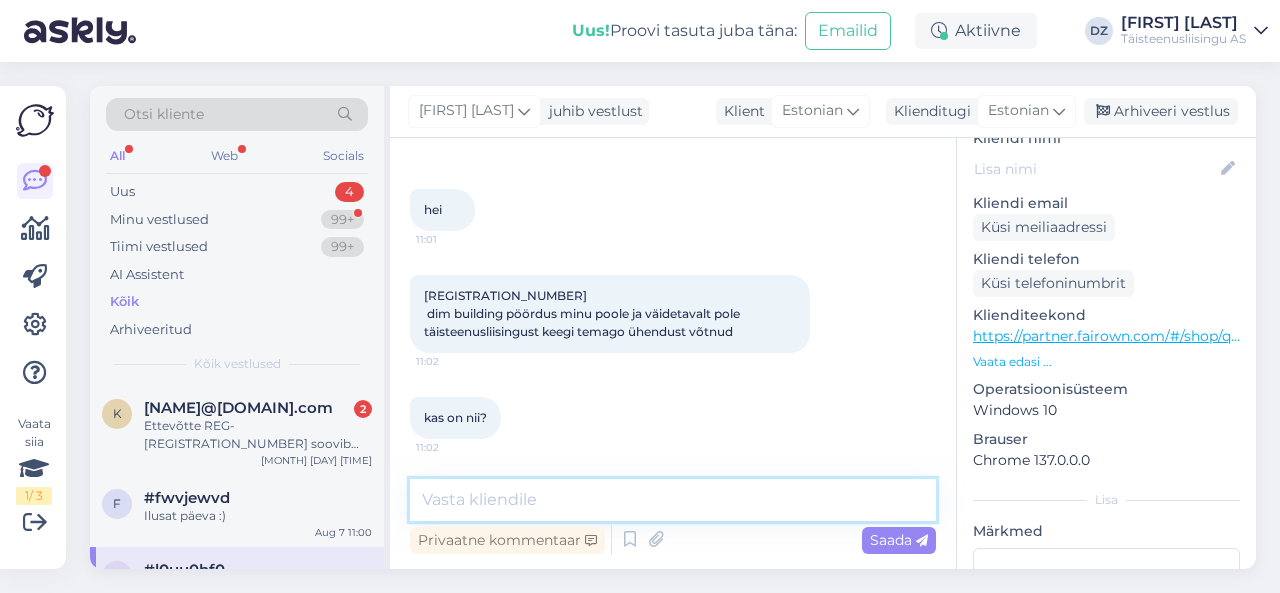 click at bounding box center [673, 500] 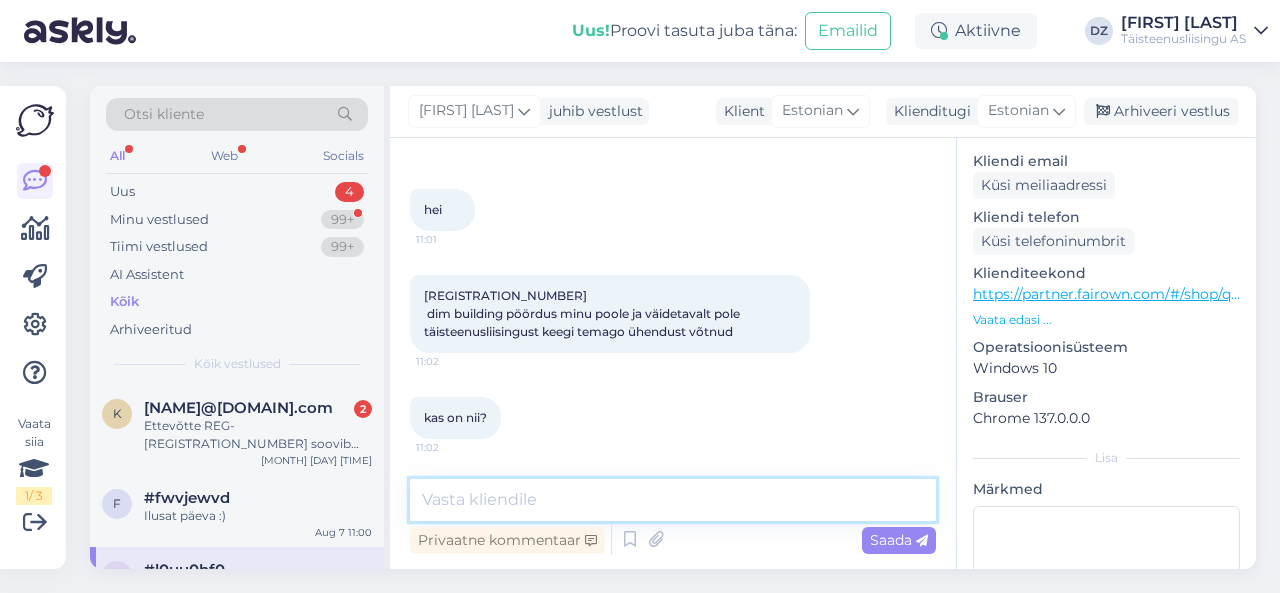 scroll, scrollTop: 250, scrollLeft: 0, axis: vertical 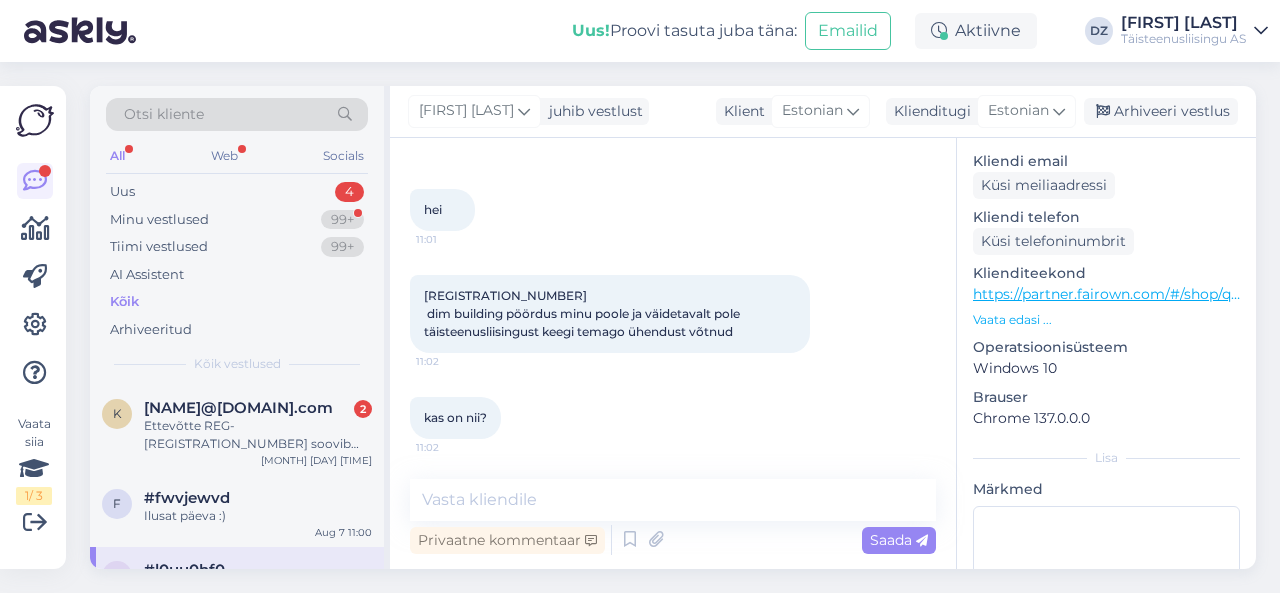 drag, startPoint x: 379, startPoint y: 338, endPoint x: 361, endPoint y: 309, distance: 34.132095 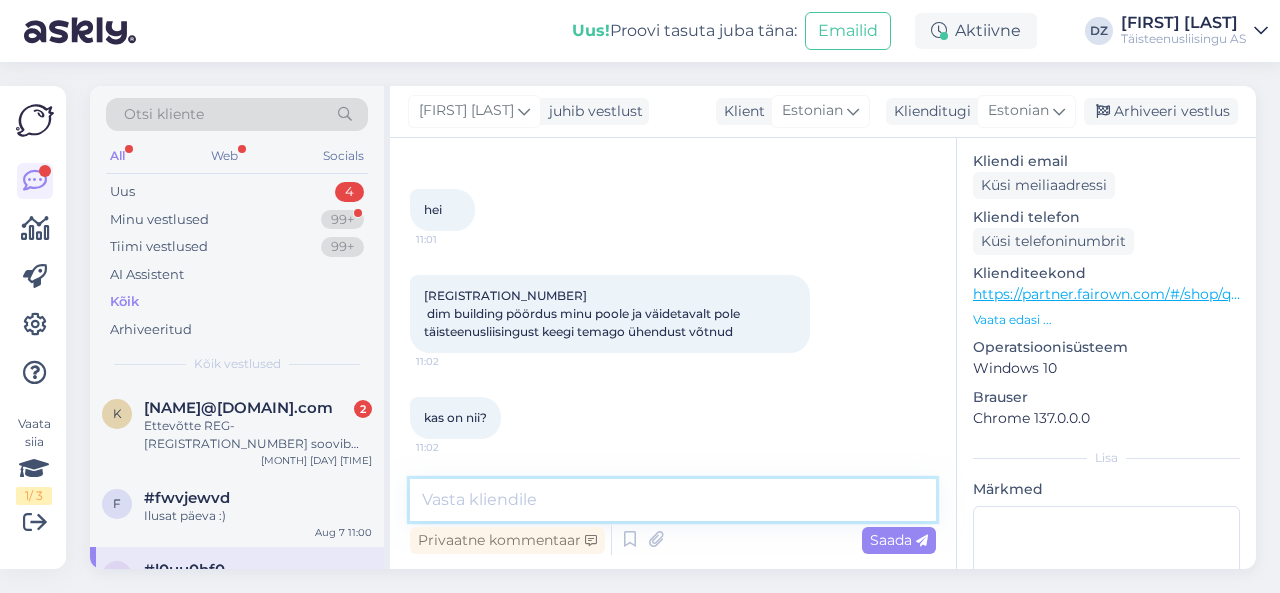 click at bounding box center [673, 500] 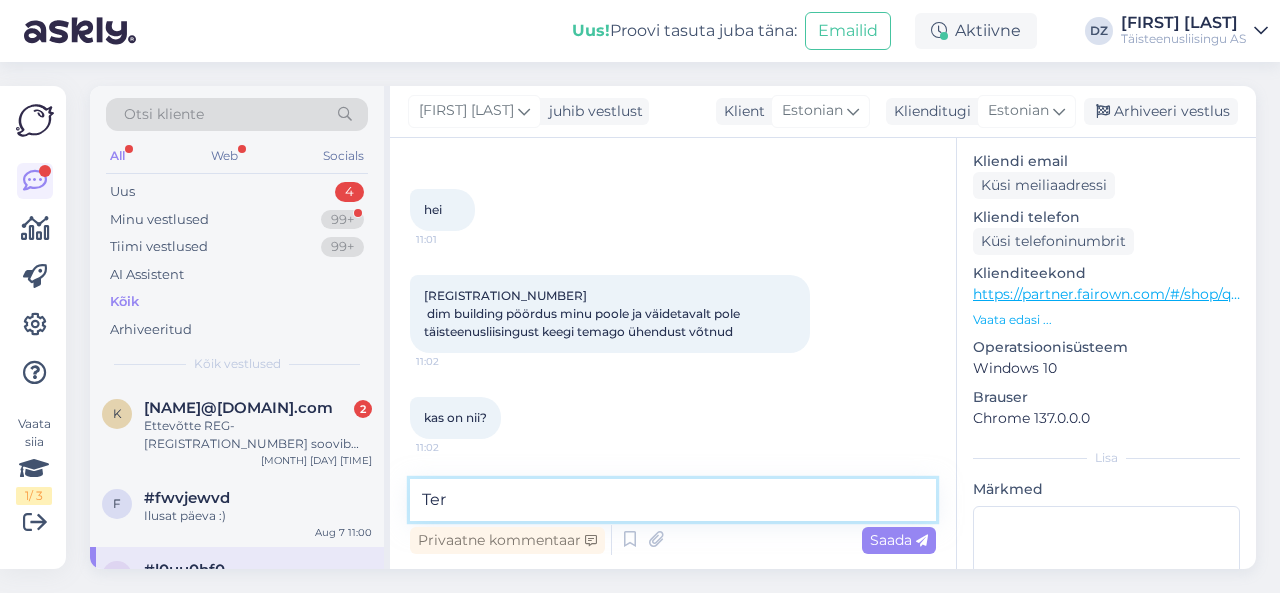 type on "Tere" 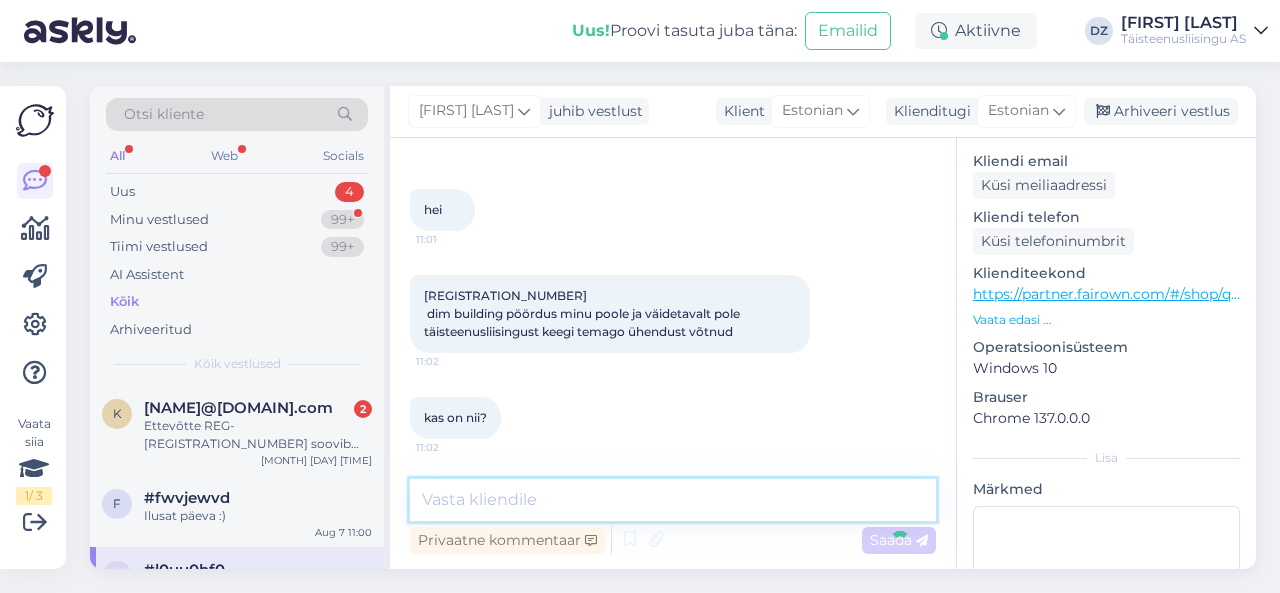 scroll, scrollTop: 3254, scrollLeft: 0, axis: vertical 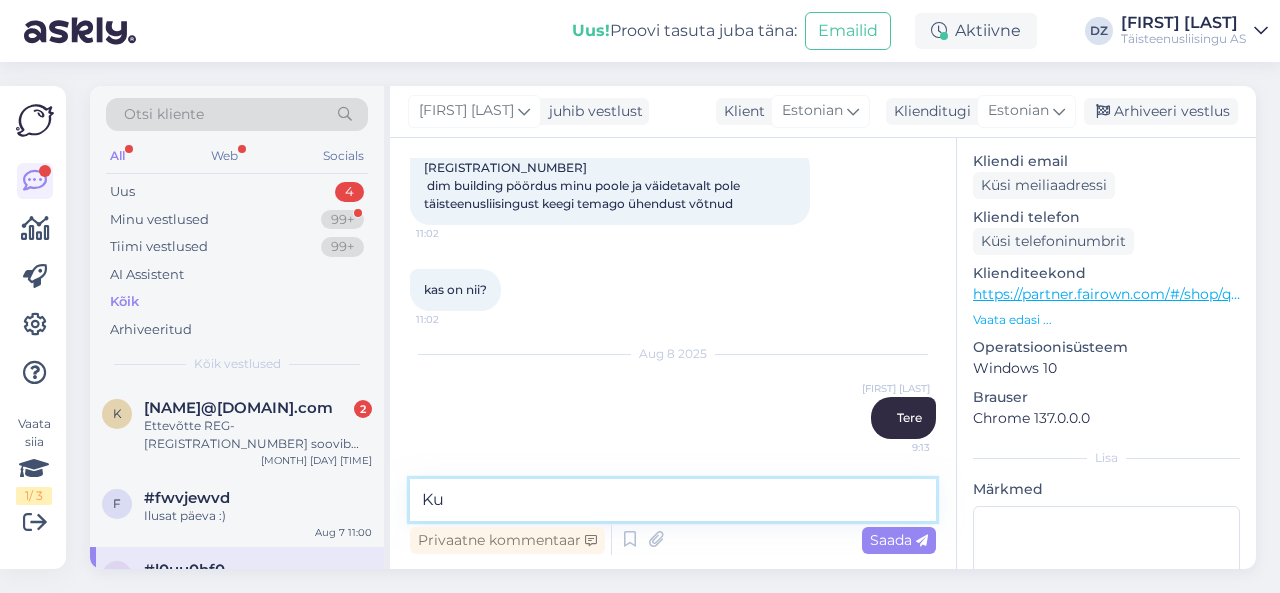 type on "K" 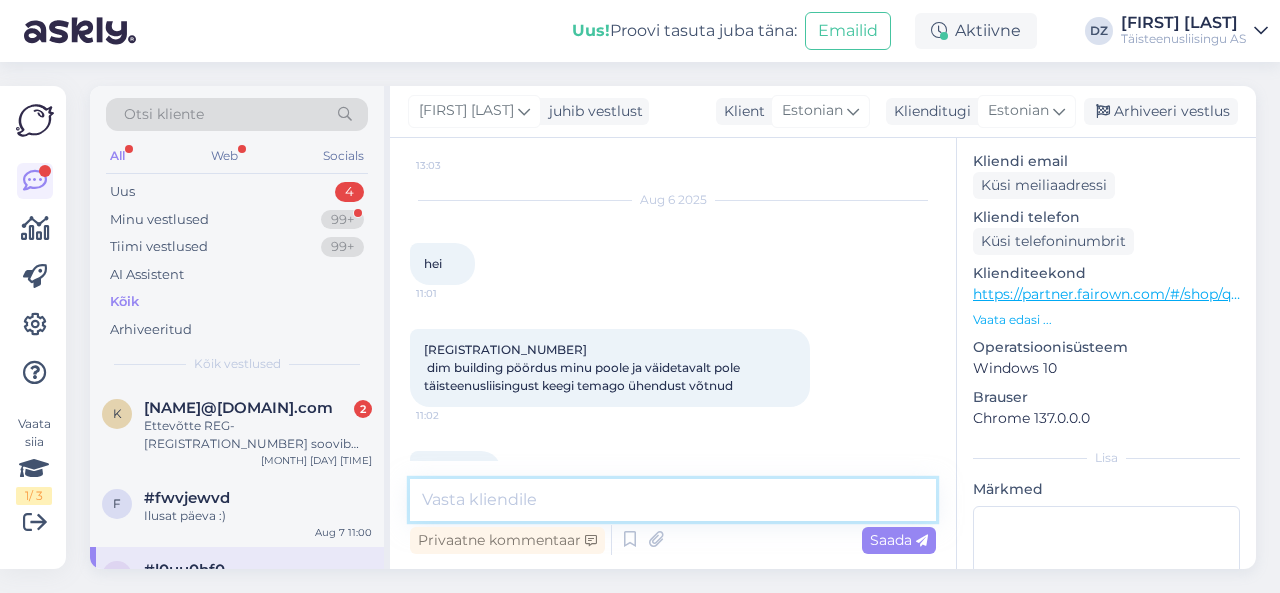scroll, scrollTop: 3254, scrollLeft: 0, axis: vertical 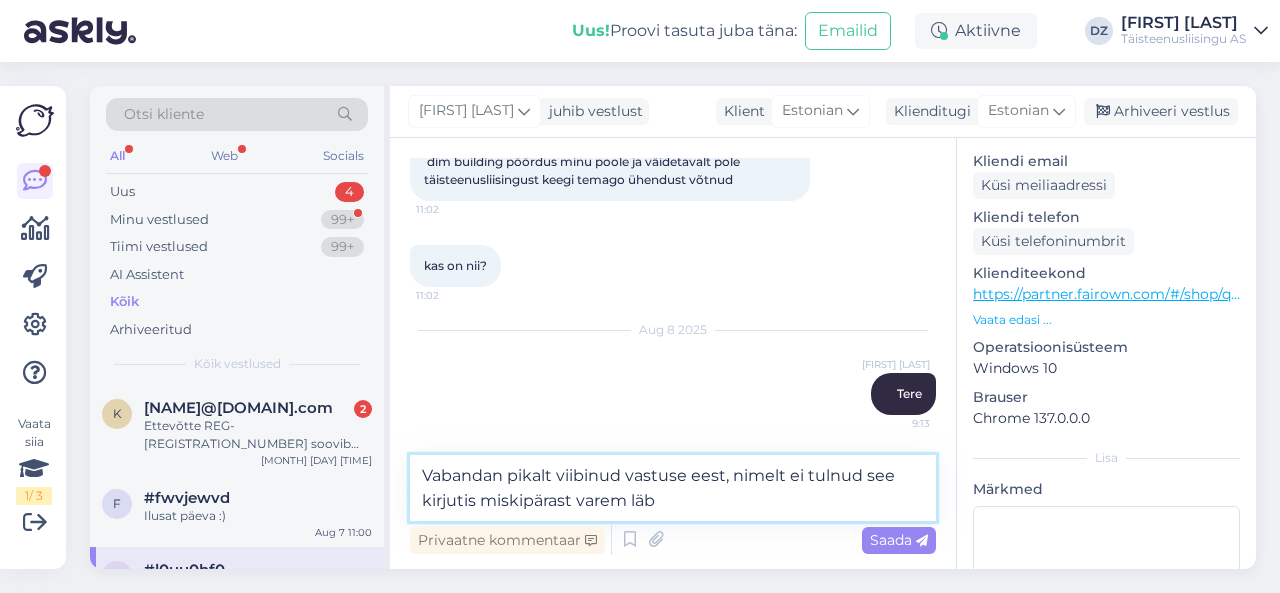 type on "Vabandan pikalt viibinud vastuse eest, nimelt ei tulnud see kirjutis miskipärast varem läbi" 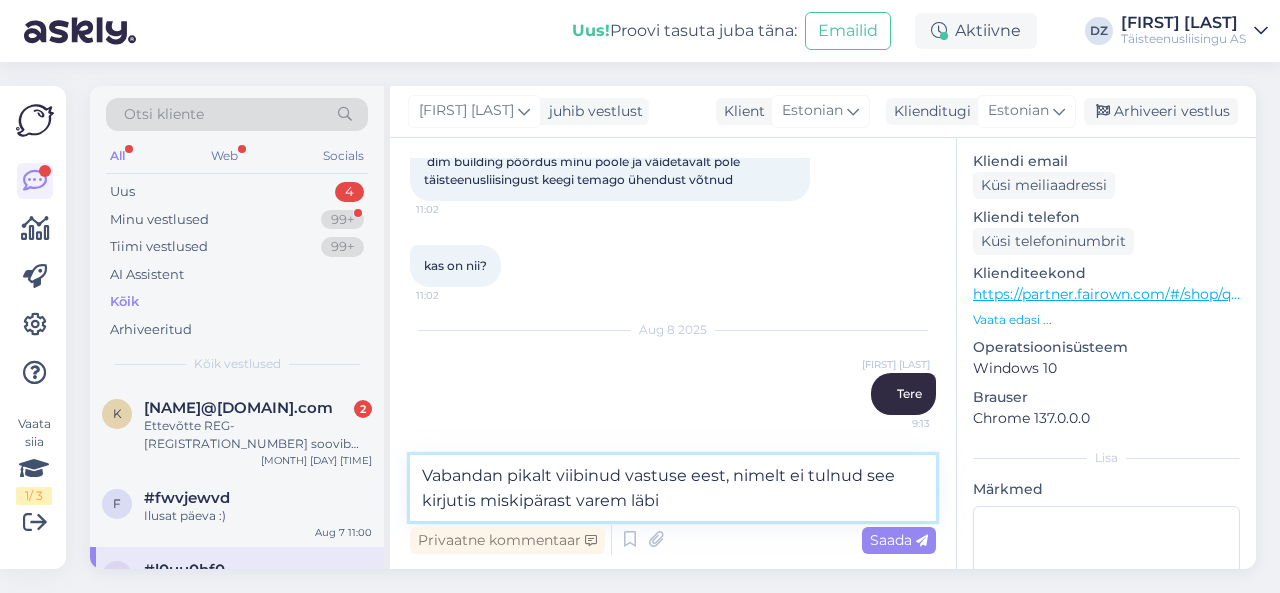 type 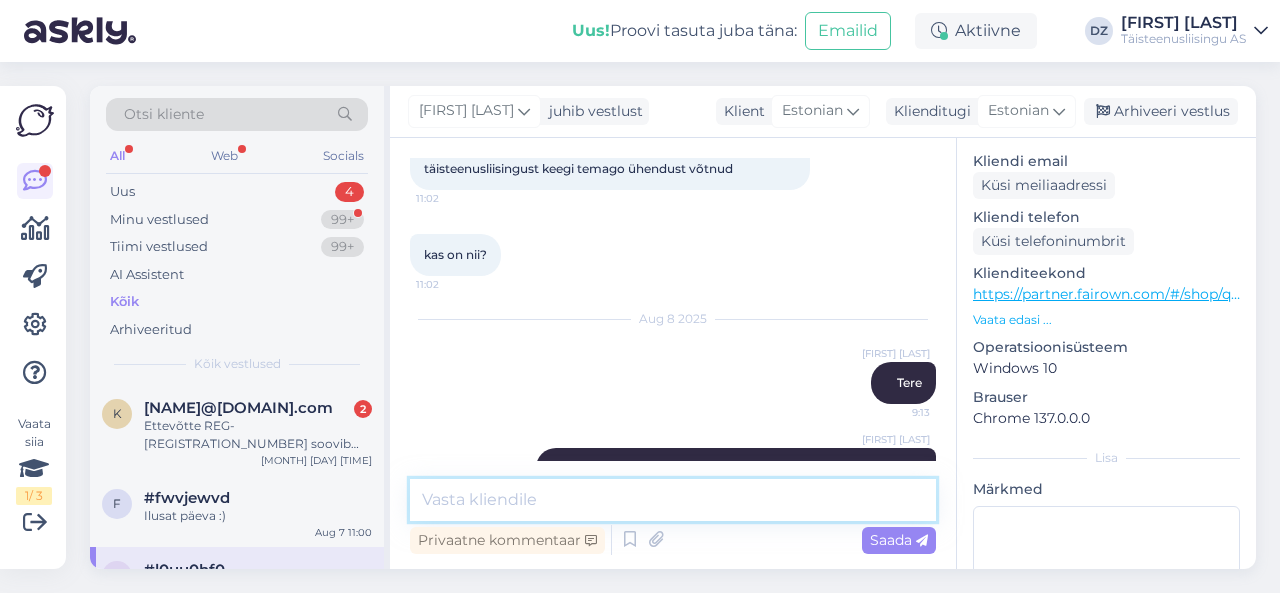 scroll, scrollTop: 3358, scrollLeft: 0, axis: vertical 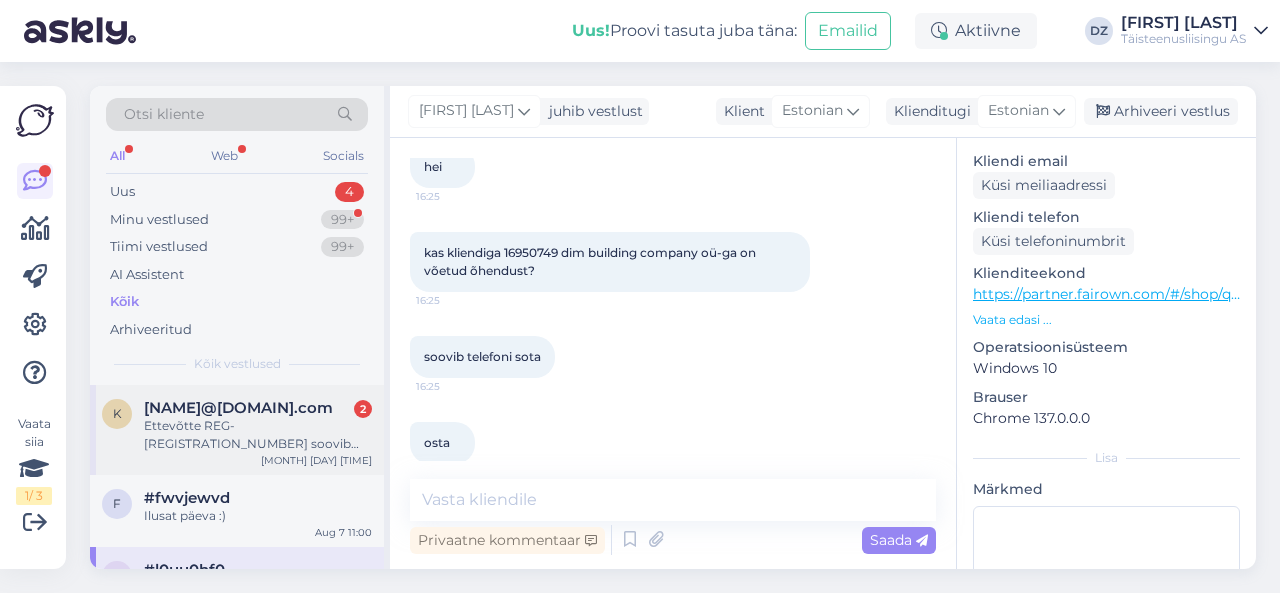 click on "Ettevõtte REG-[REGISTRATION_NUMBER] soovib täisteenusliisingut, hetkel on limiit 0€. Kontakt: [PHONE] ek." at bounding box center (258, 435) 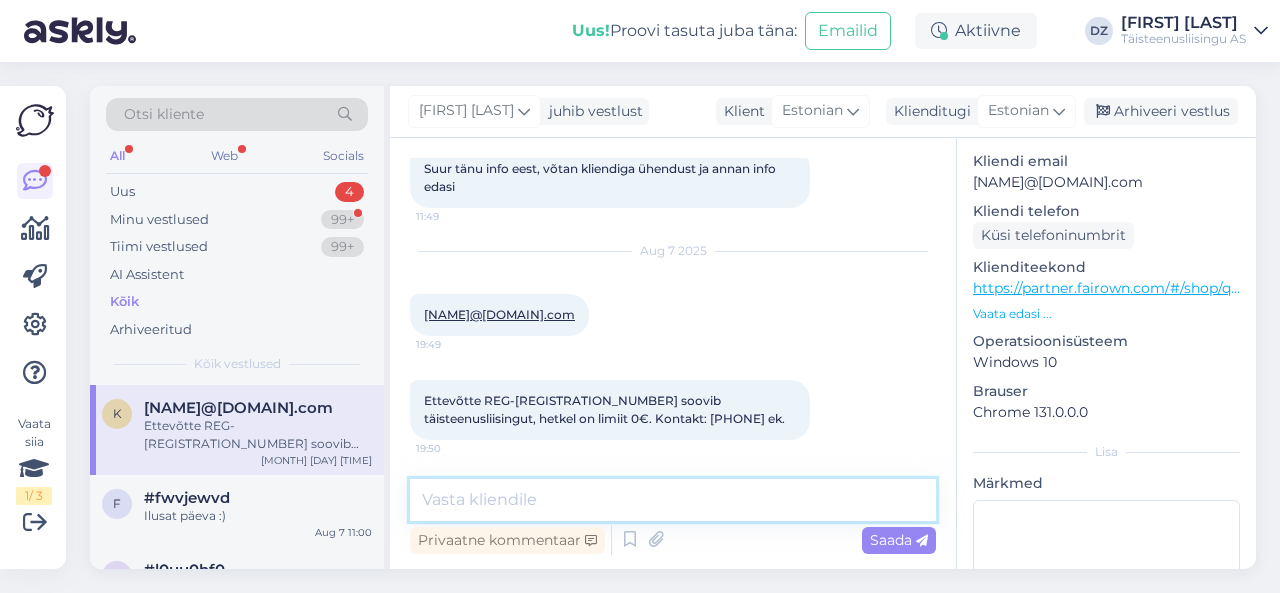 click at bounding box center [673, 500] 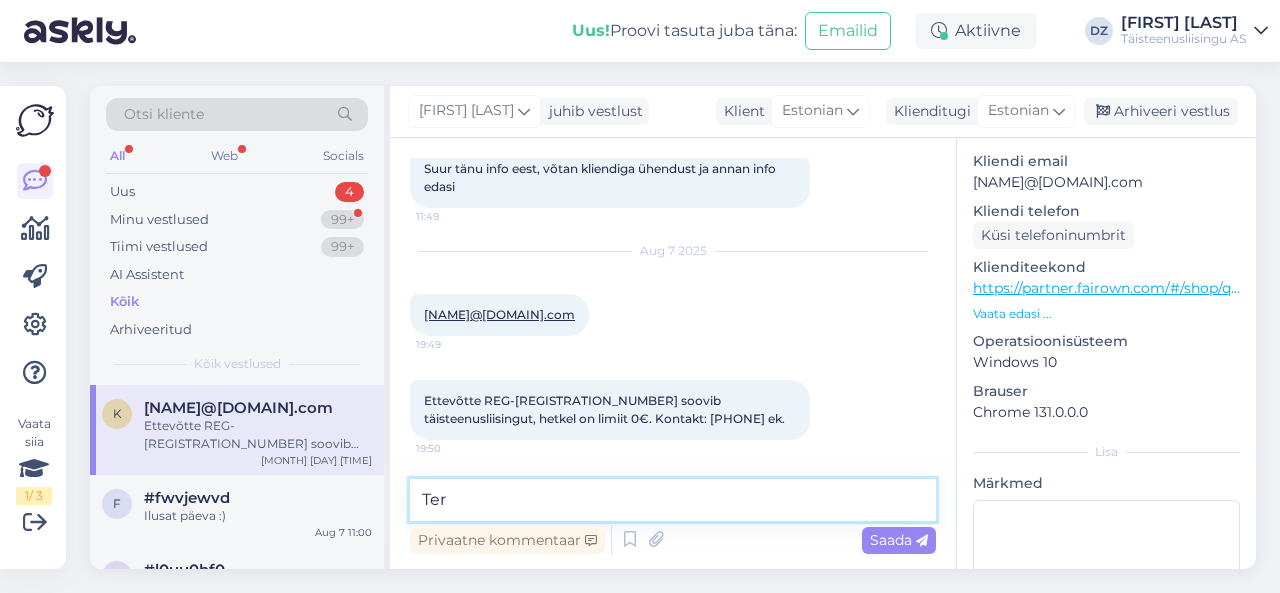 type on "Tere" 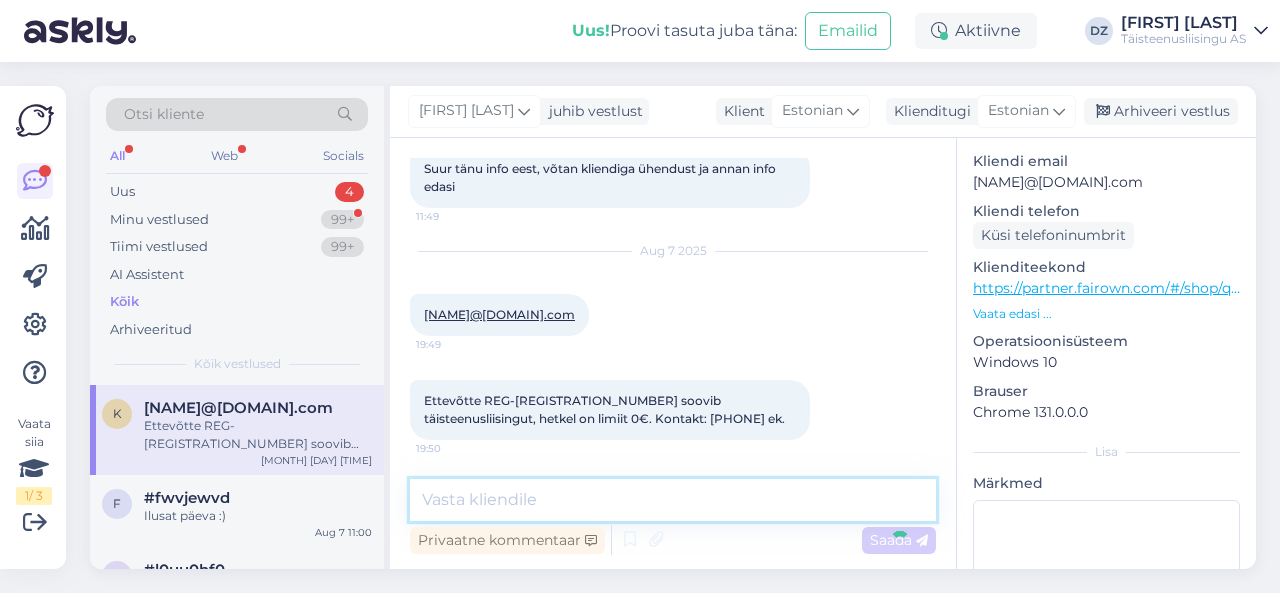 scroll, scrollTop: 1530, scrollLeft: 0, axis: vertical 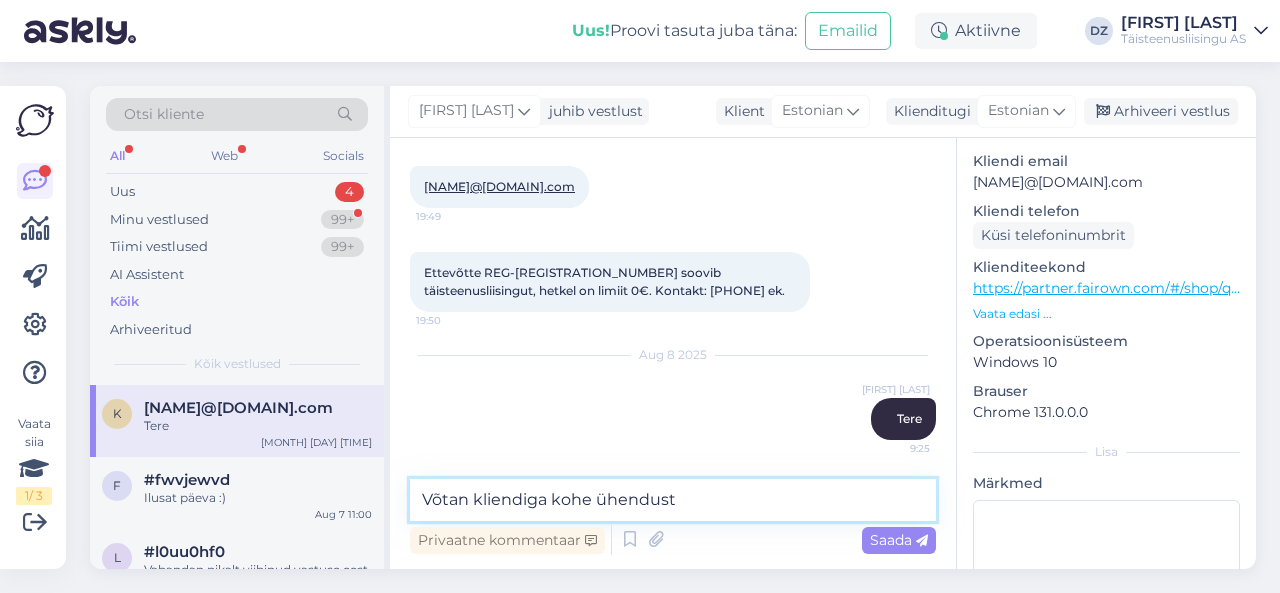 type on "Võtan kliendiga kohe ühendust" 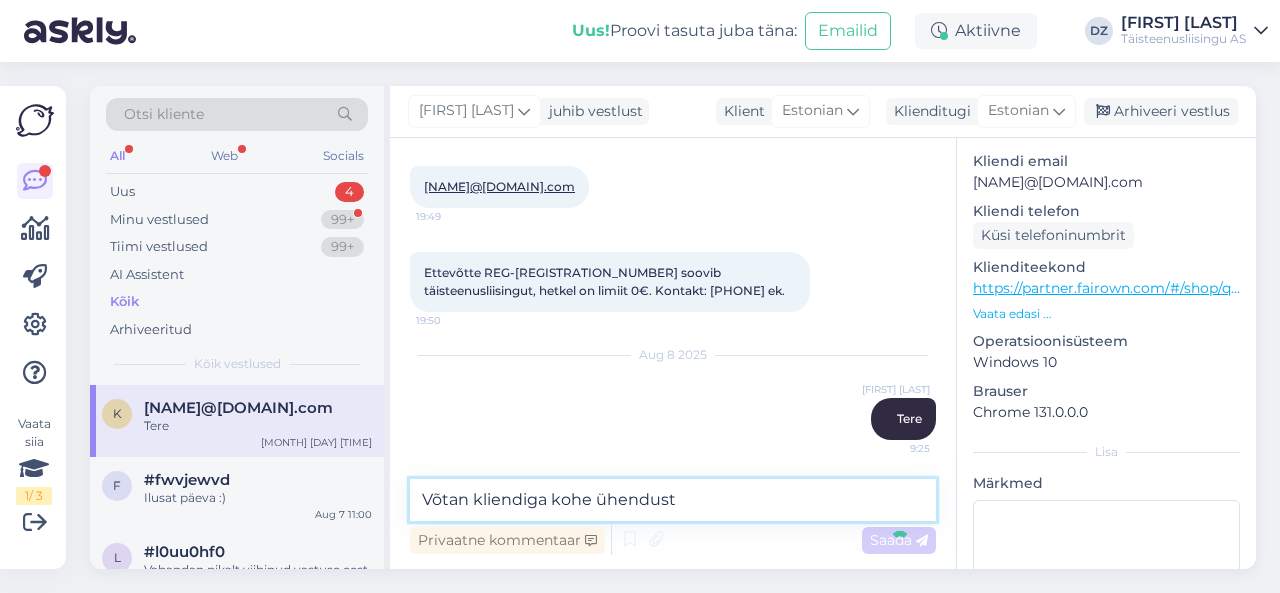 type 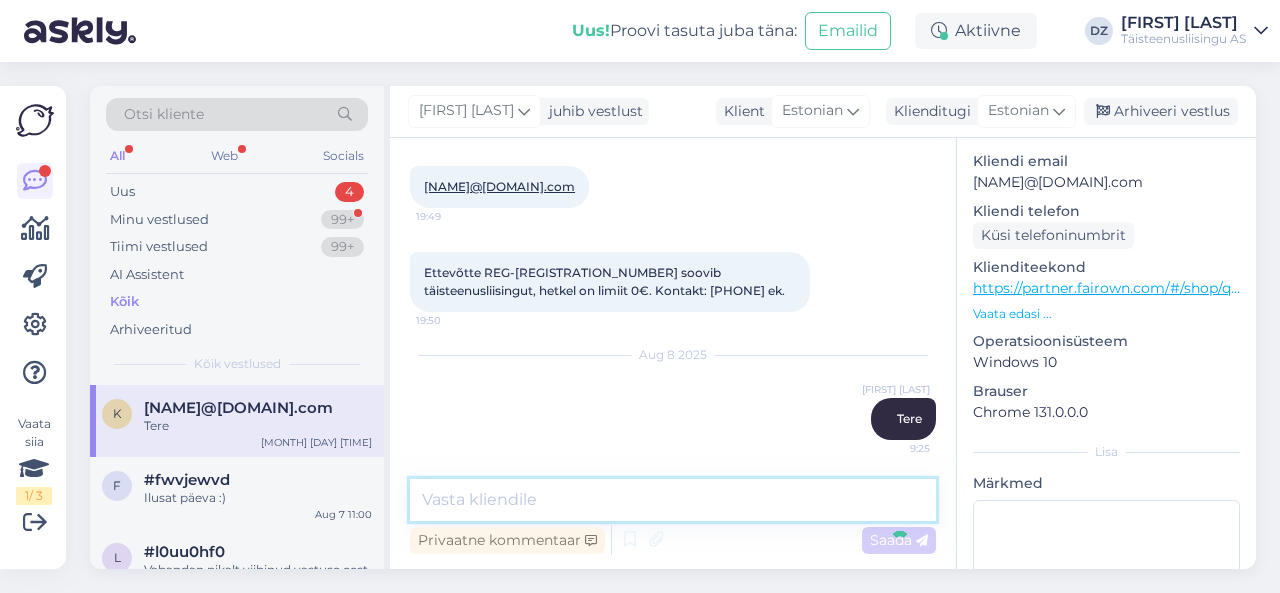 scroll, scrollTop: 1616, scrollLeft: 0, axis: vertical 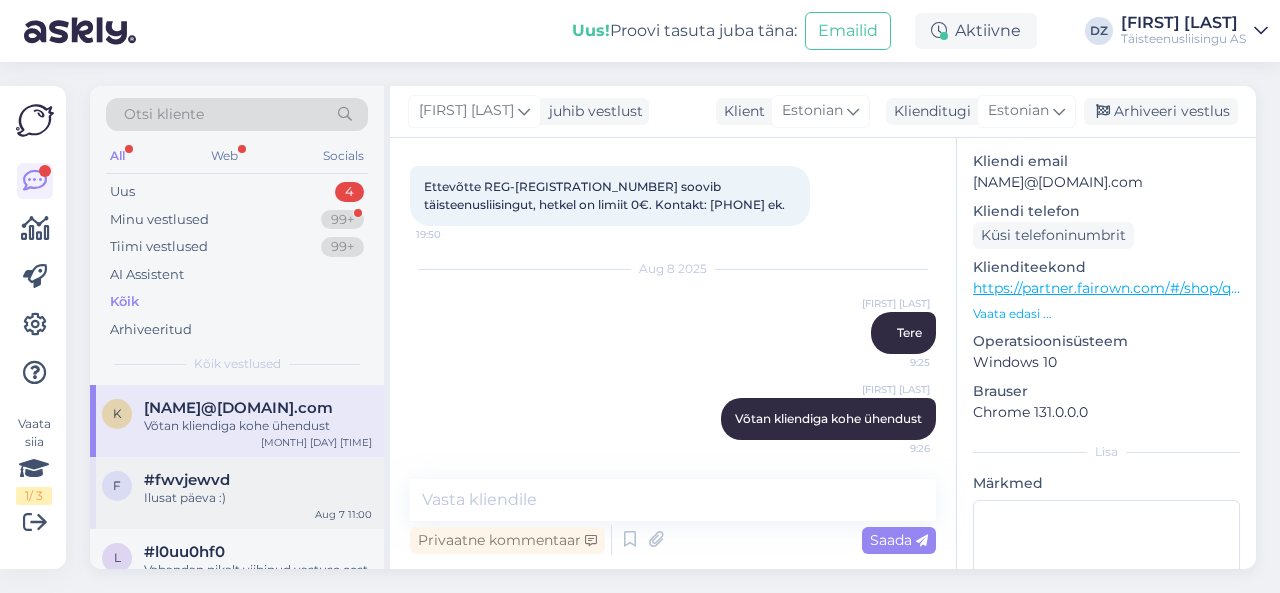 click on "#fwvjewvd" at bounding box center [258, 480] 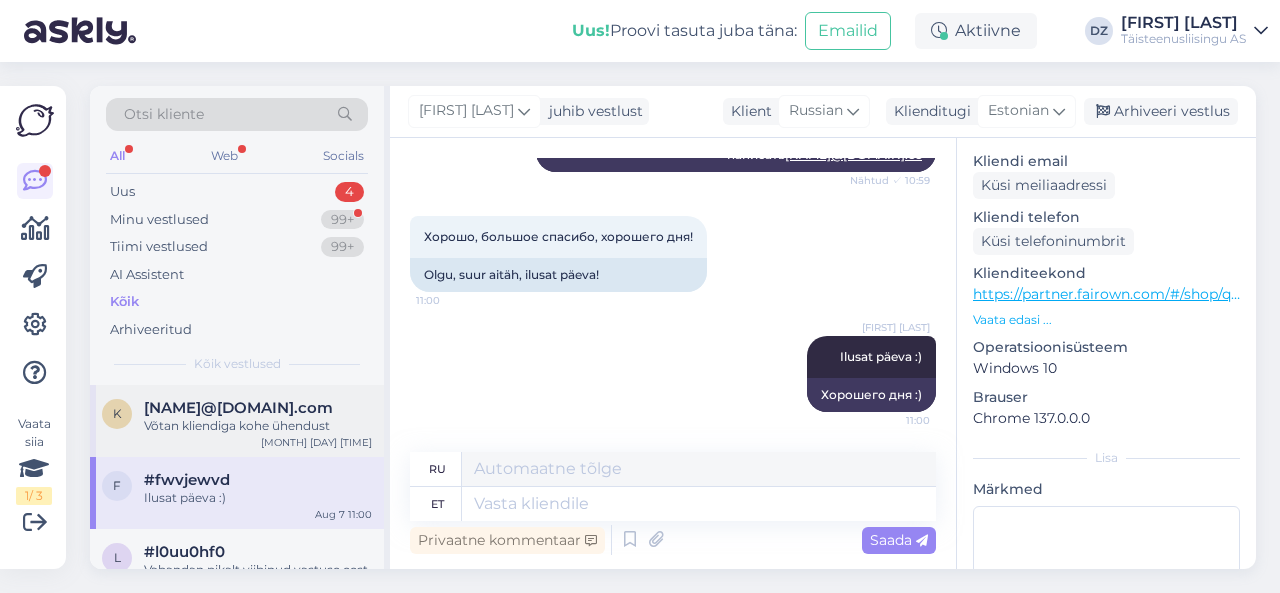 click on "Võtan kliendiga kohe ühendust" at bounding box center (258, 426) 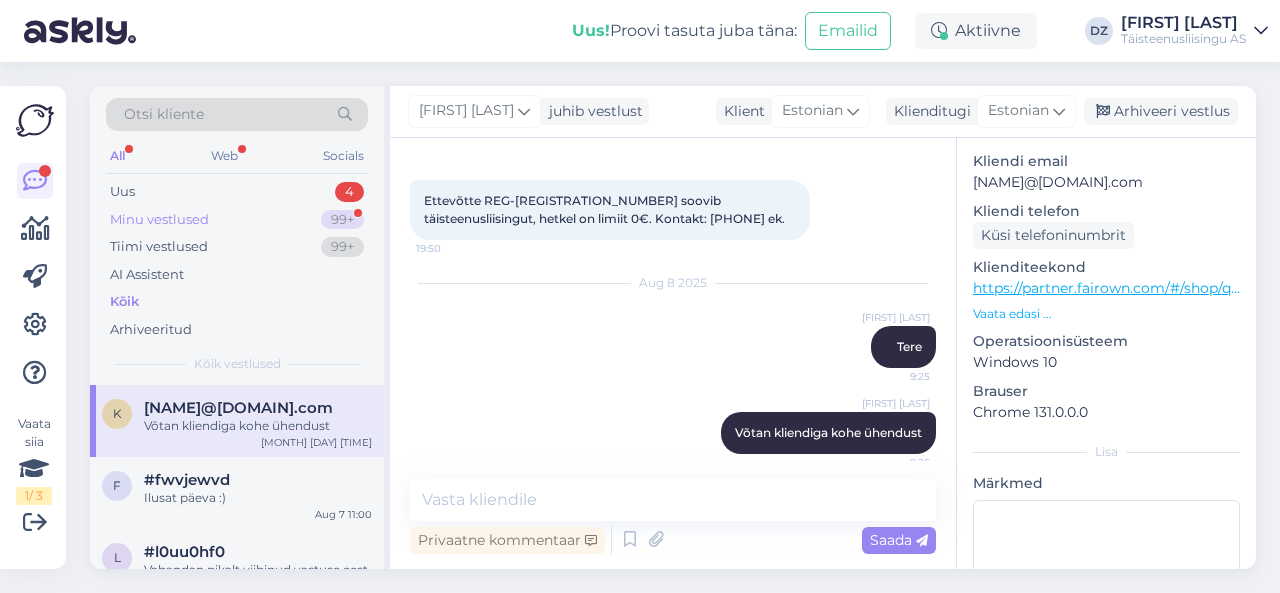 click on "Minu vestlused 99+" at bounding box center [237, 220] 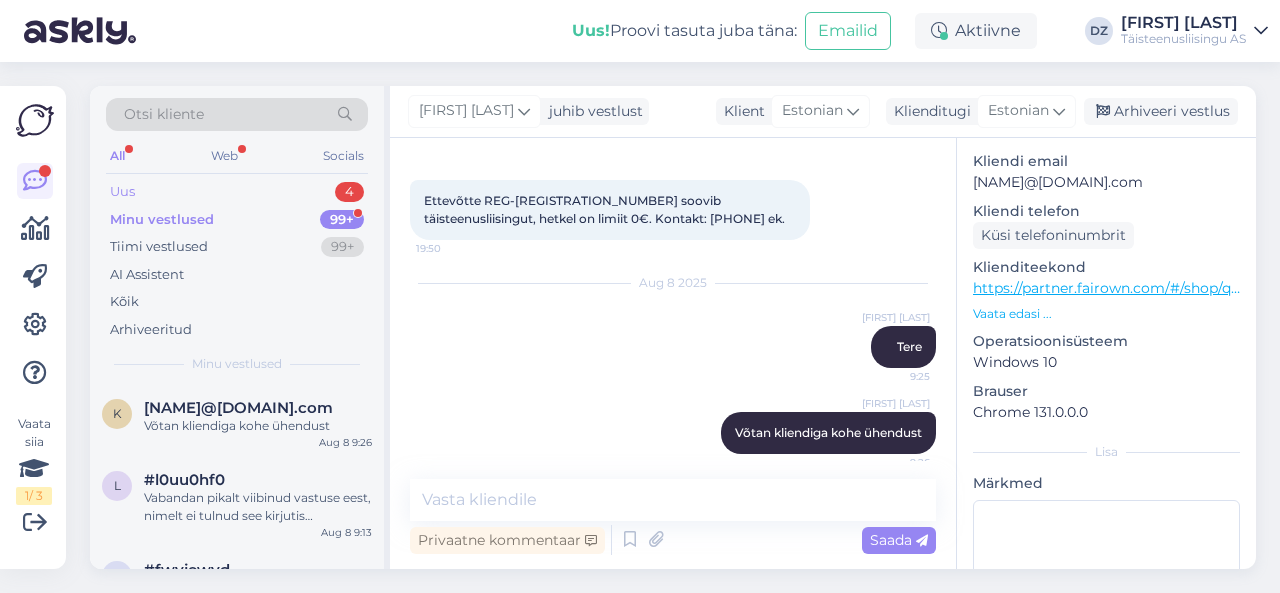 click on "Uus 4" at bounding box center (237, 192) 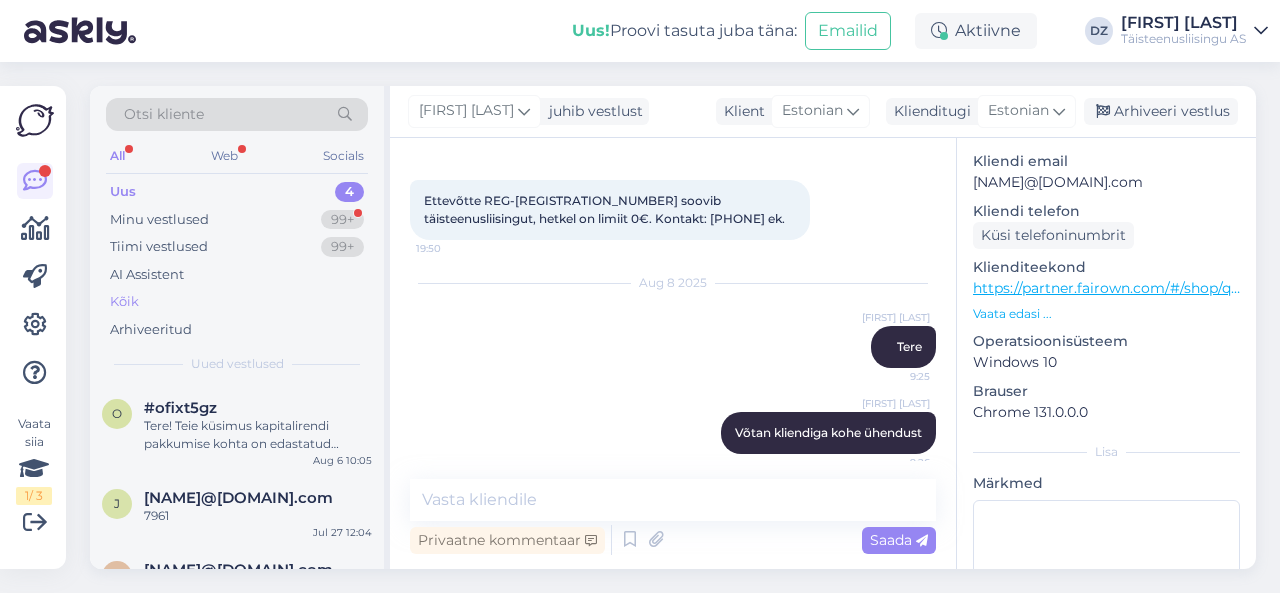 click on "Kõik" at bounding box center [237, 302] 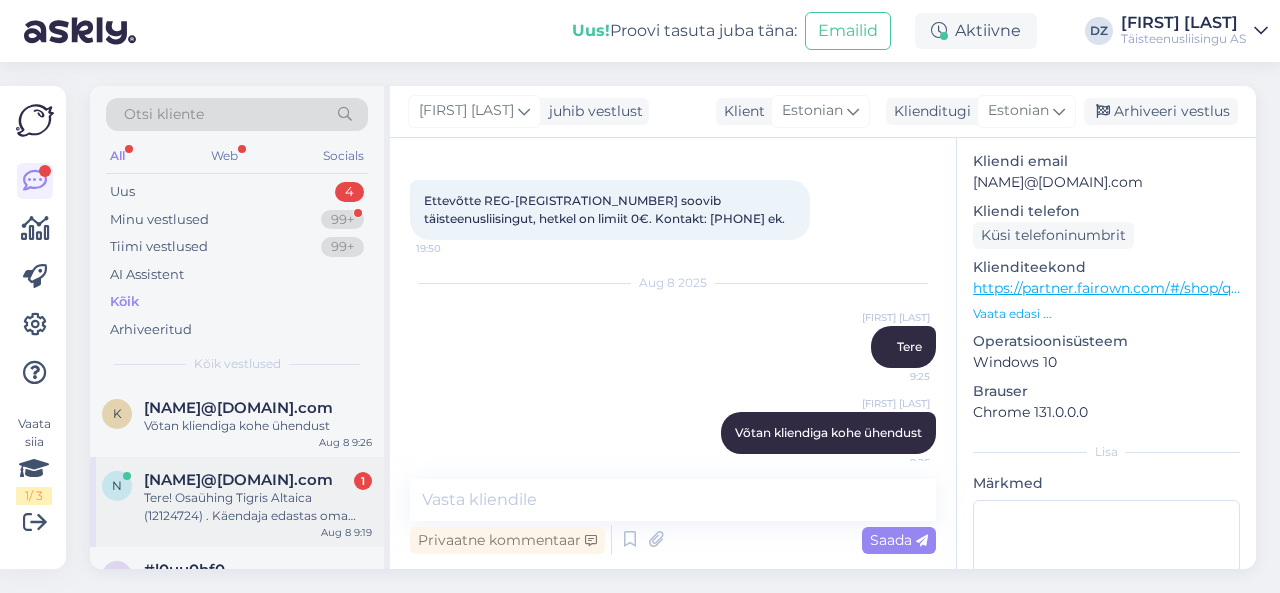 click on "Tere! Osaühing Tigris Altaica (12124724) . Käendaja edastas  oma pangakonto väljavõtte viimase poole aasta kohta emailile diana@teenusliising.ee.  Limiiti ei suudetud hetkel automaatselt määrata! Vajame selleks täiendavat infot. Palun saada meile vestlusaknasse kliendi kontaktandmed." at bounding box center (258, 507) 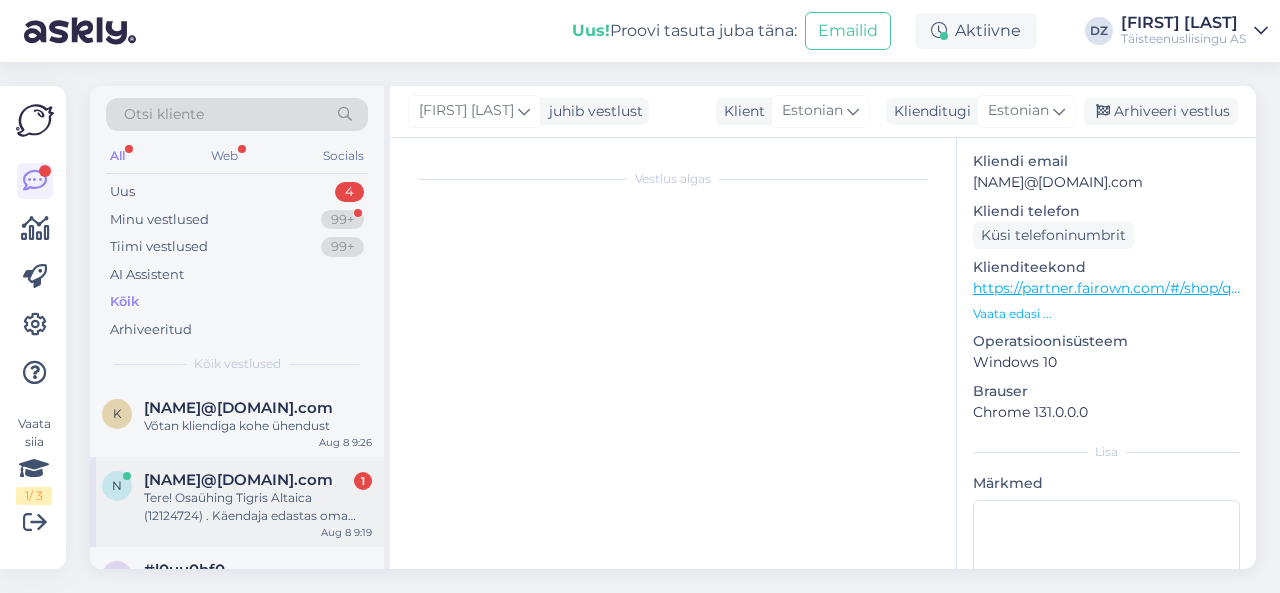 scroll, scrollTop: 3507, scrollLeft: 0, axis: vertical 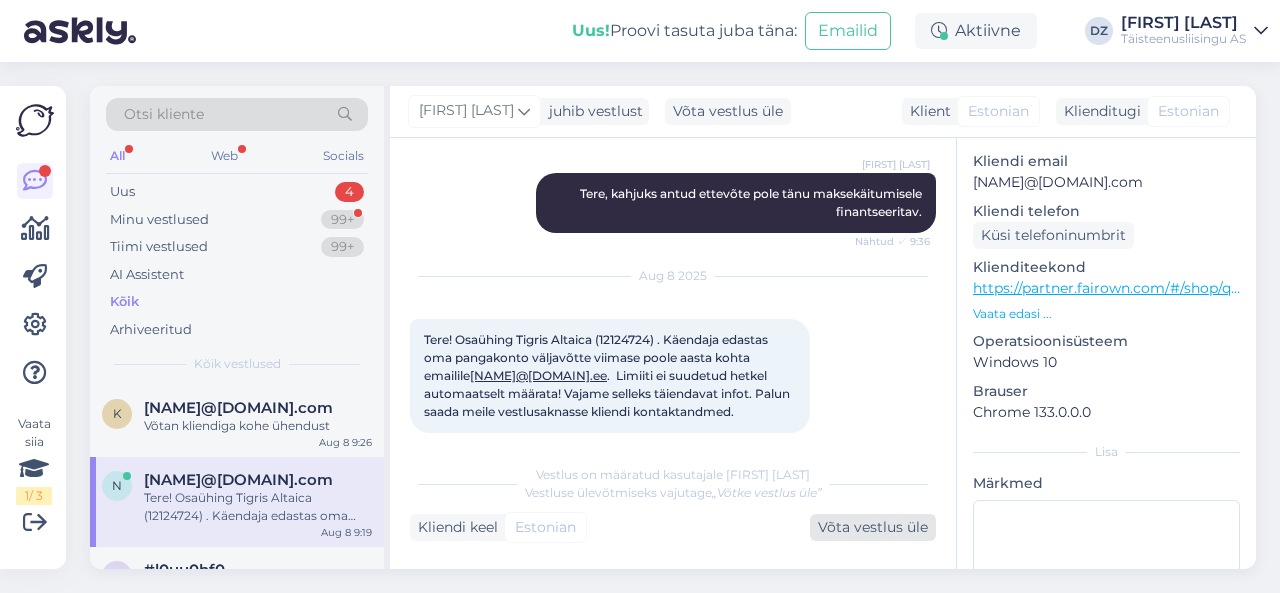 click on "Võta vestlus üle" at bounding box center [873, 527] 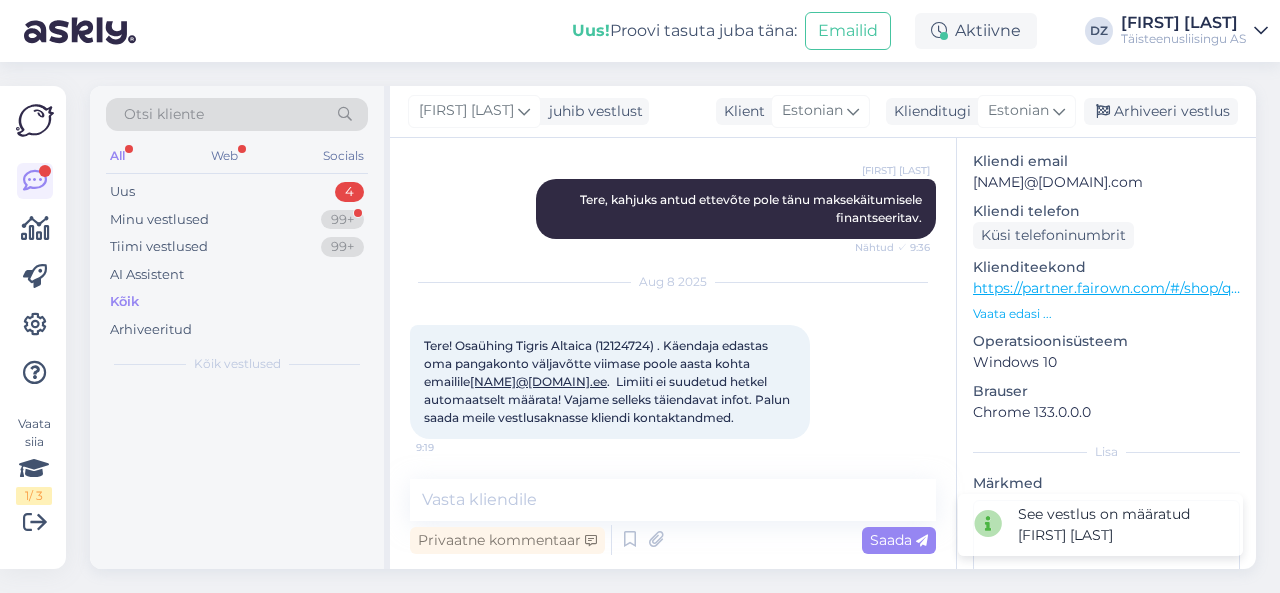 scroll, scrollTop: 3482, scrollLeft: 0, axis: vertical 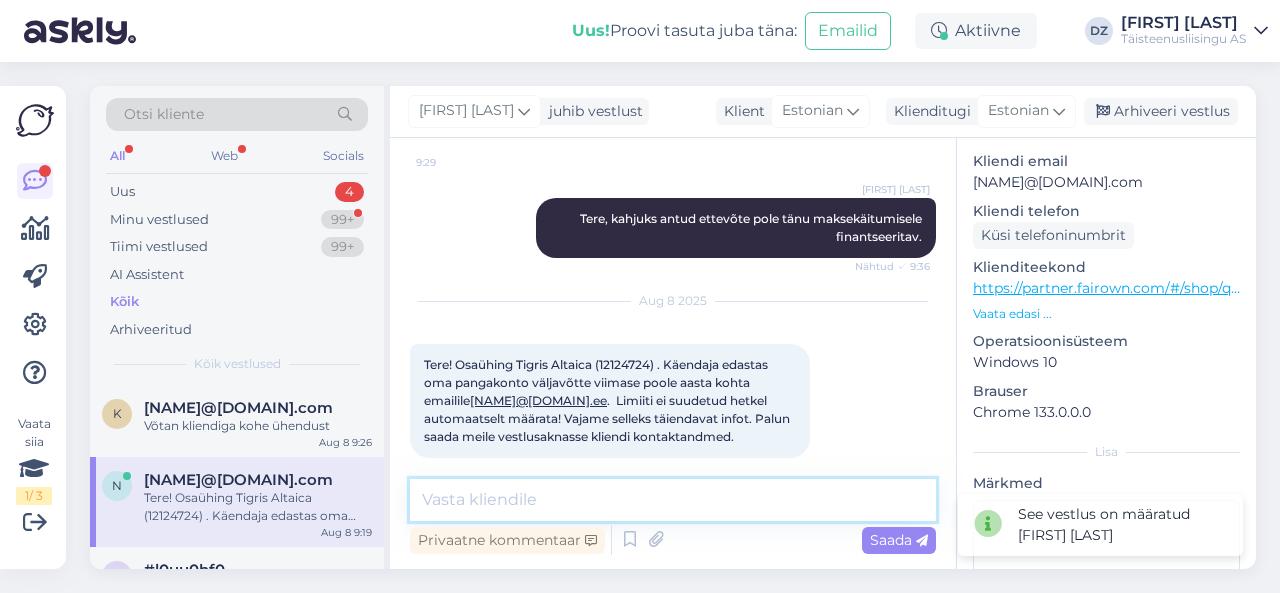click at bounding box center (673, 500) 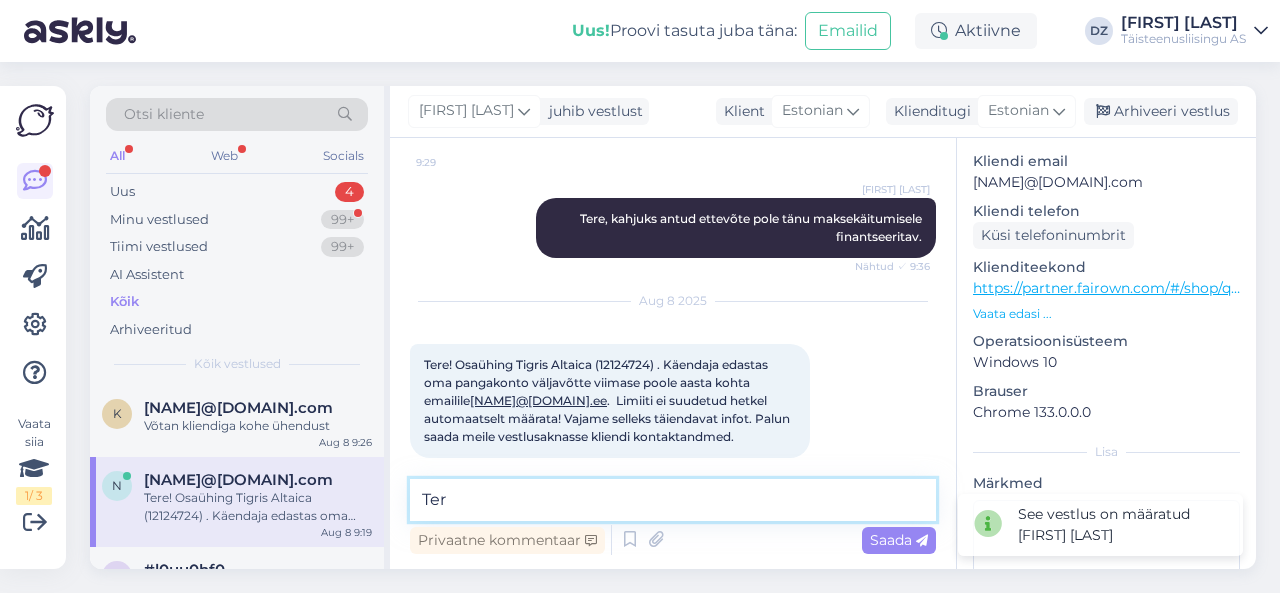 type on "Tere" 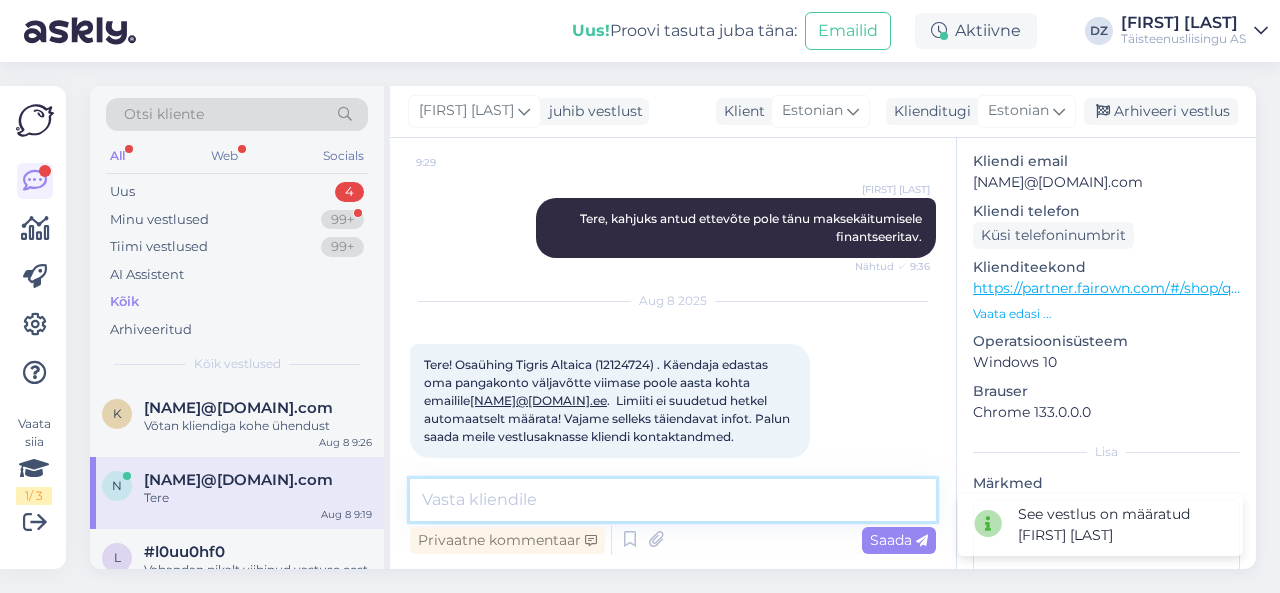scroll, scrollTop: 3568, scrollLeft: 0, axis: vertical 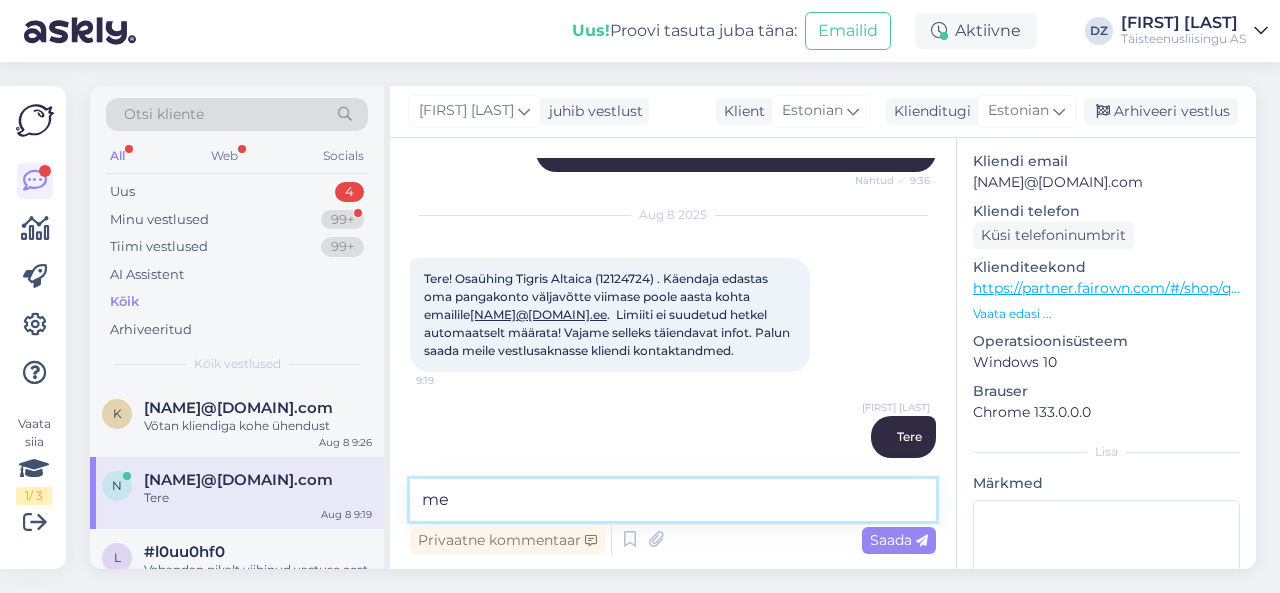 type on "m" 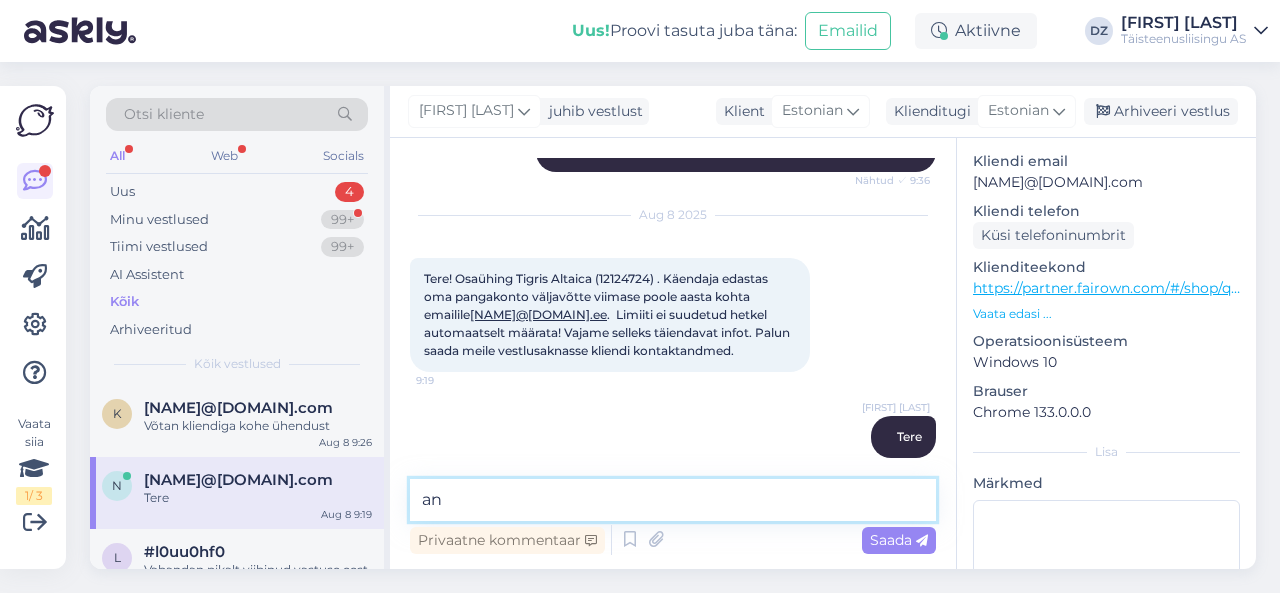 type on "a" 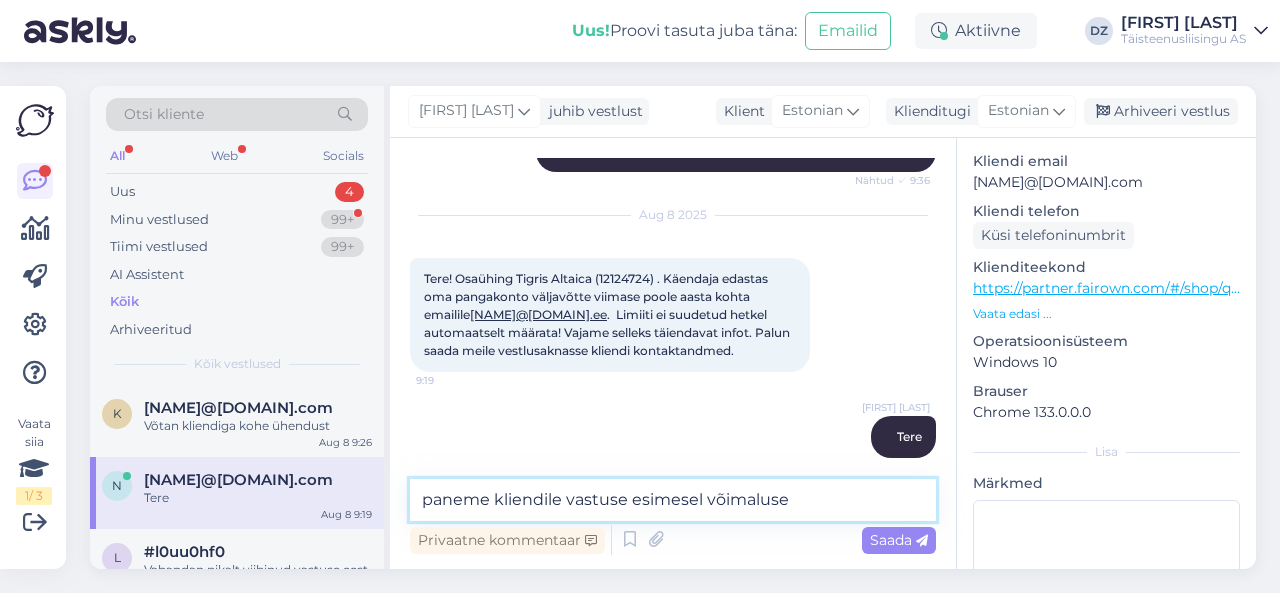 type on "paneme kliendile vastuse esimesel võimalusel" 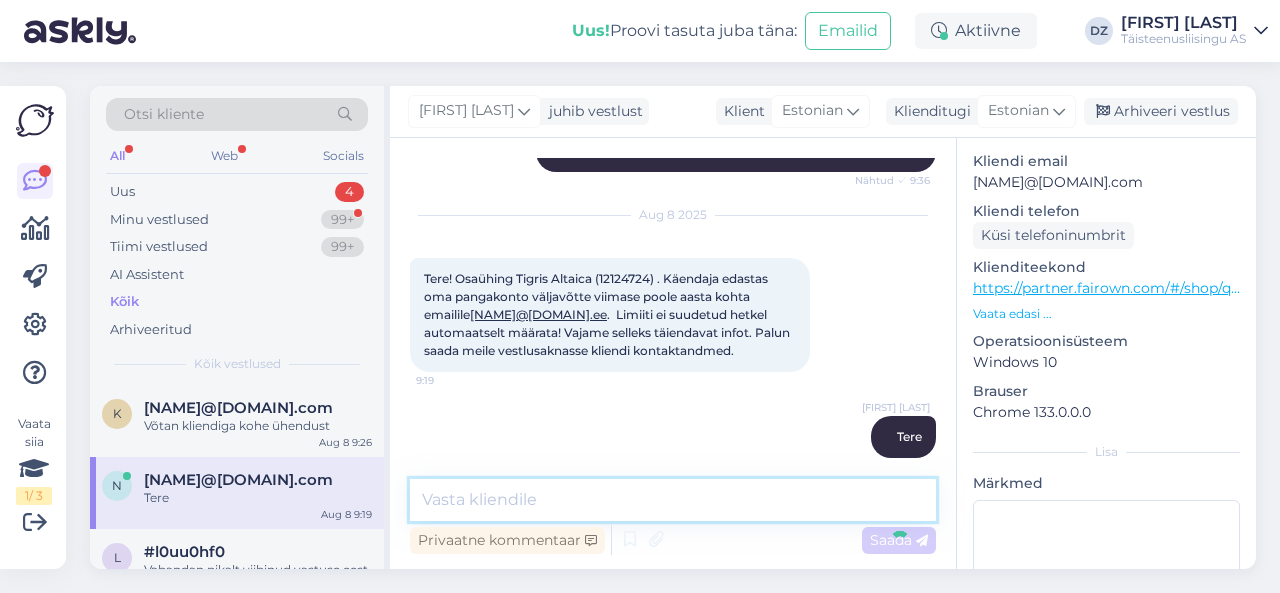 scroll, scrollTop: 3654, scrollLeft: 0, axis: vertical 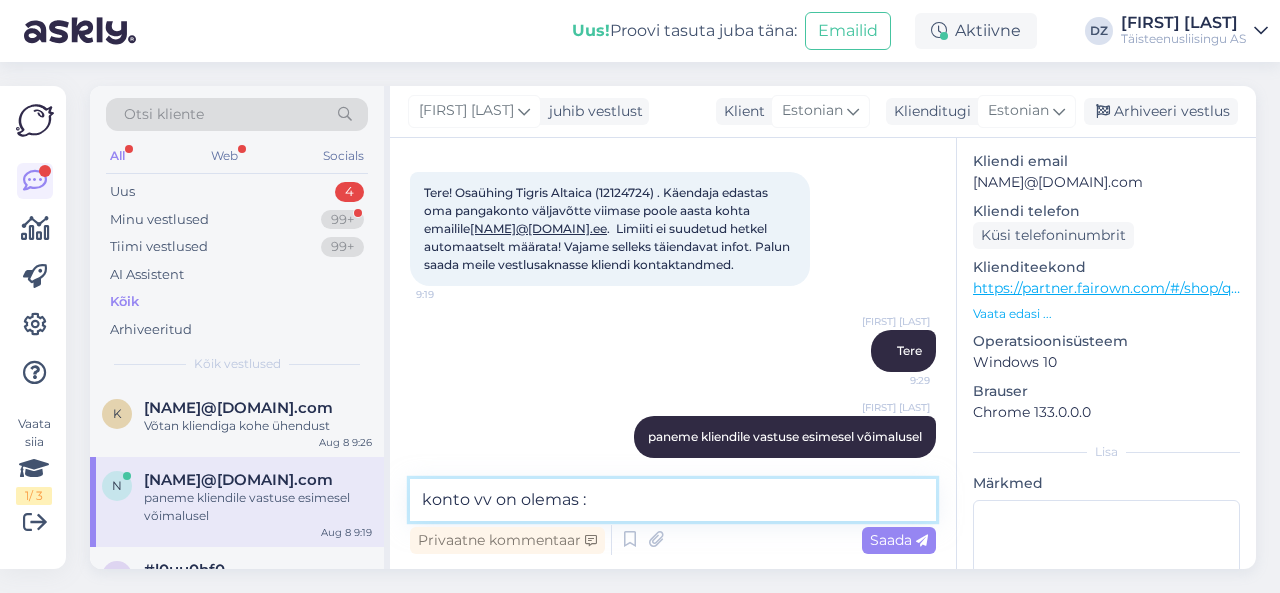 type on "konto vv on olemas :)" 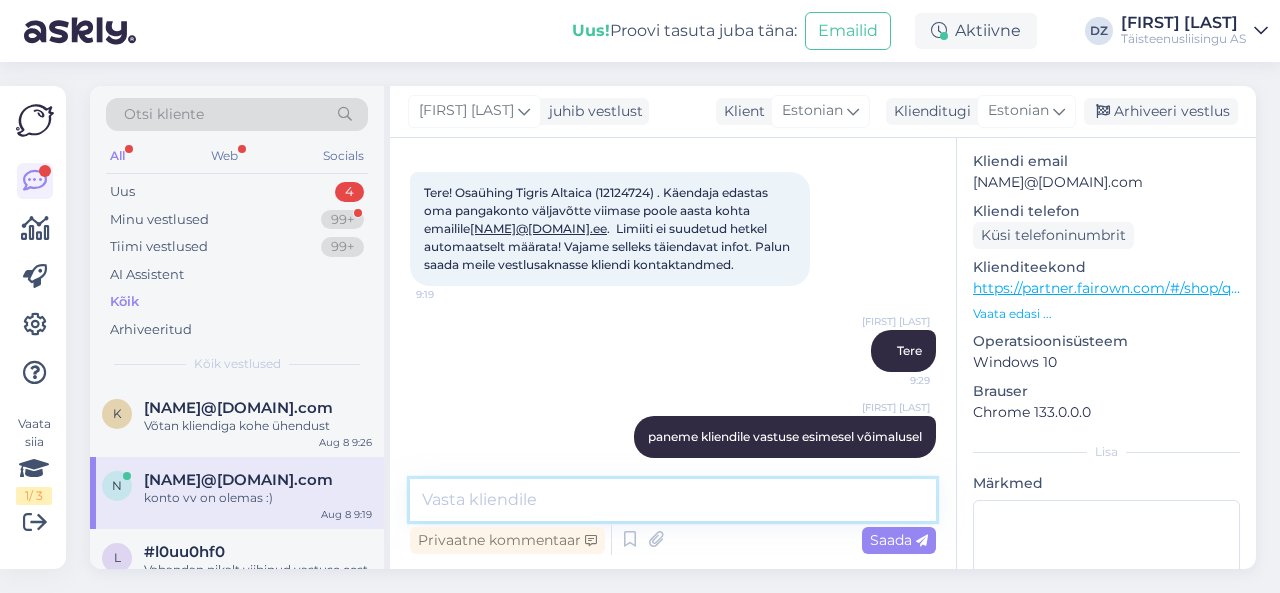 scroll, scrollTop: 3740, scrollLeft: 0, axis: vertical 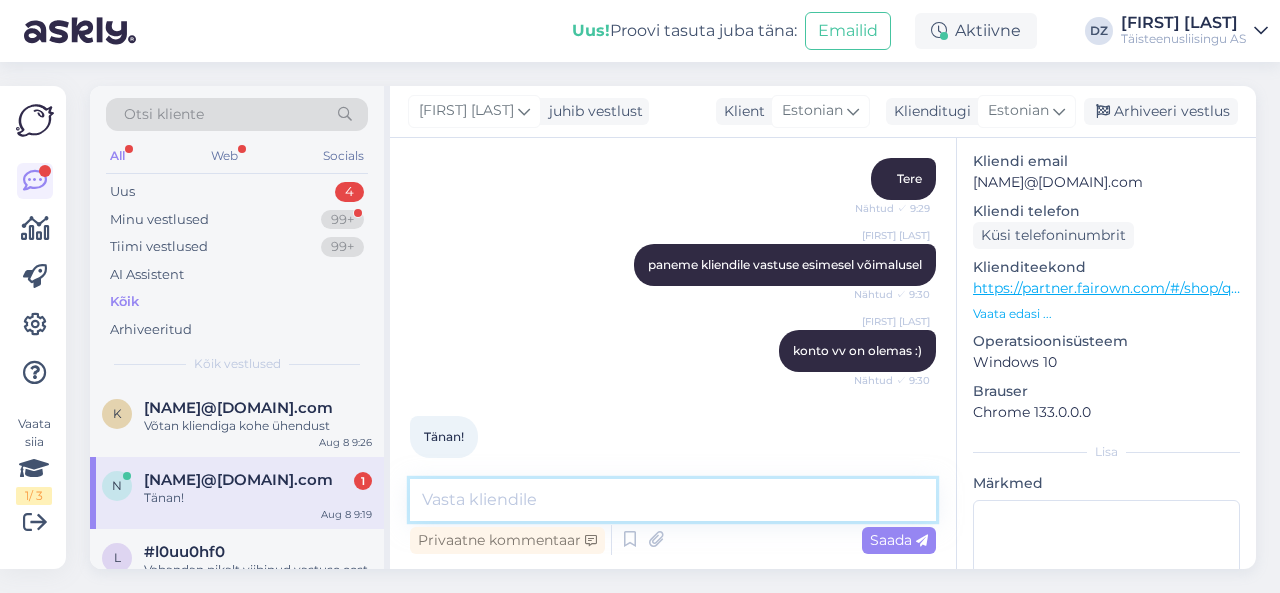 click at bounding box center (673, 500) 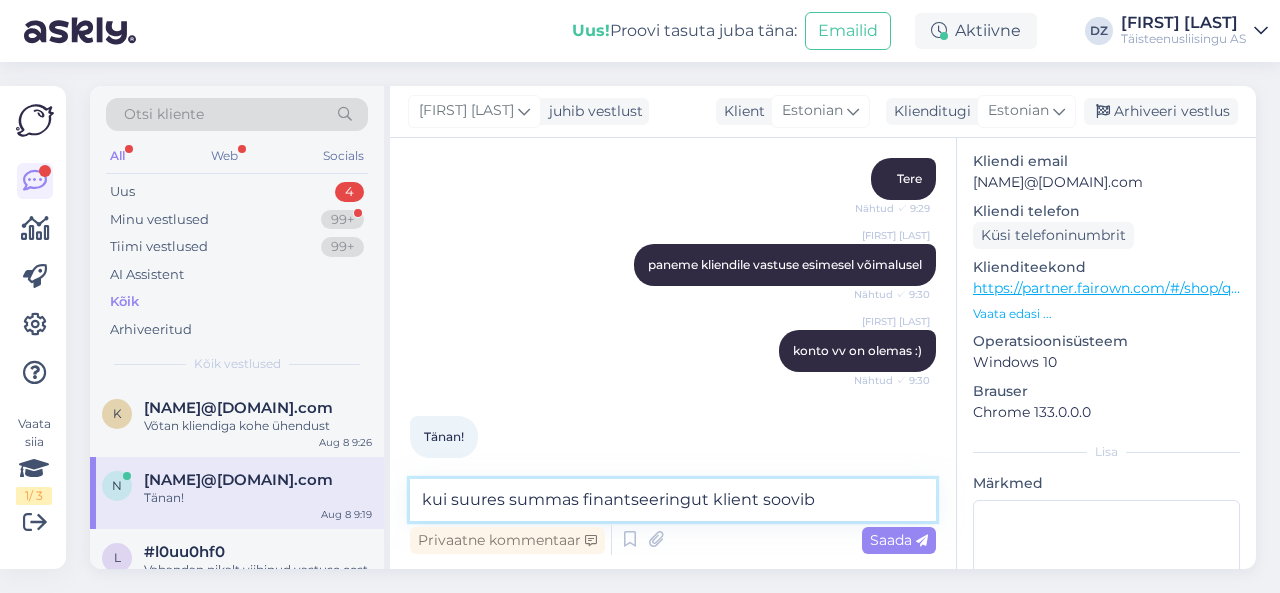 type on "kui suures summas finantseeringut klient soovib?" 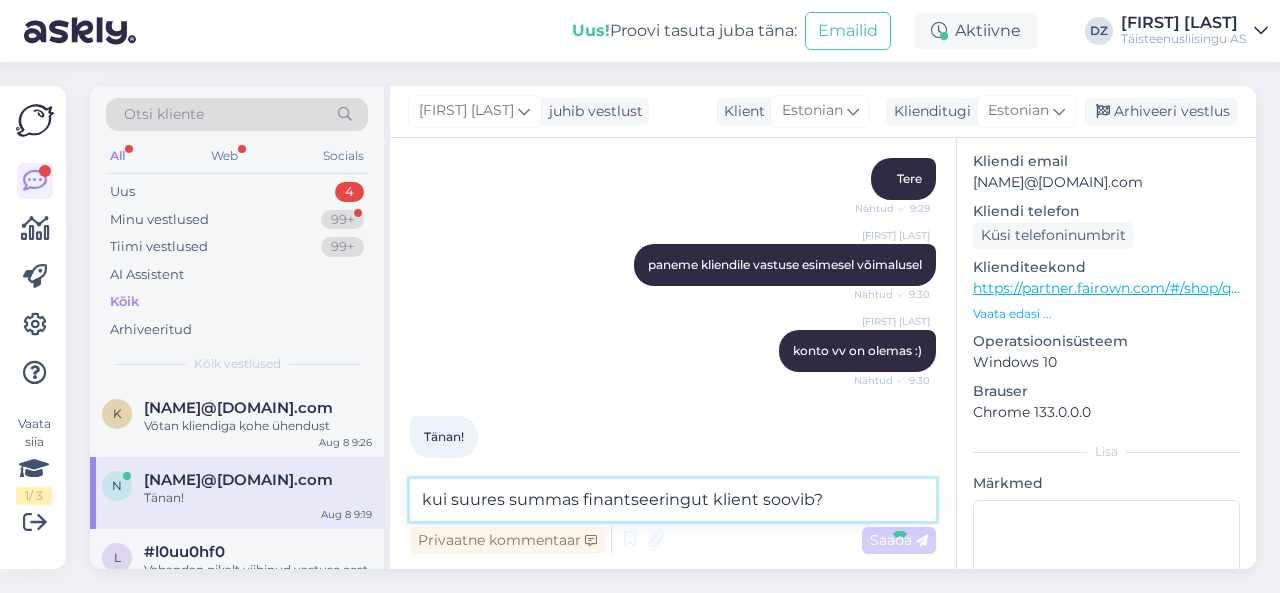 type 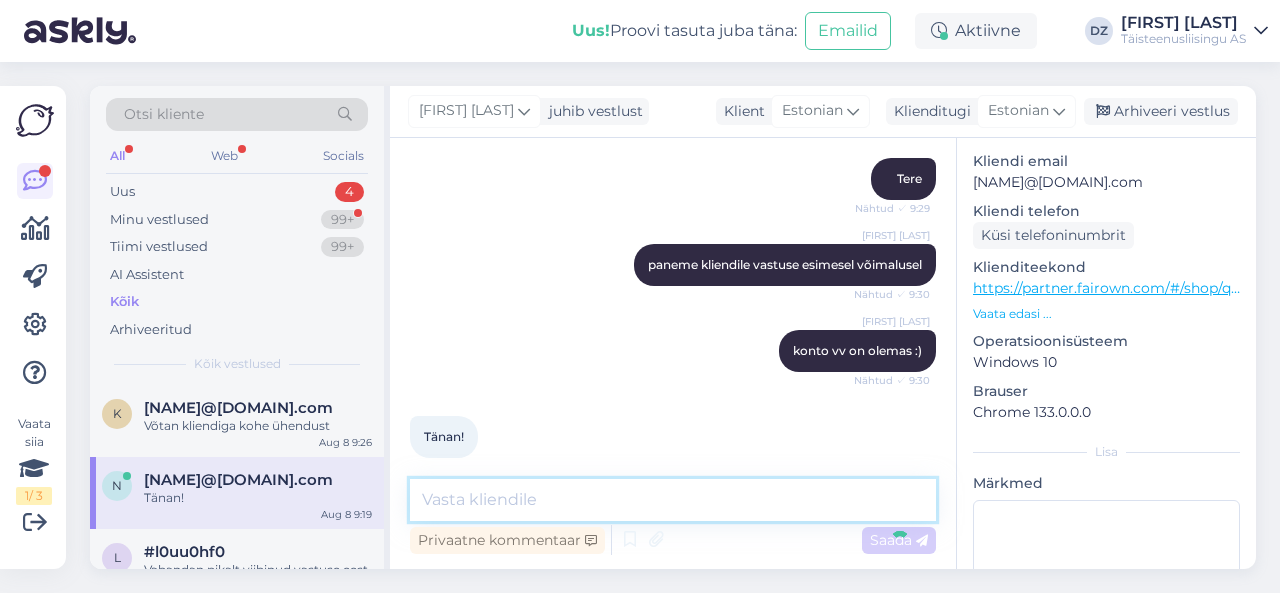 scroll, scrollTop: 3912, scrollLeft: 0, axis: vertical 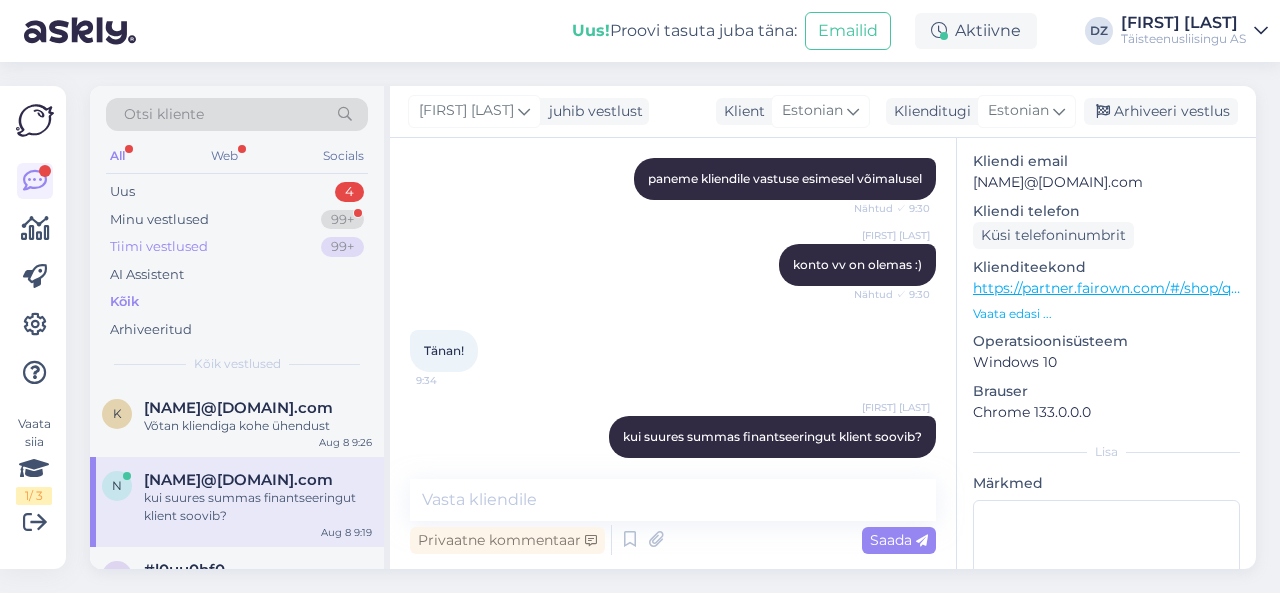 click on "Tiimi vestlused 99+" at bounding box center [237, 247] 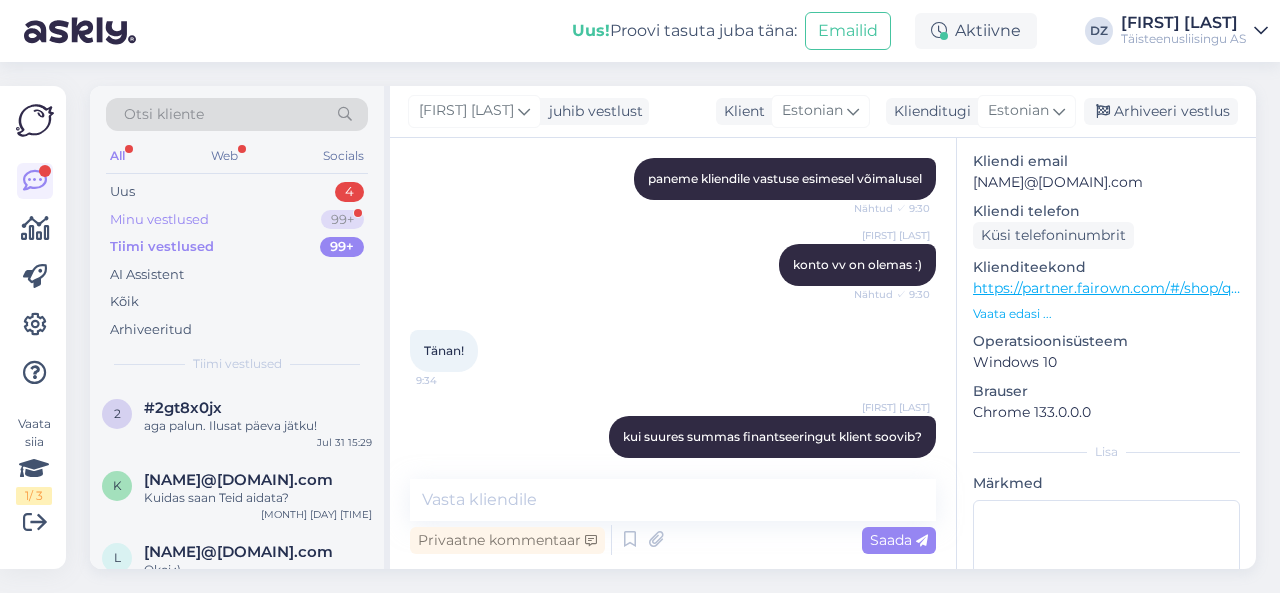 click on "Minu vestlused 99+" at bounding box center [237, 220] 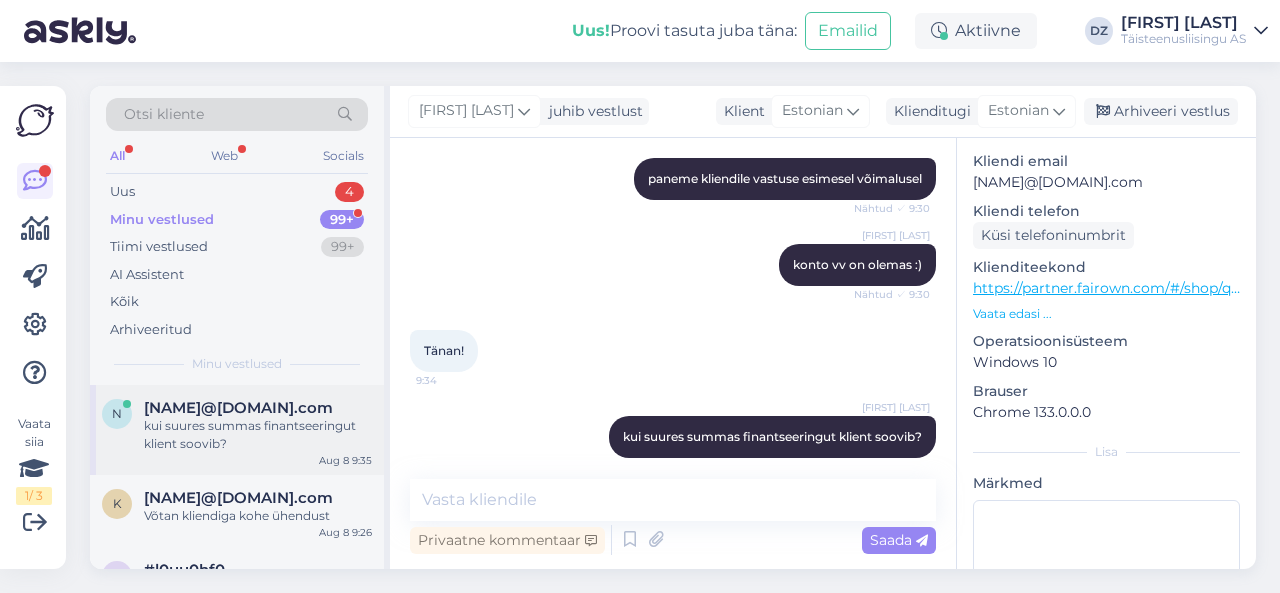 click on "kui suures summas finantseeringut klient soovib?" at bounding box center [258, 435] 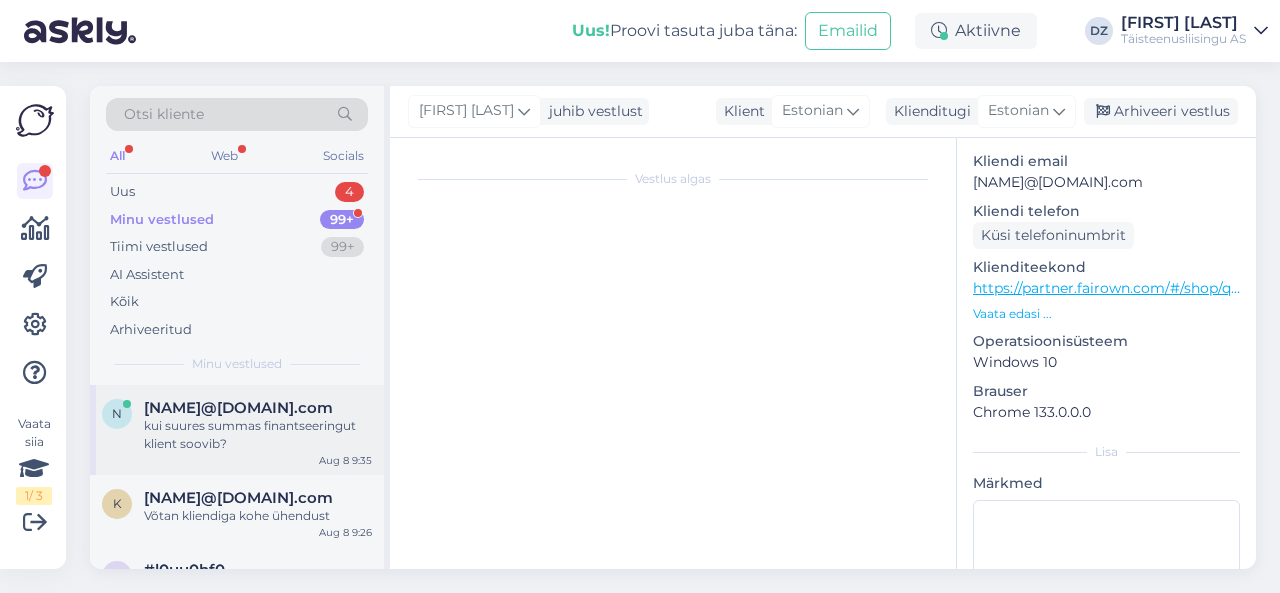 scroll, scrollTop: 3912, scrollLeft: 0, axis: vertical 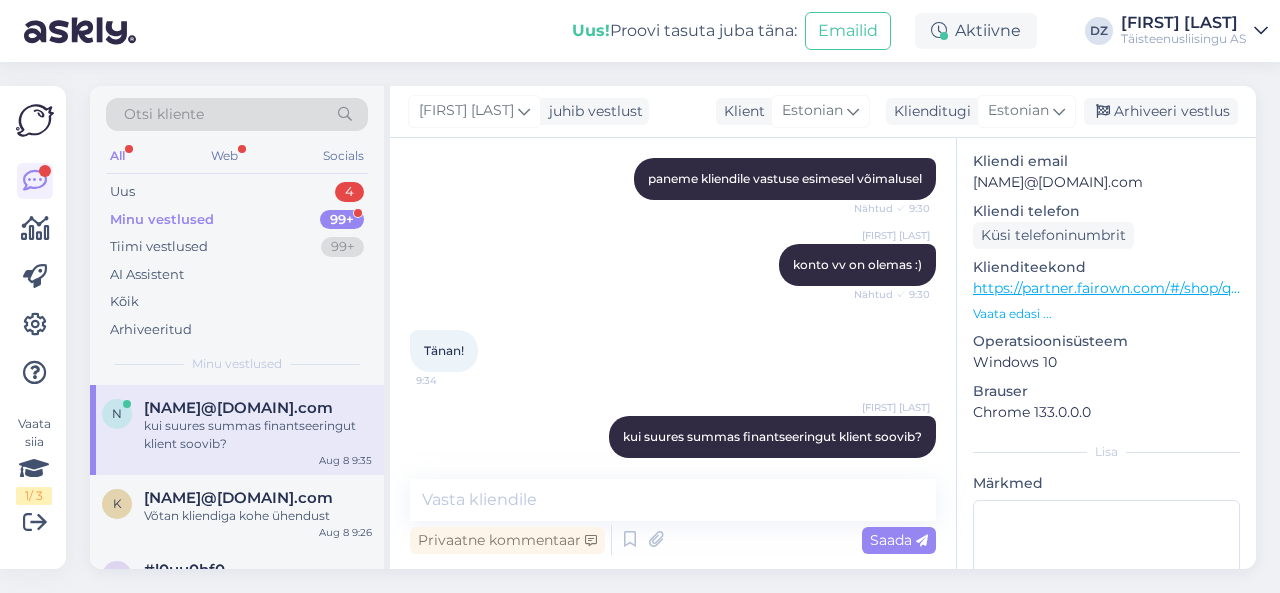 click on "Otsi kliente All Web Socials Uus 4 Minu vestlused 99+ Tiimi vestlused 99+ AI Assistent Kõik Arhiveeritud Minu vestlused n [NAME]@[DOMAIN].com kui suures summas finantseeringut klient soovib? [MONTH] [DAY] [TIME]  k [NAME]@[DOMAIN].com Võtan kliendiga kohe ühendust  [MONTH] [DAY] [TIME]  l #l0uu0hf0 Vabandan pikalt viibinud vastuse eest, nimelt ei tulnud see kirjutis miskipärast varem läbi [MONTH] [DAY] [TIME]  f #fwvjewvd Ilusat päeva :) [MONTH] [DAY] [TIME]  i #ilb1if93 Siis tulebki tegelikult vajtada, et teada saada kas limiit suudetakse genereerida või mitte [MONTH] [DAY] [TIME]  e #ejcuk9be kui leping kinnitatud? [MONTH] [DAY] [TIME]  m #mxaoap94 Vabandan veelkord, et teile tuli ekslikult kordusarve teatis, tegelikult on kõik tasutud :) [MONTH] [DAY] [TIME]  x #x0vp9i5v Pole tänu väärt :) [MONTH] [DAY] [TIME]  b #bhus9jvb konto vv võib edastada [NAME]@[DOMAIN].ee [MONTH] [DAY] [TIME]  x #xxutrrcb vaatasime üle, kahjuks ei saa antud ettevõtet finantseerida :( [MONTH] [DAY] [TIME]  t #t7takz06 lihtsalt see ettevõte pole tugev [MONTH] [DAY] [TIME]  q #qucbdmta aitäh :) k o s" at bounding box center (679, 327) 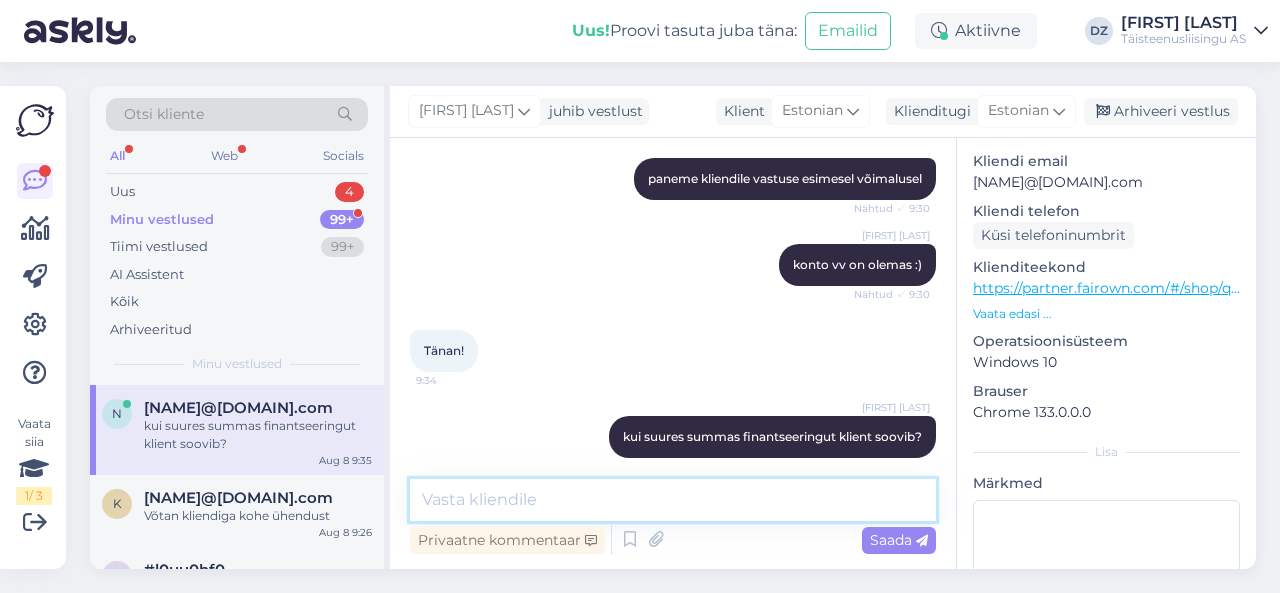 click at bounding box center [673, 500] 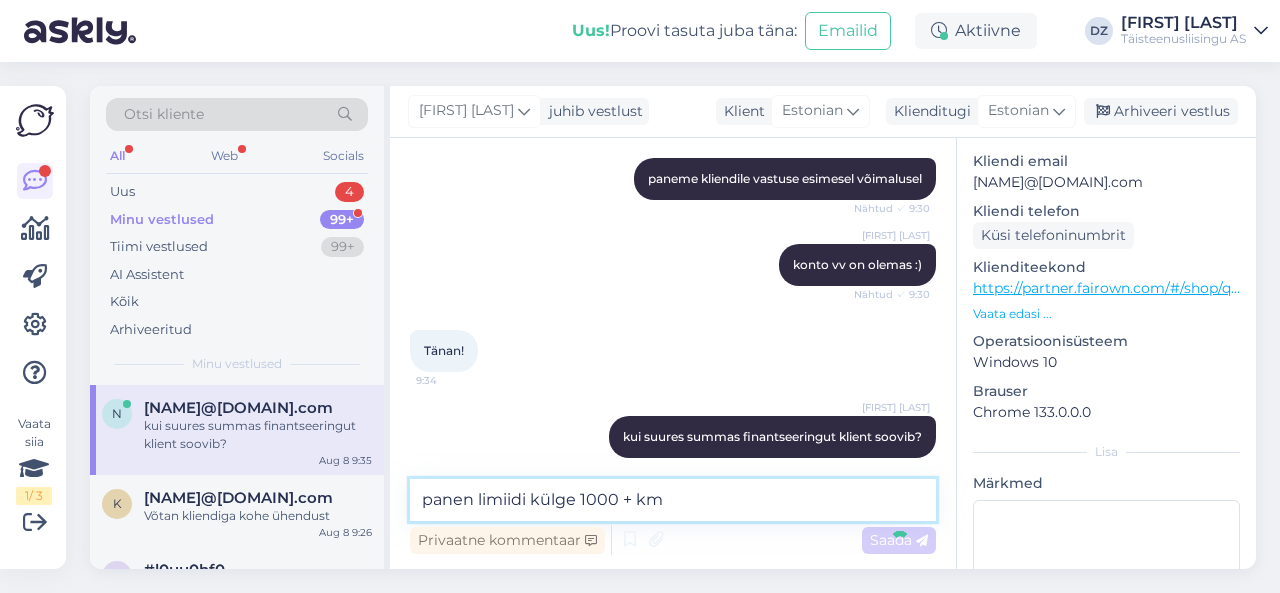 type on "panen limiidi külge 1000 + kms" 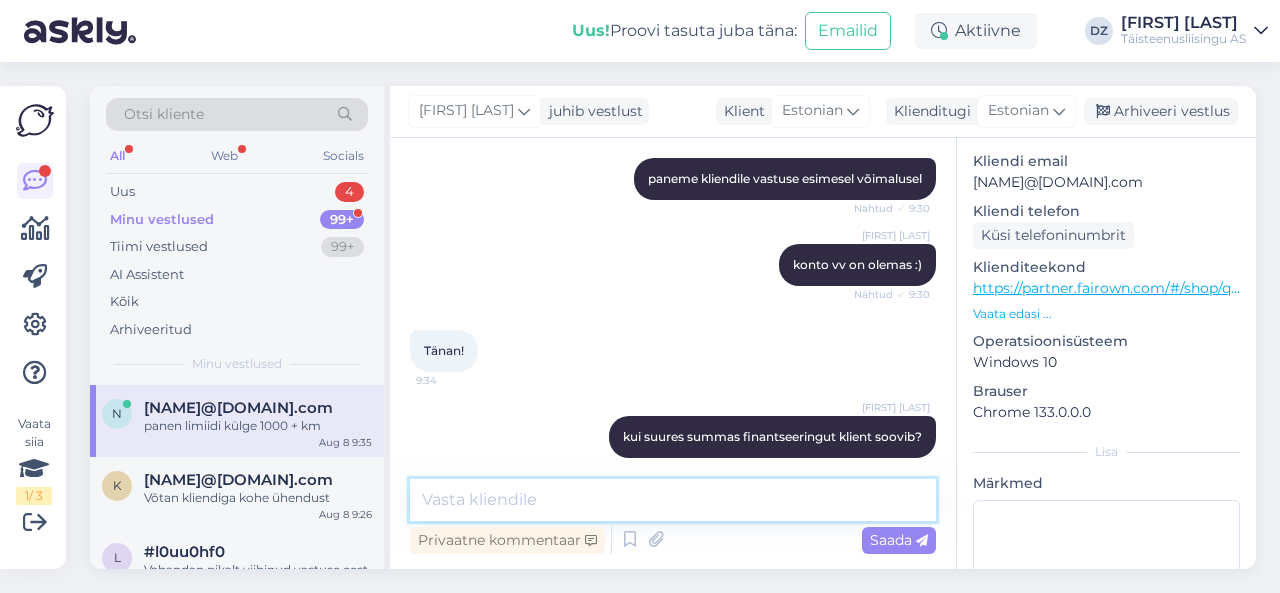 scroll, scrollTop: 3998, scrollLeft: 0, axis: vertical 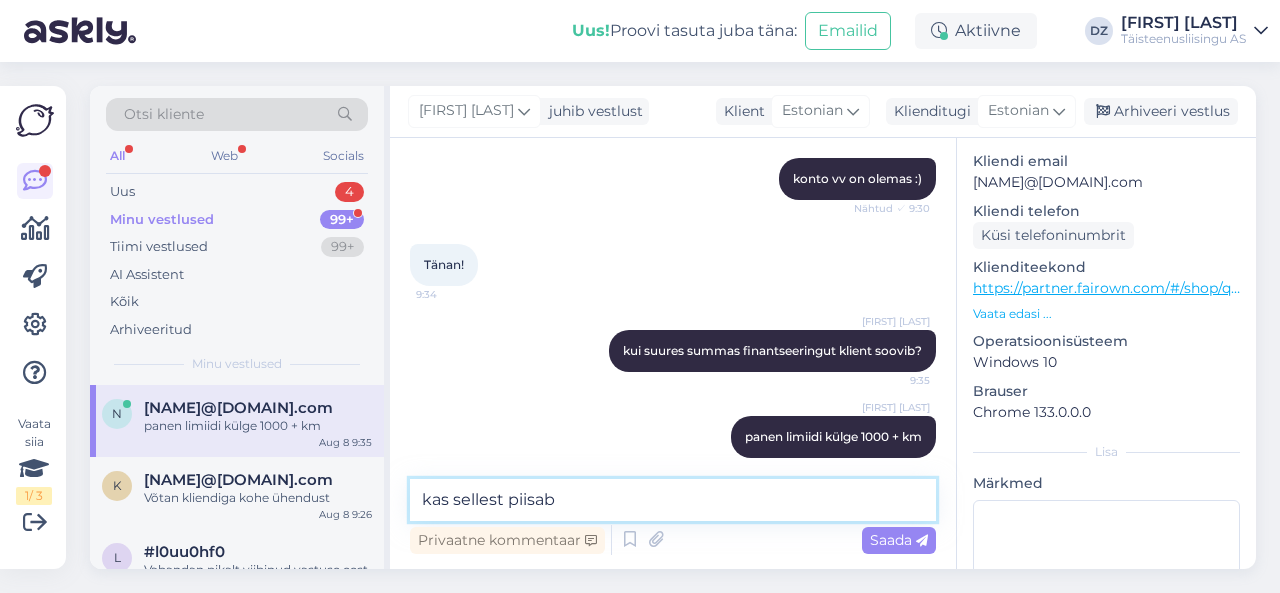 type on "kas sellest piisab?" 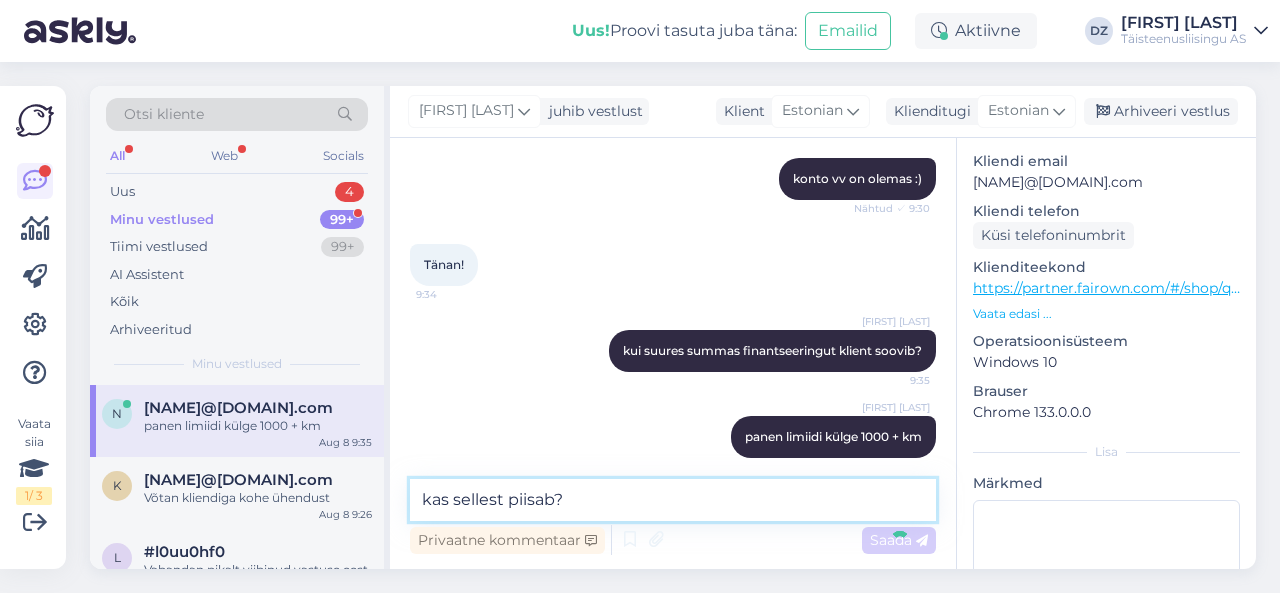 type 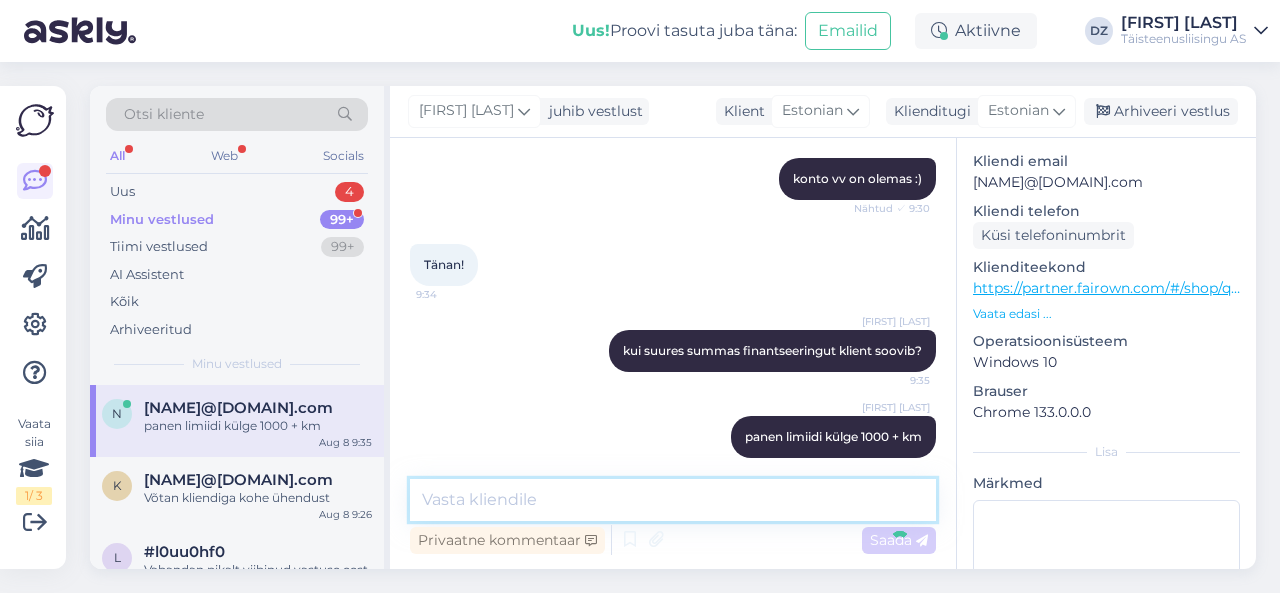 scroll, scrollTop: 4084, scrollLeft: 0, axis: vertical 